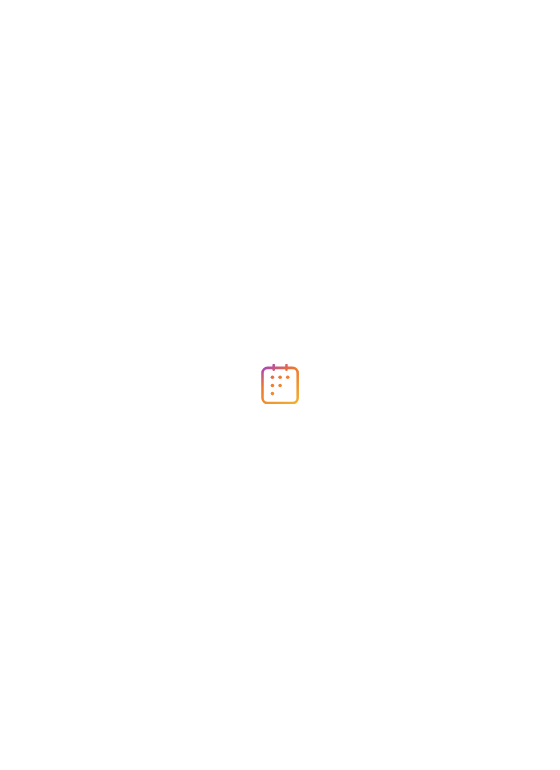 scroll, scrollTop: 0, scrollLeft: 0, axis: both 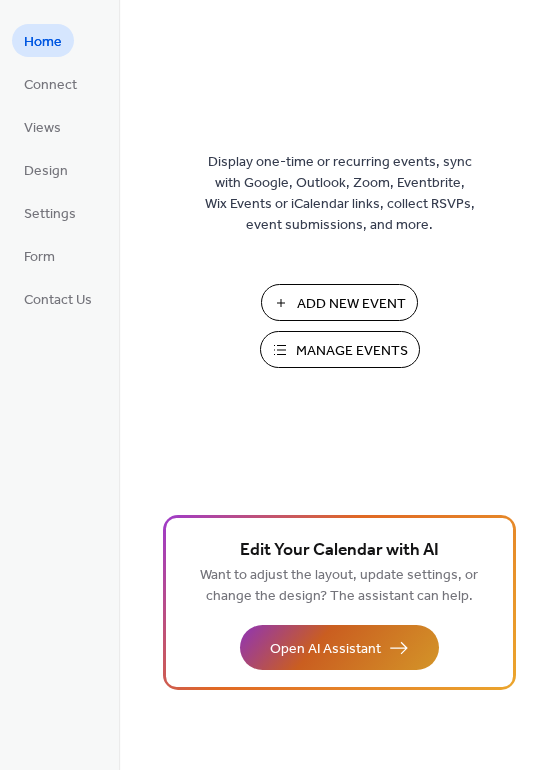 click on "Open AI Assistant" at bounding box center [325, 649] 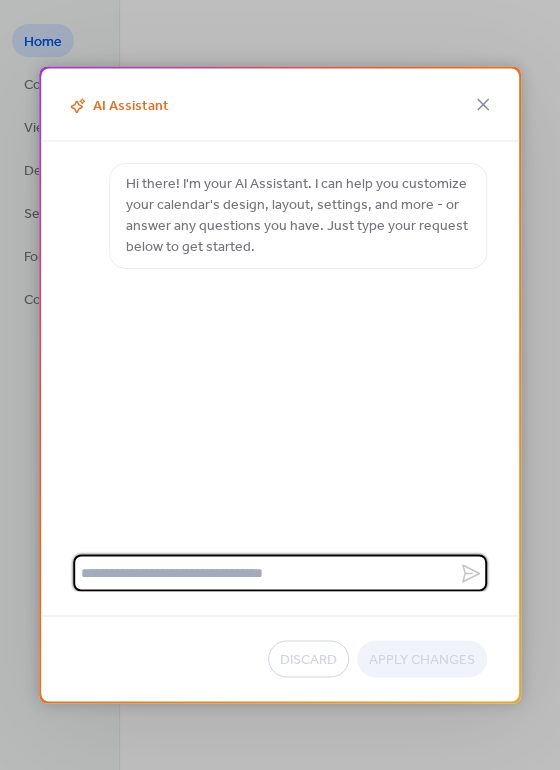 click at bounding box center (266, 573) 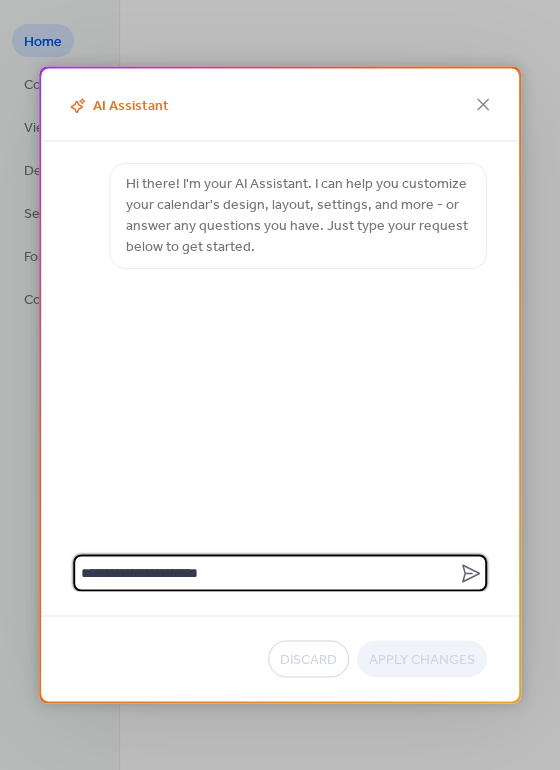 type on "**********" 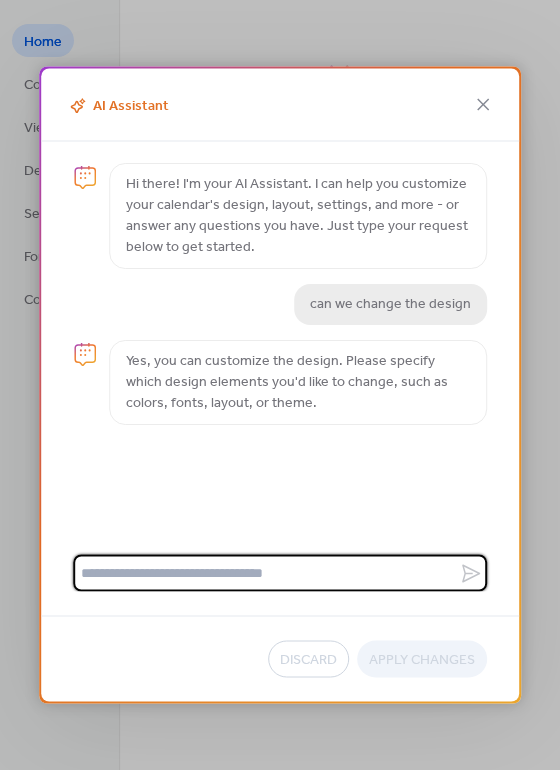 click at bounding box center [266, 573] 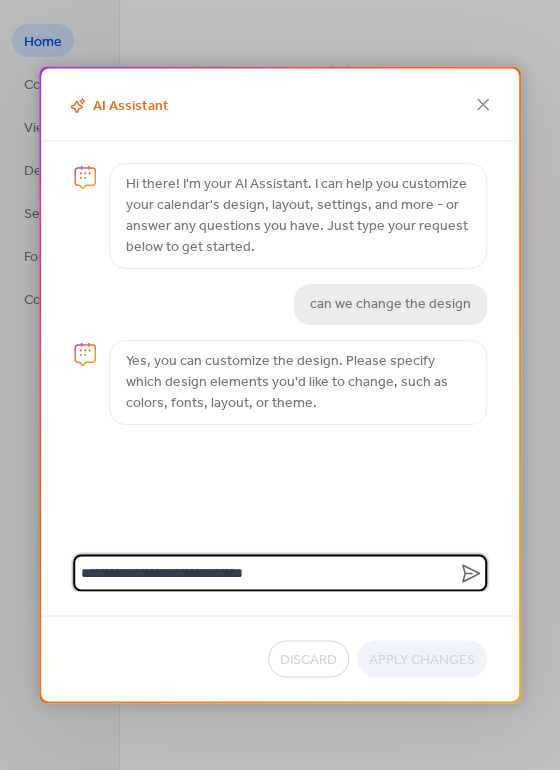 type on "**********" 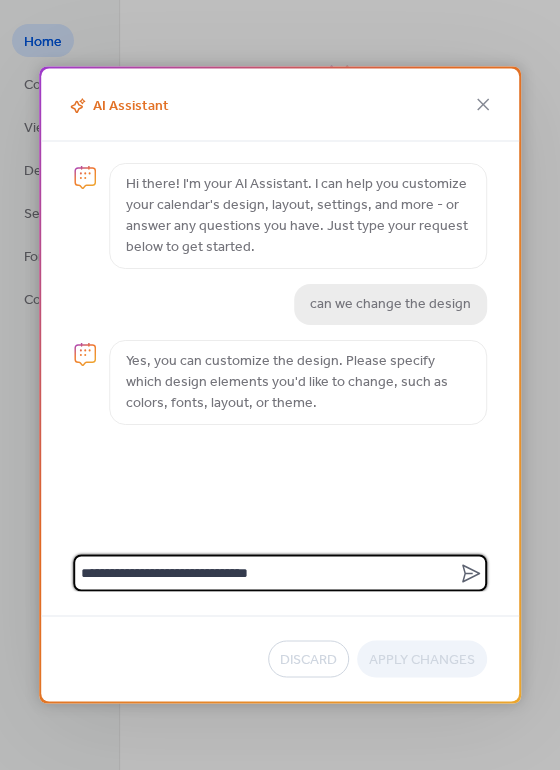 type 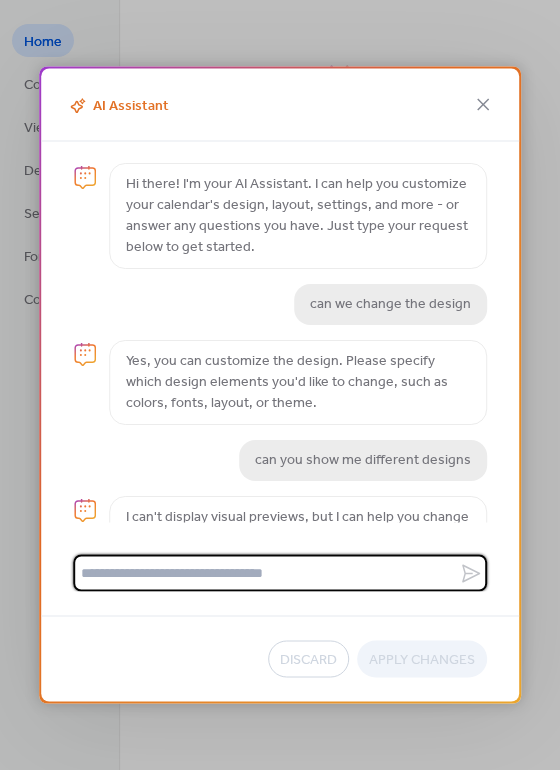 scroll, scrollTop: 79, scrollLeft: 0, axis: vertical 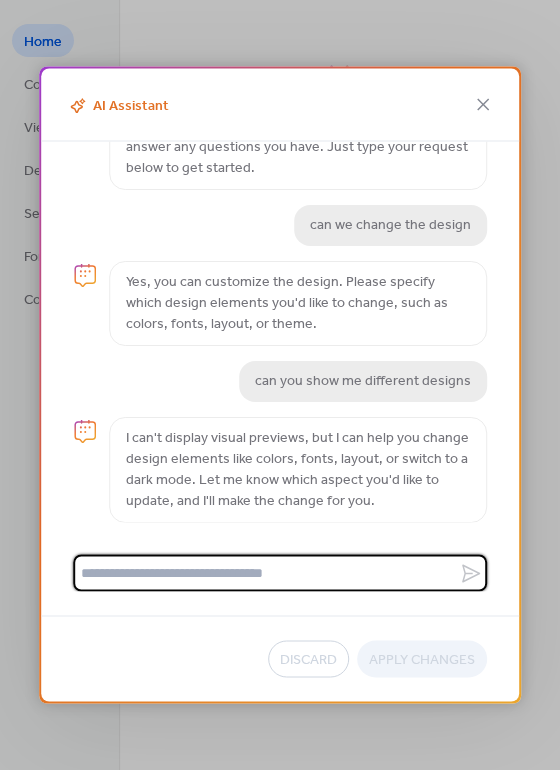 drag, startPoint x: 480, startPoint y: 102, endPoint x: 506, endPoint y: 64, distance: 46.043457 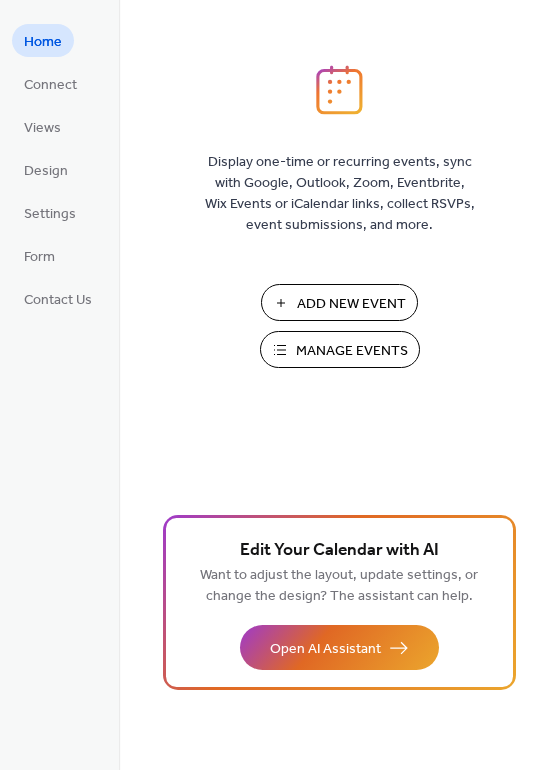 click on "Manage Events" at bounding box center (352, 351) 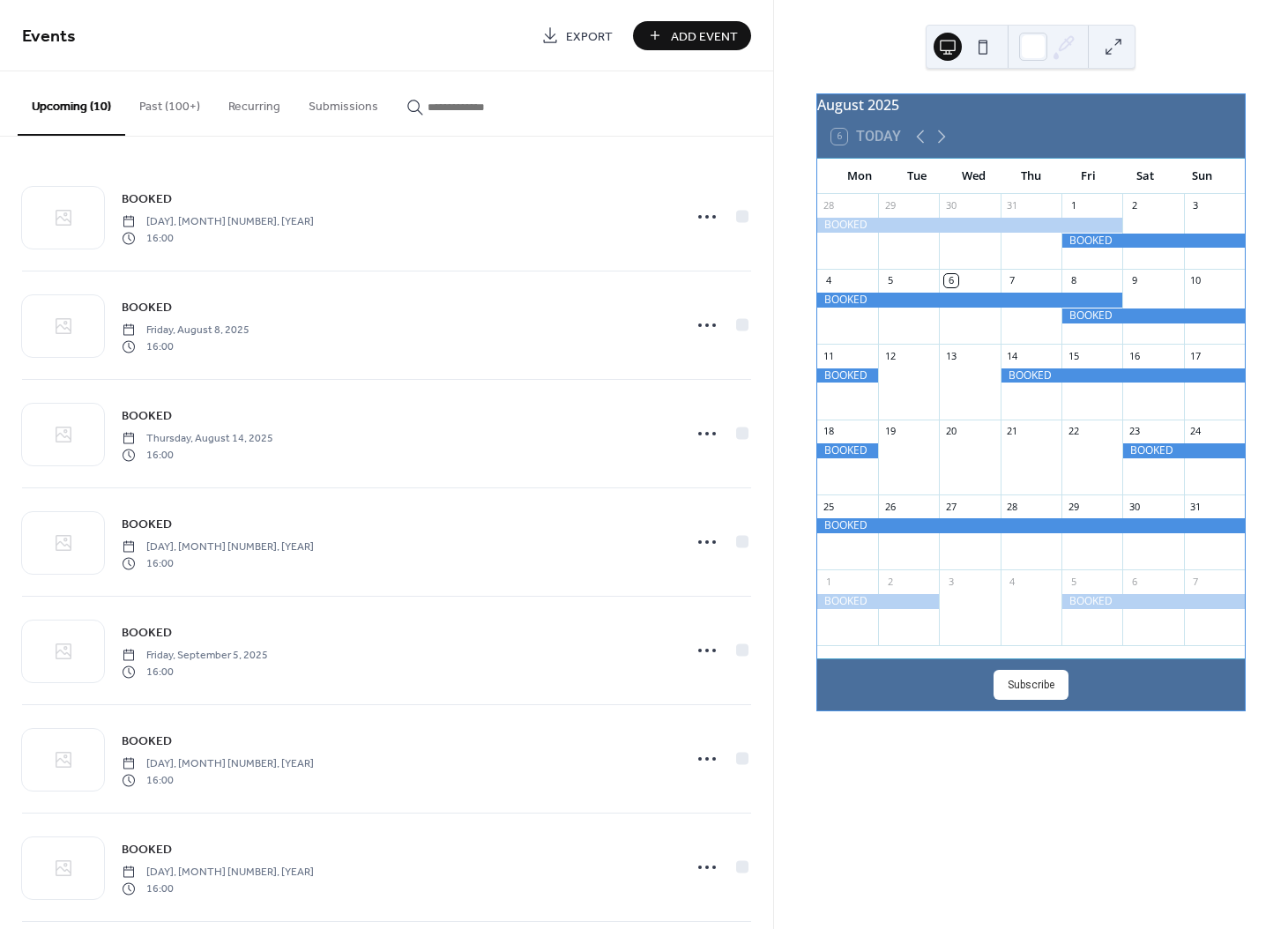 scroll, scrollTop: 0, scrollLeft: 0, axis: both 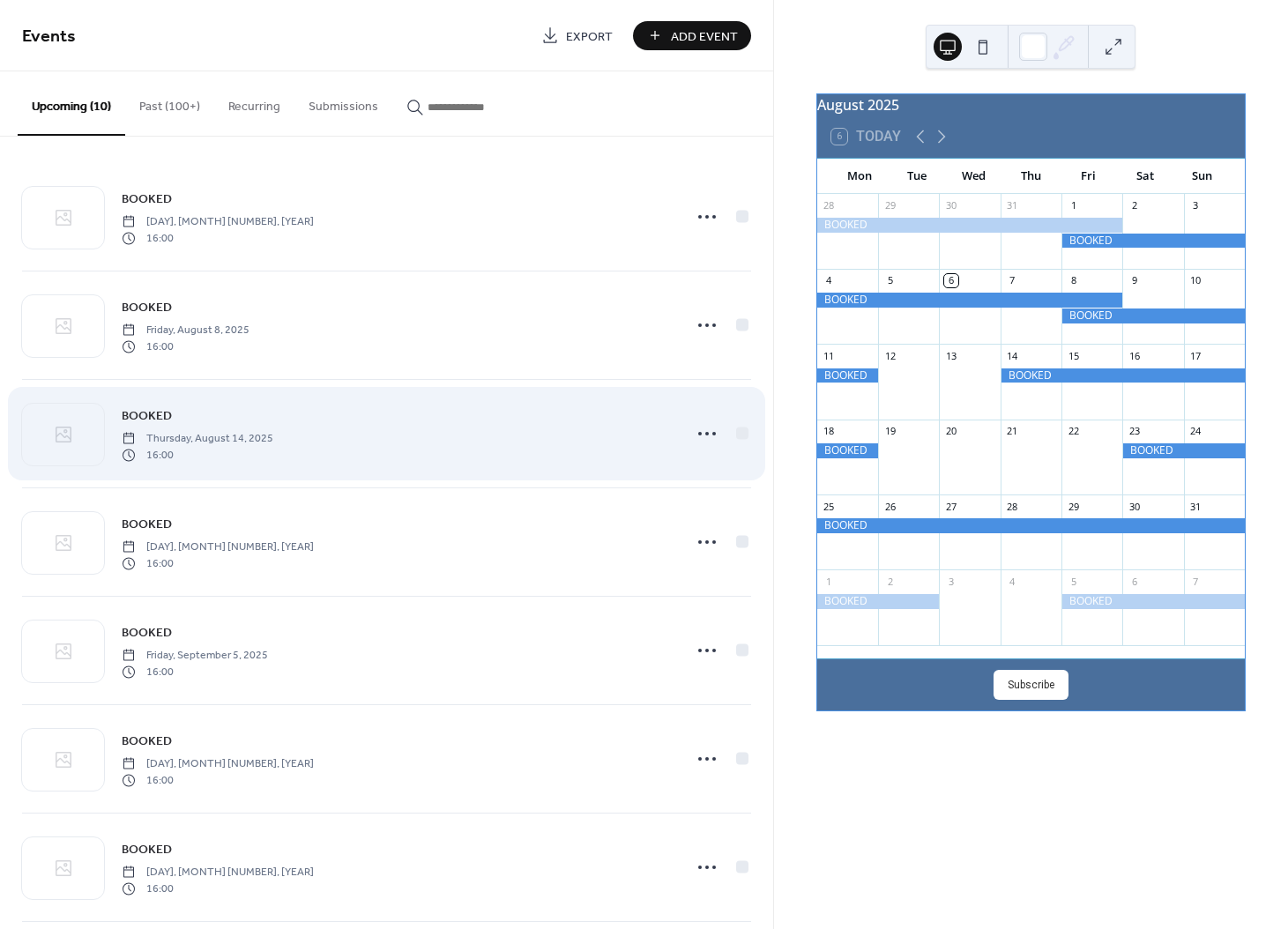 click on "16:00" at bounding box center [197, 455] 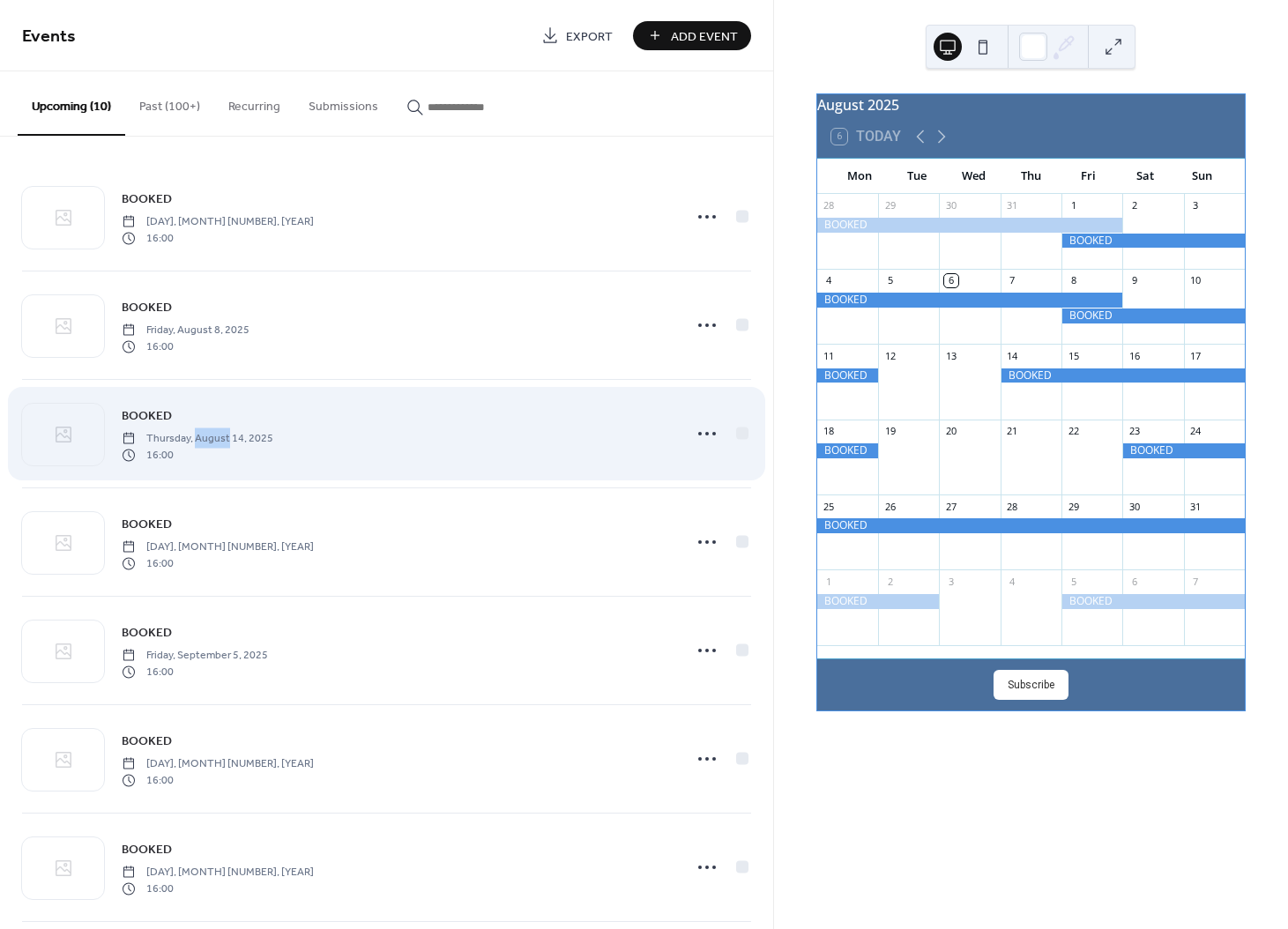 click on "Thursday, August 14, 2025" at bounding box center (197, 439) 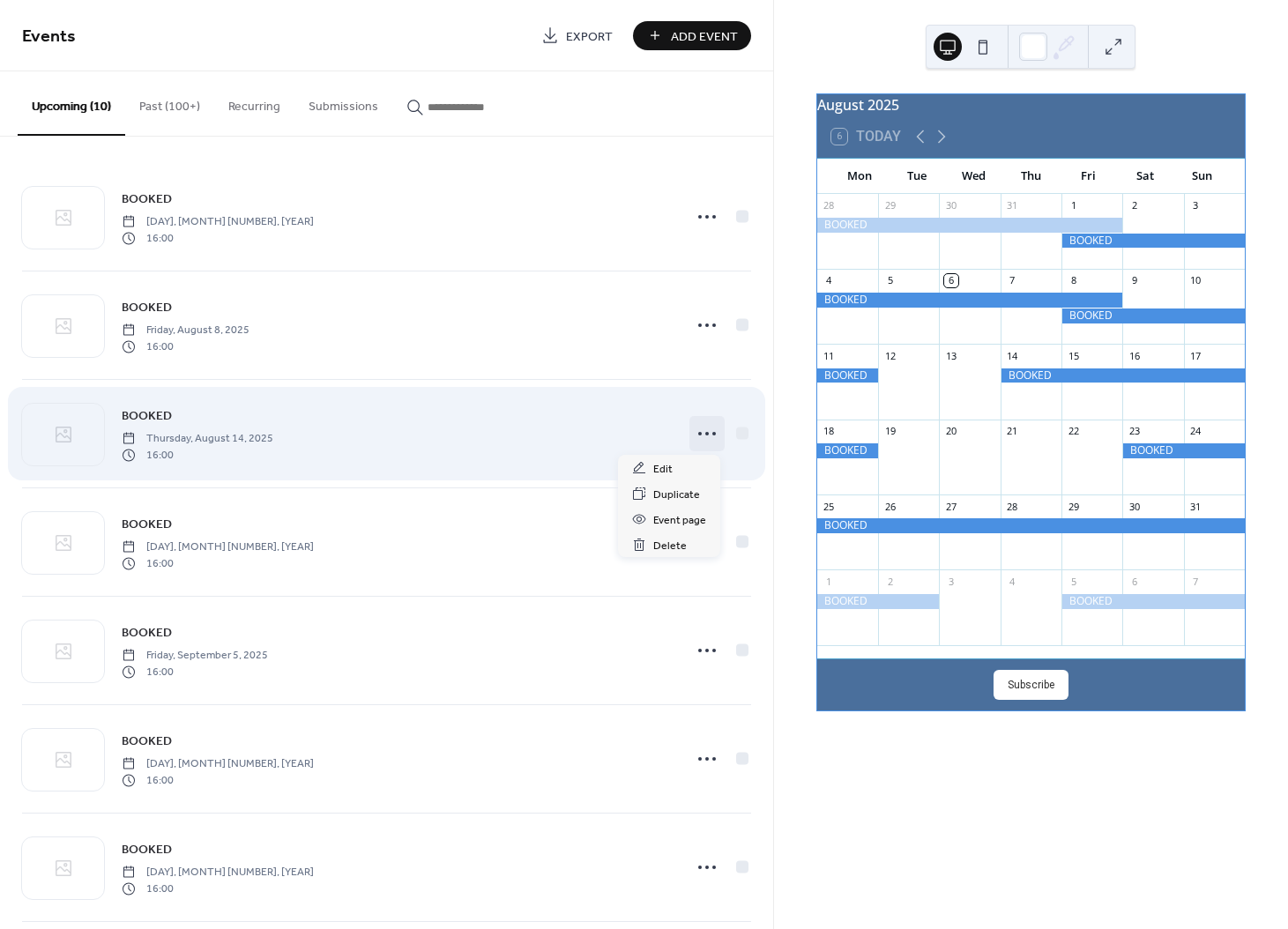 click 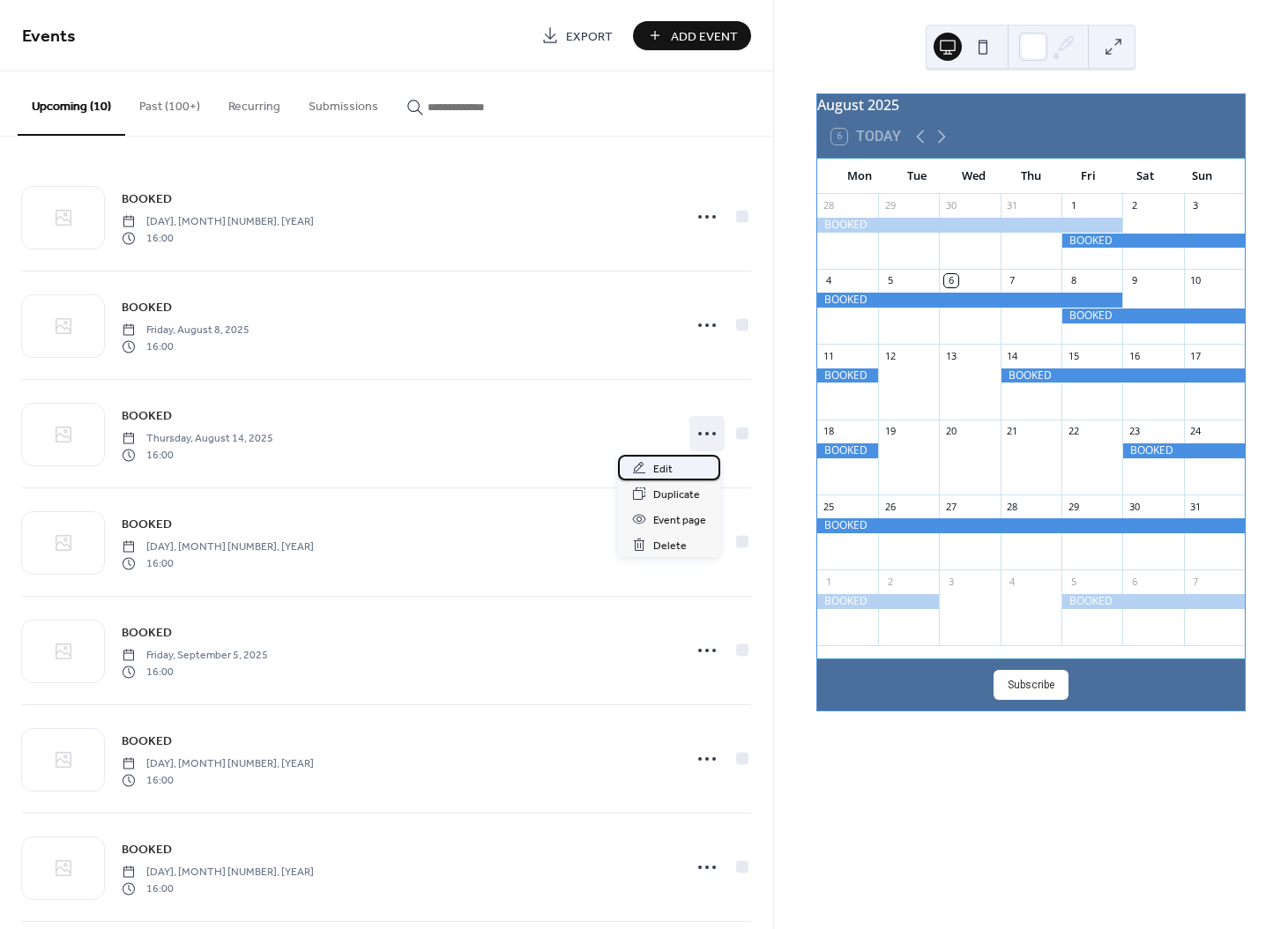 click on "Edit" at bounding box center (669, 467) 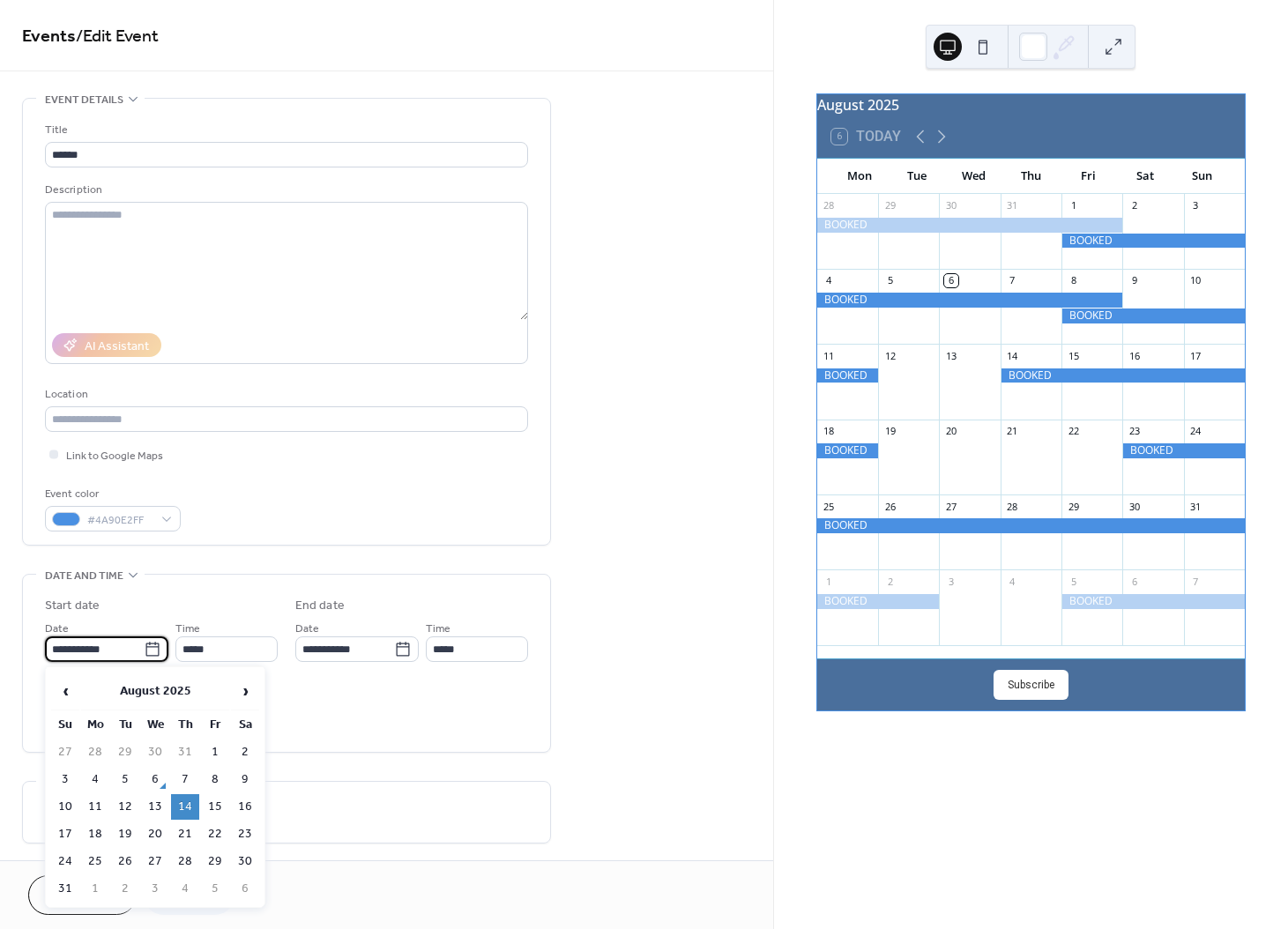 click on "**********" at bounding box center [94, 649] 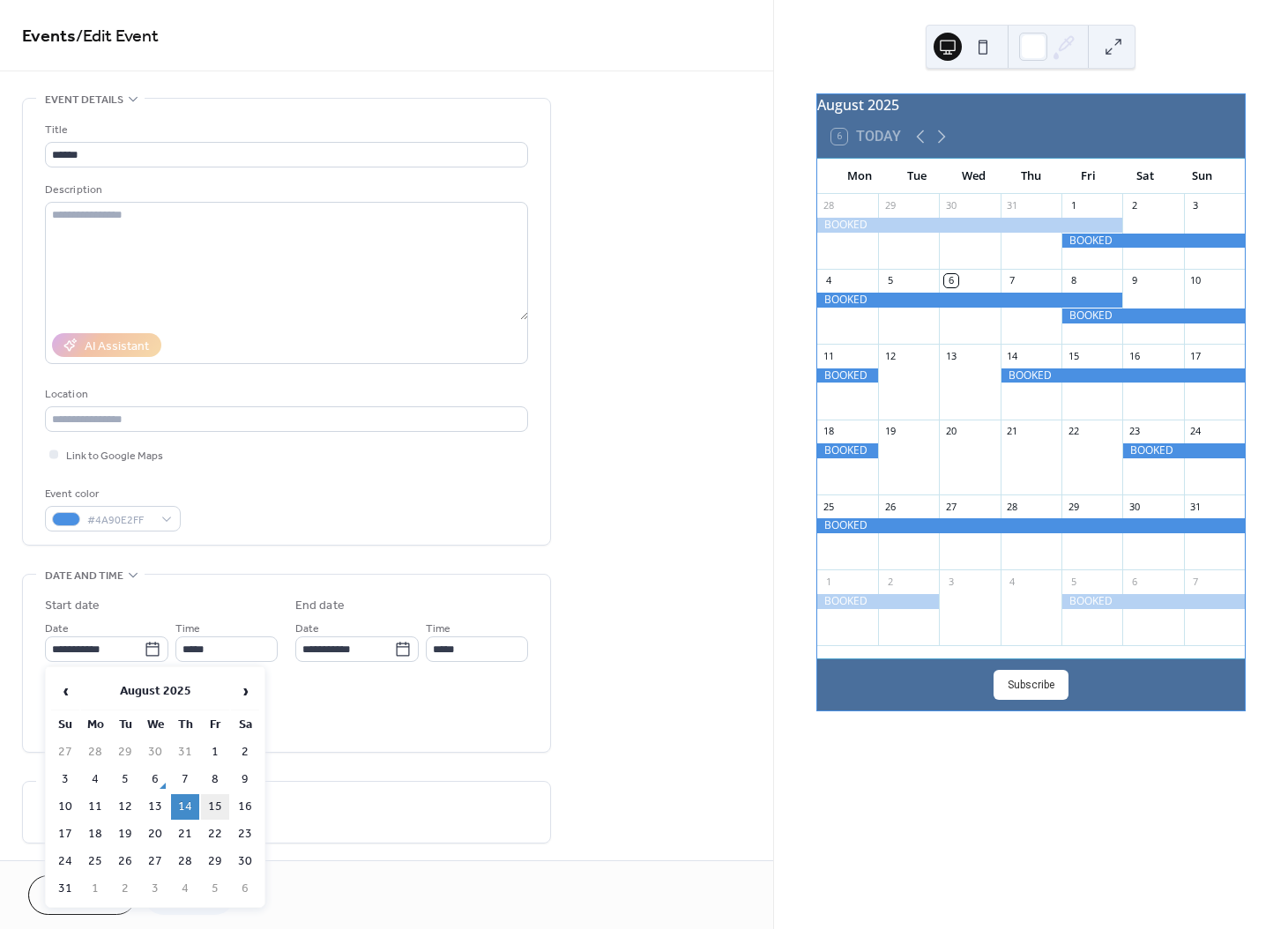 click on "15" at bounding box center [215, 806] 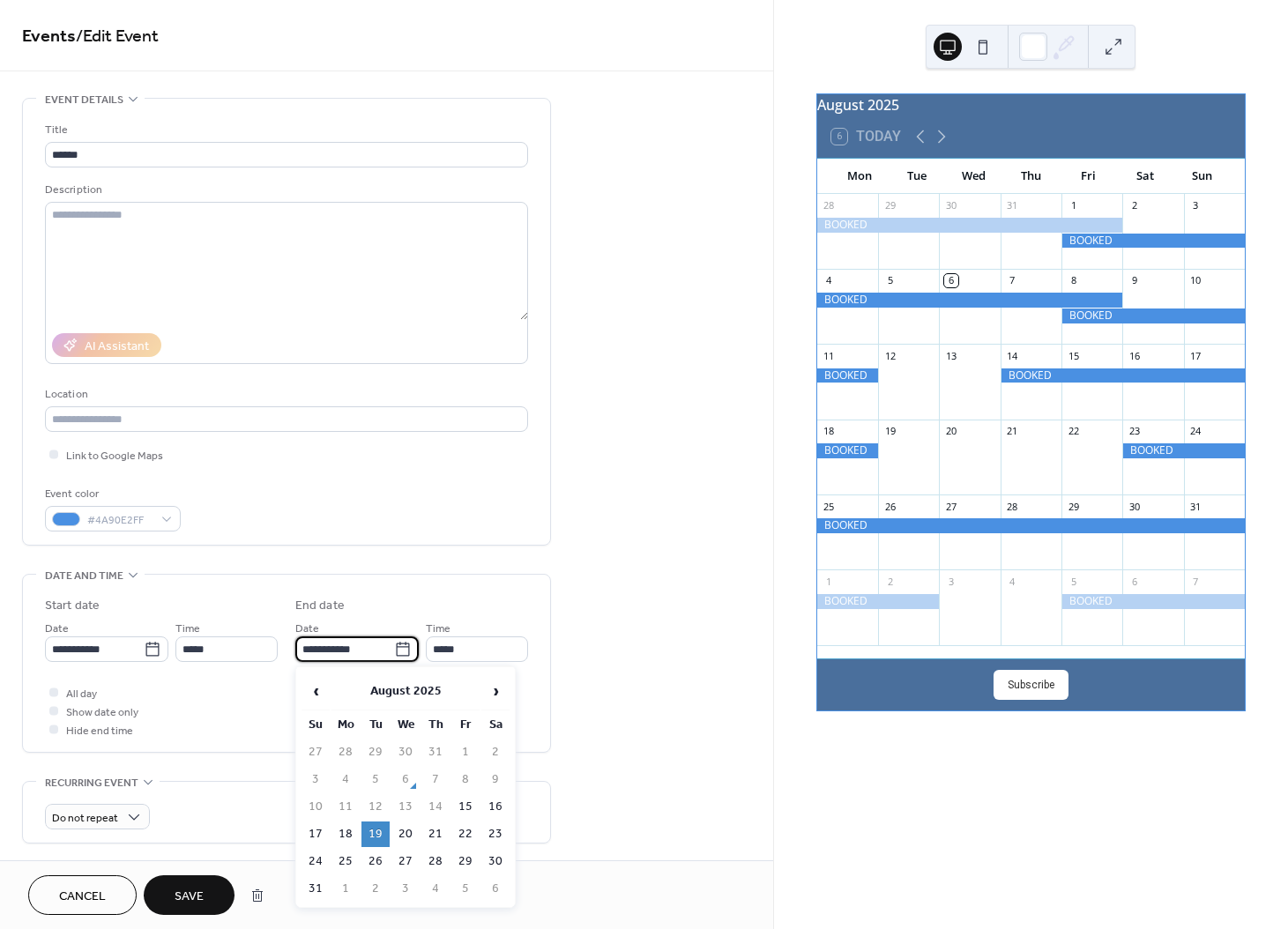 click on "**********" at bounding box center (345, 649) 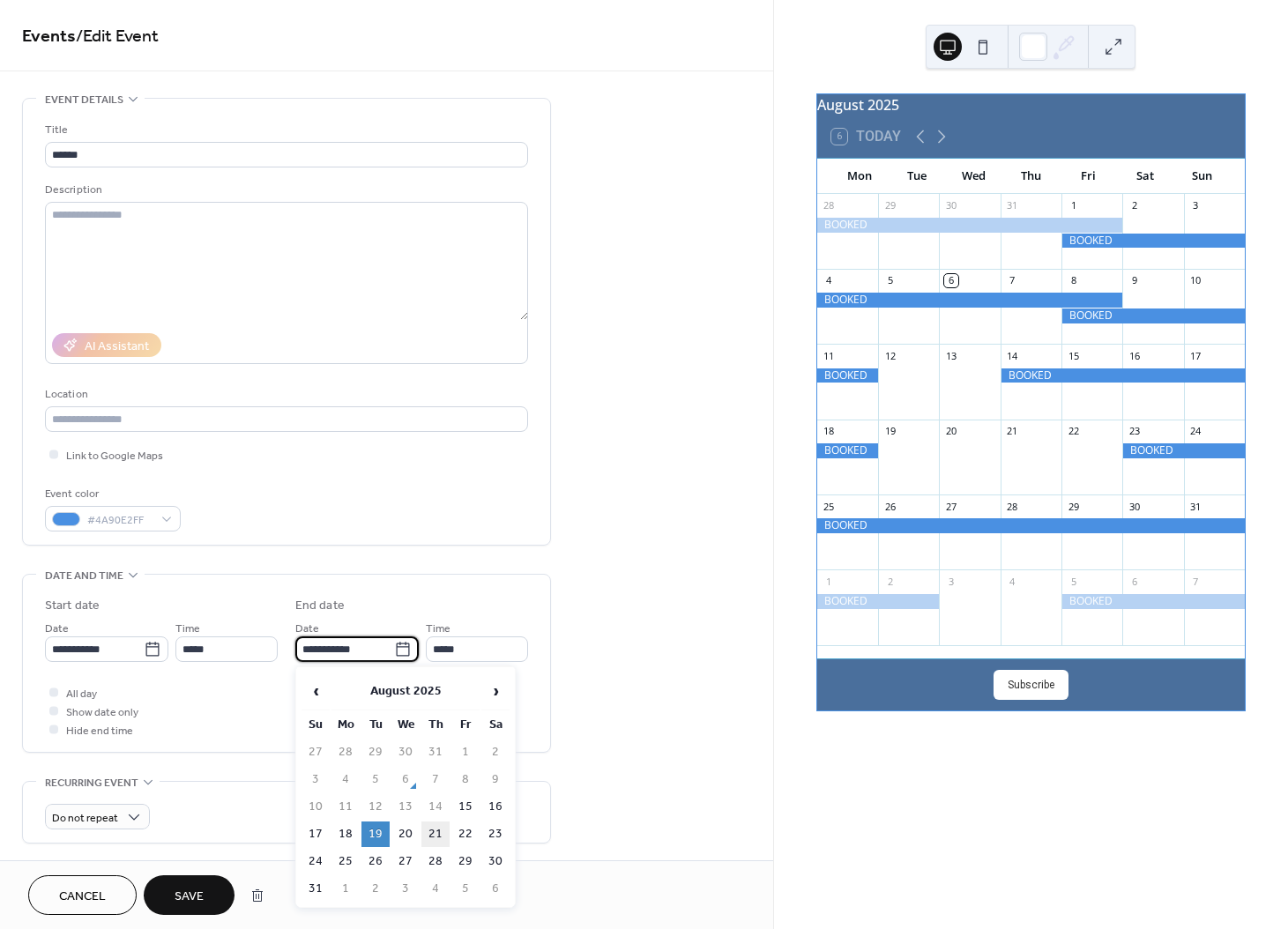 click on "21" at bounding box center [436, 834] 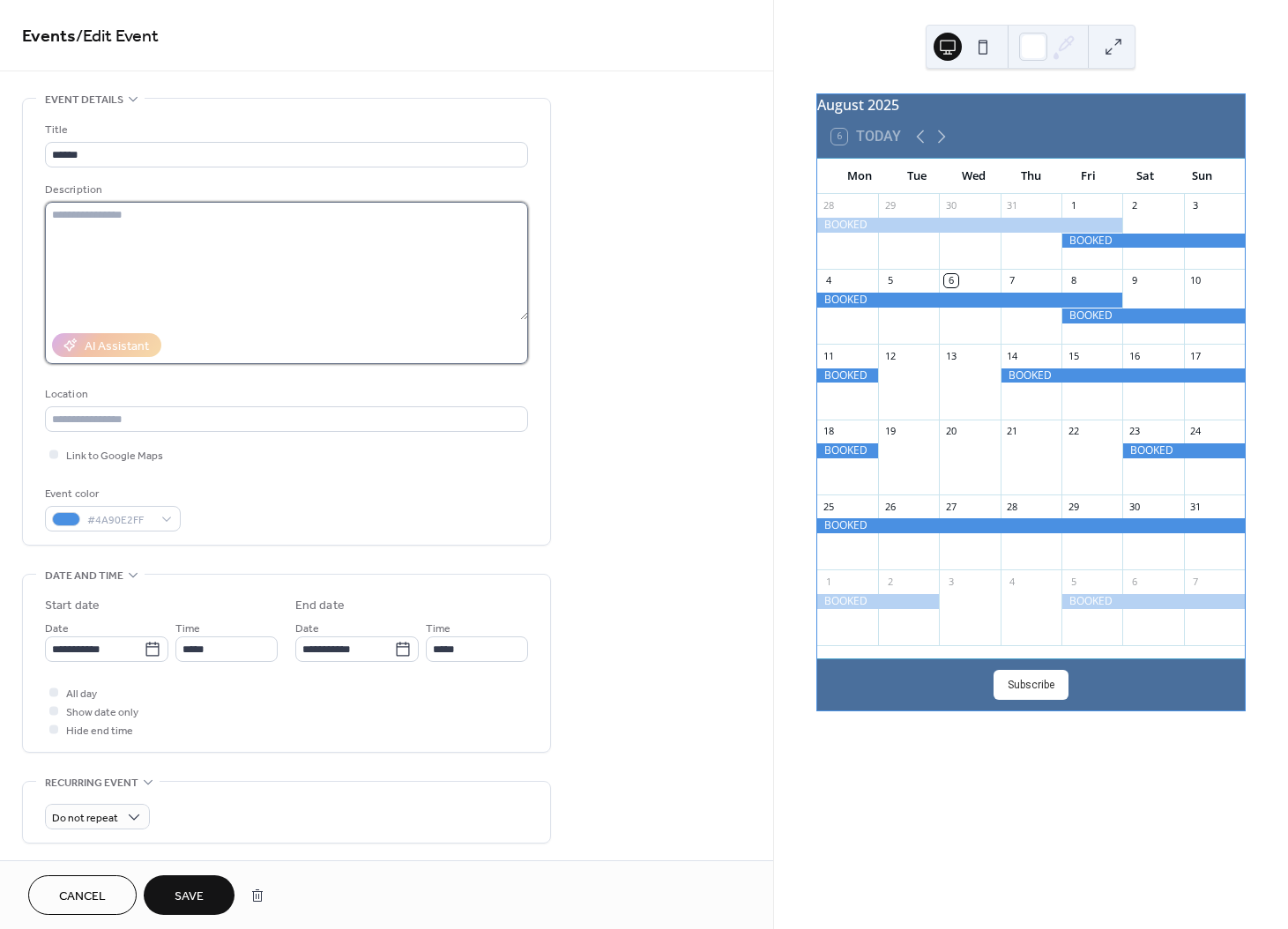 click at bounding box center [287, 261] 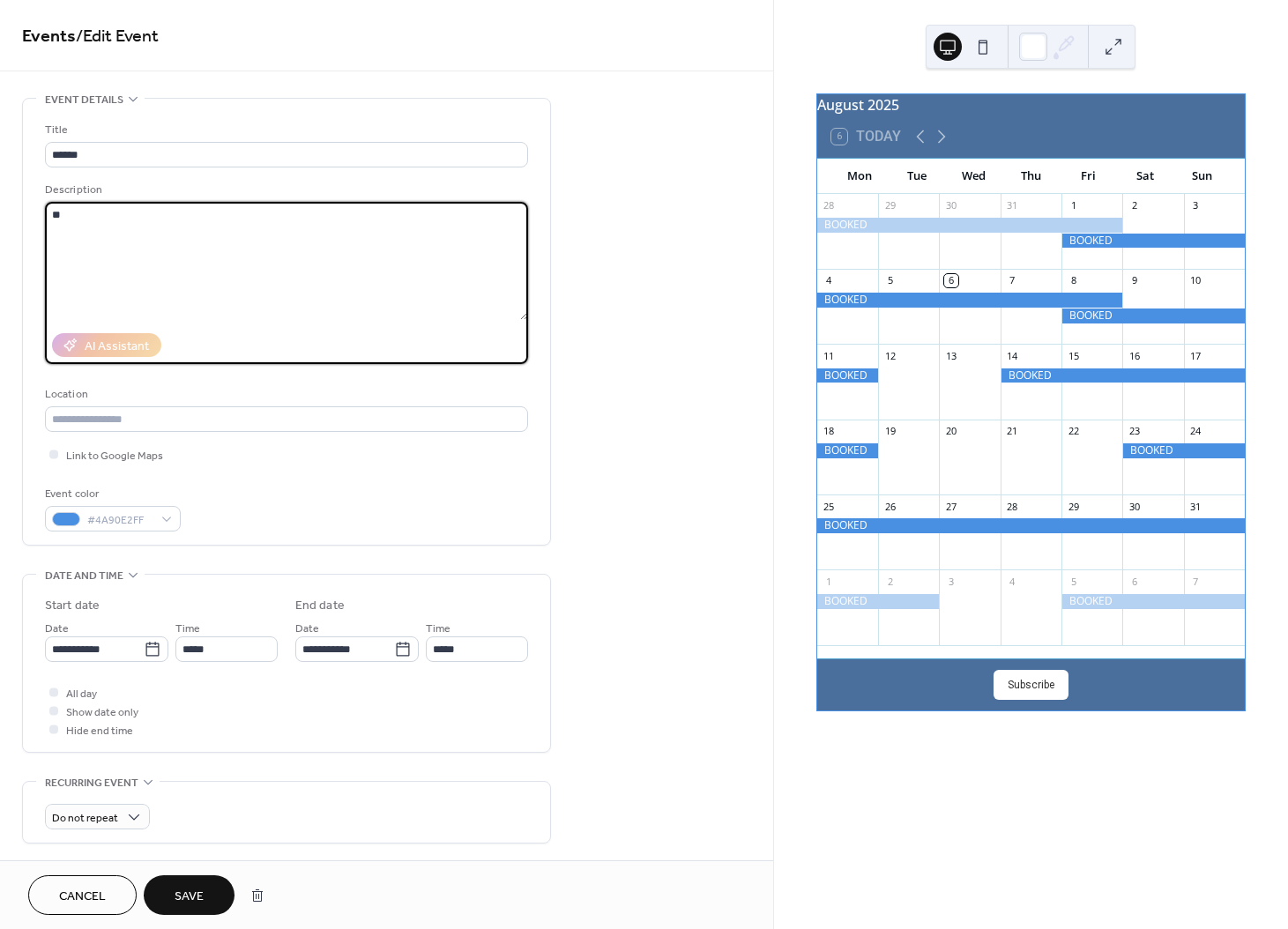 type on "**" 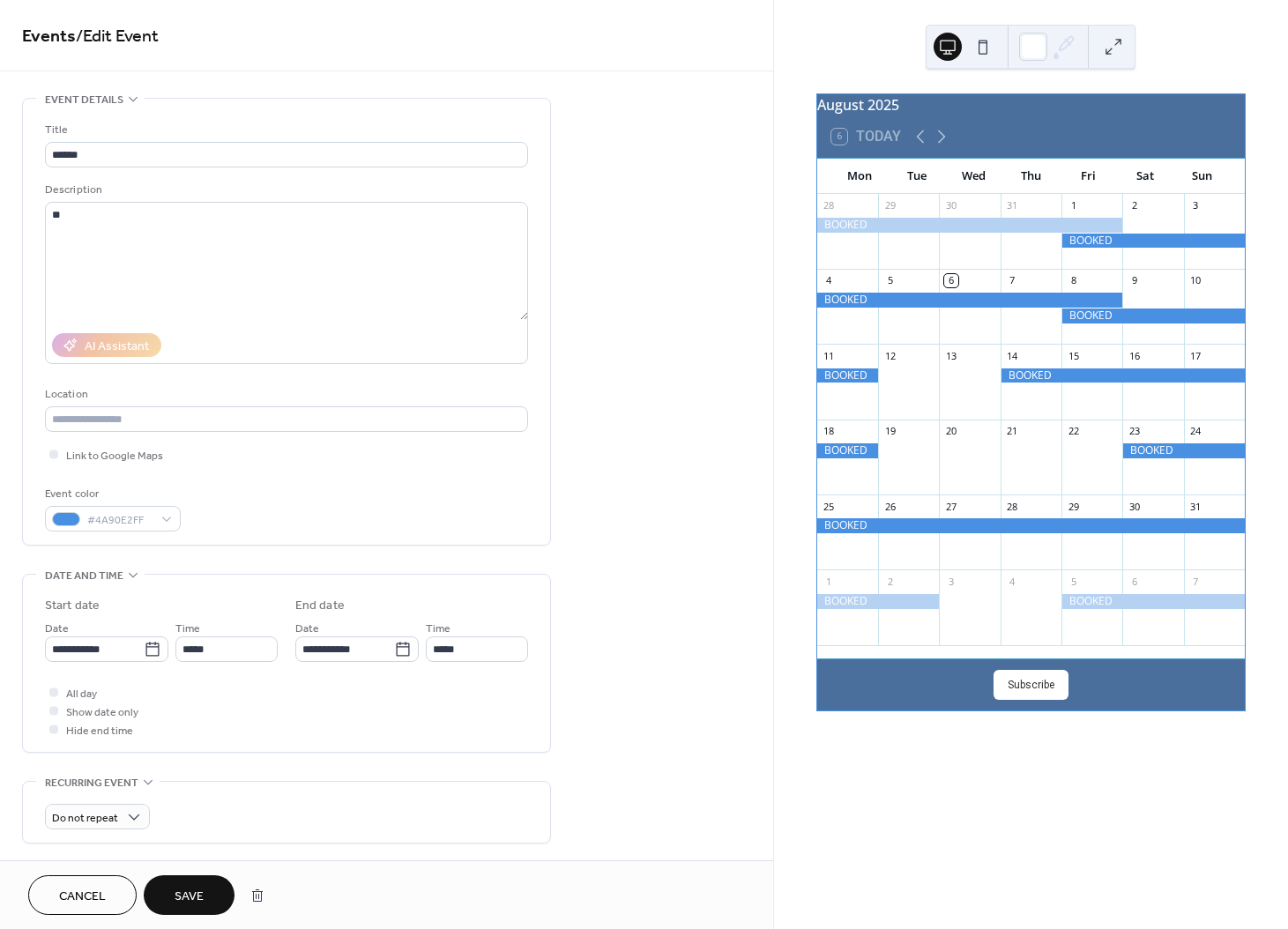 click on "Save" at bounding box center [189, 896] 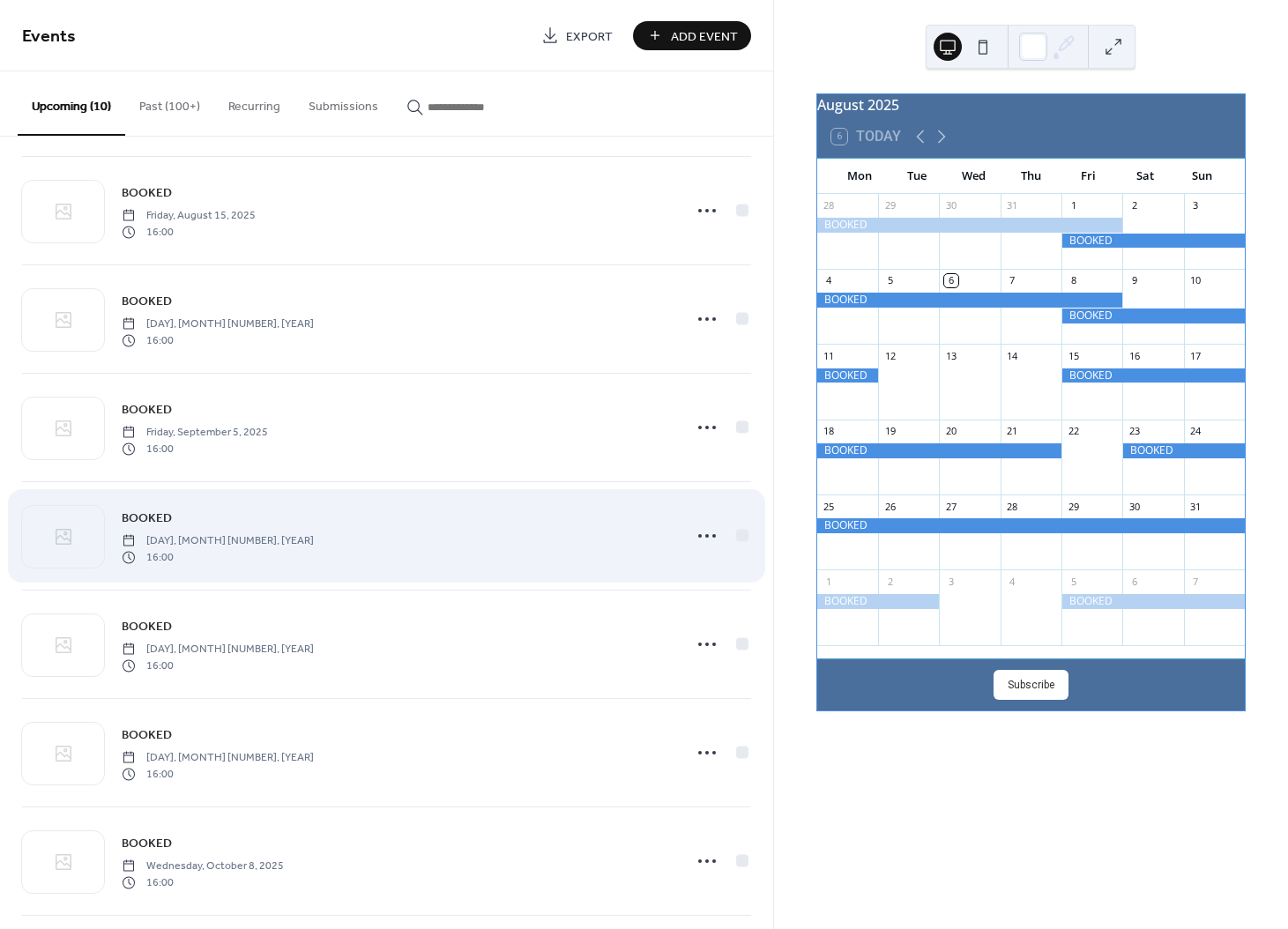 scroll, scrollTop: 242, scrollLeft: 0, axis: vertical 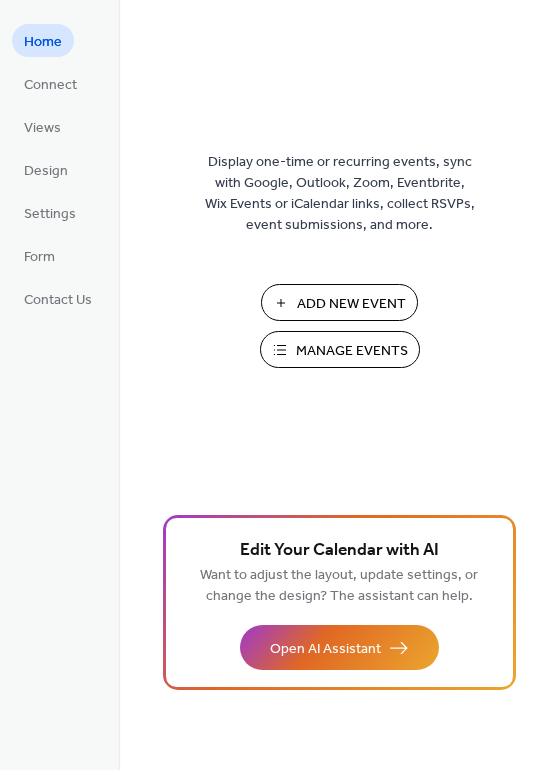 click on "Manage Events" at bounding box center (352, 351) 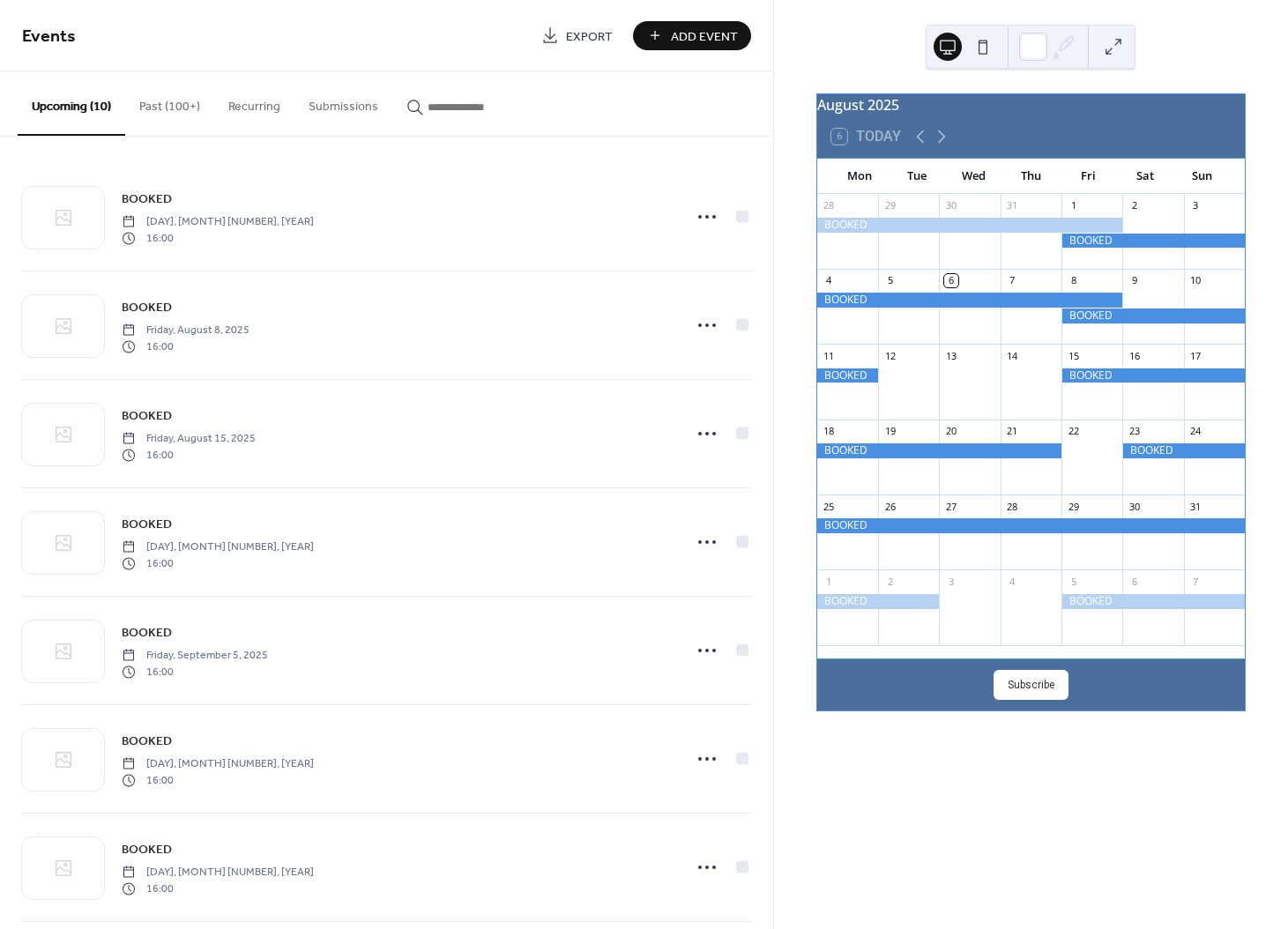 scroll, scrollTop: 0, scrollLeft: 0, axis: both 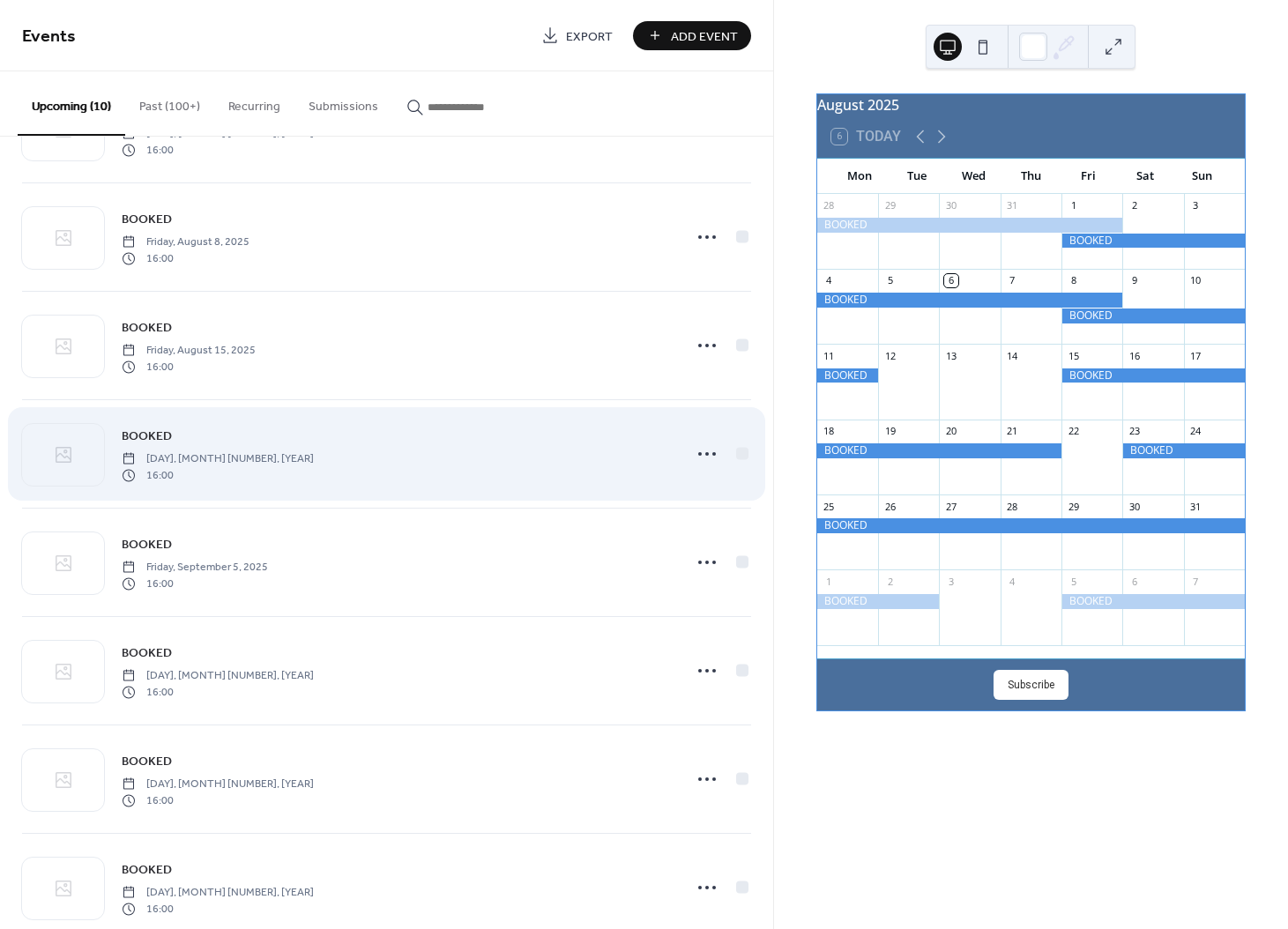 click on "[DAY], [MONTH] [NUMBER], [YEAR]" at bounding box center [218, 459] 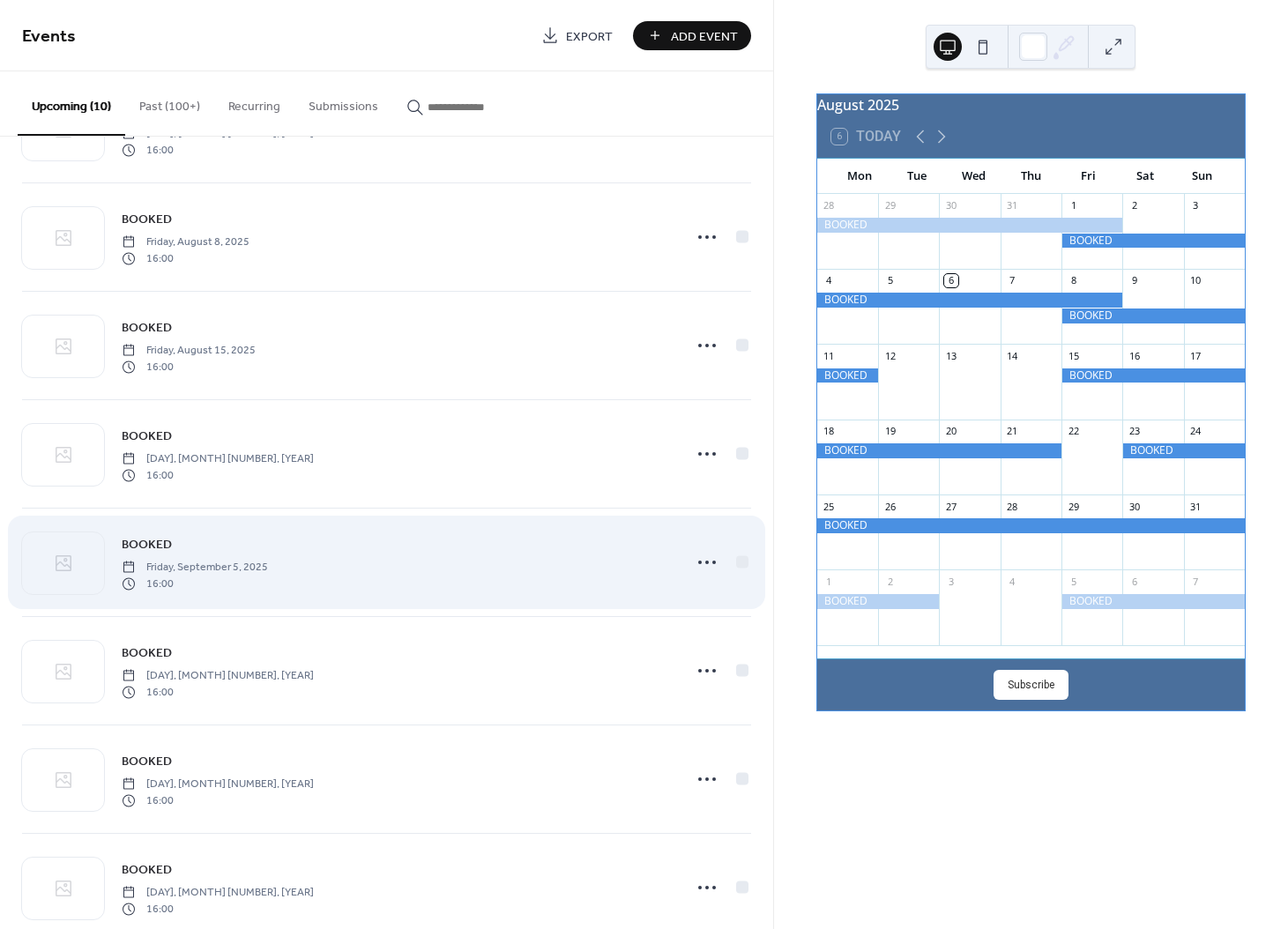 click on "16:00" at bounding box center [195, 583] 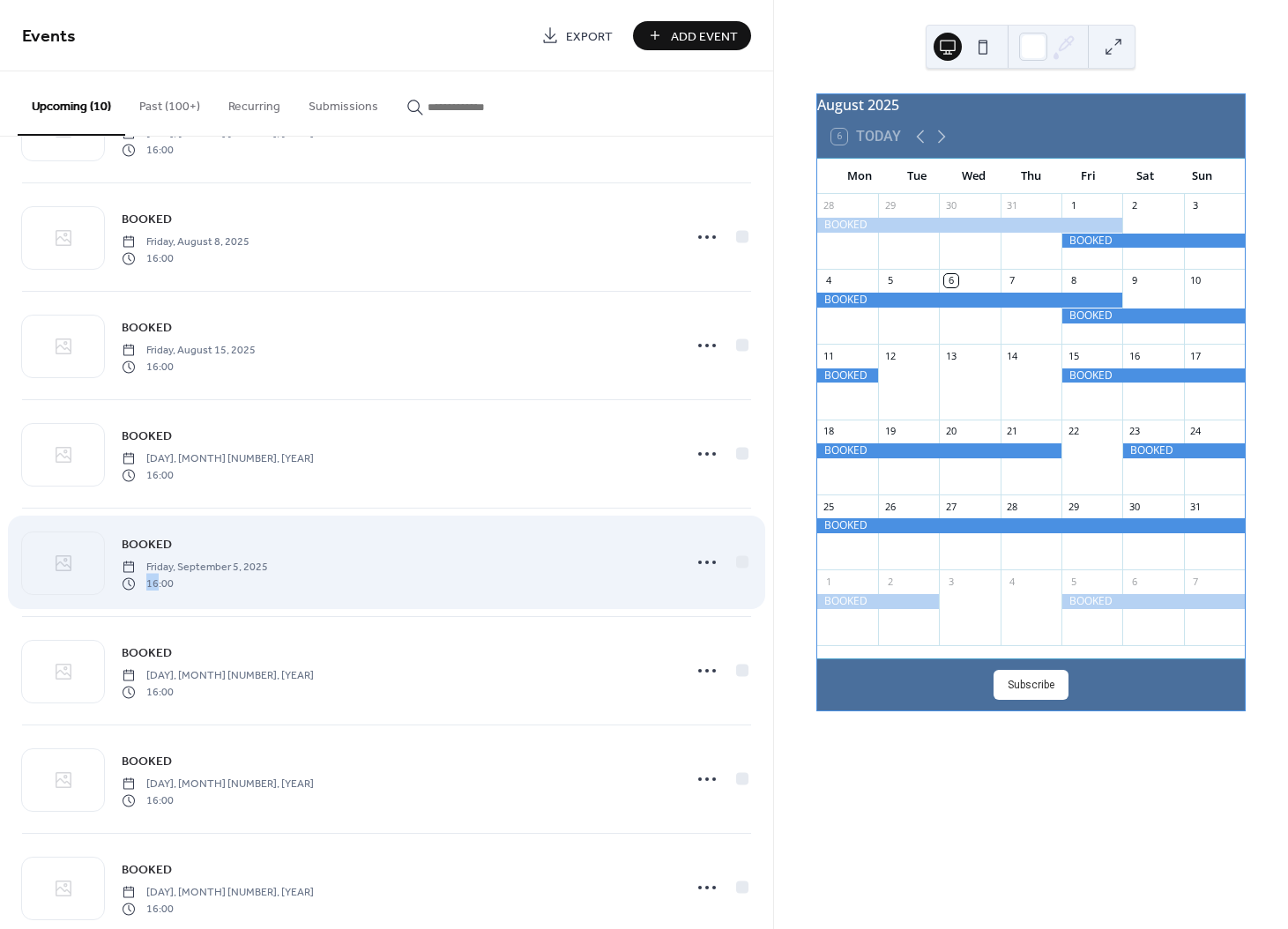 click on "16:00" at bounding box center (195, 583) 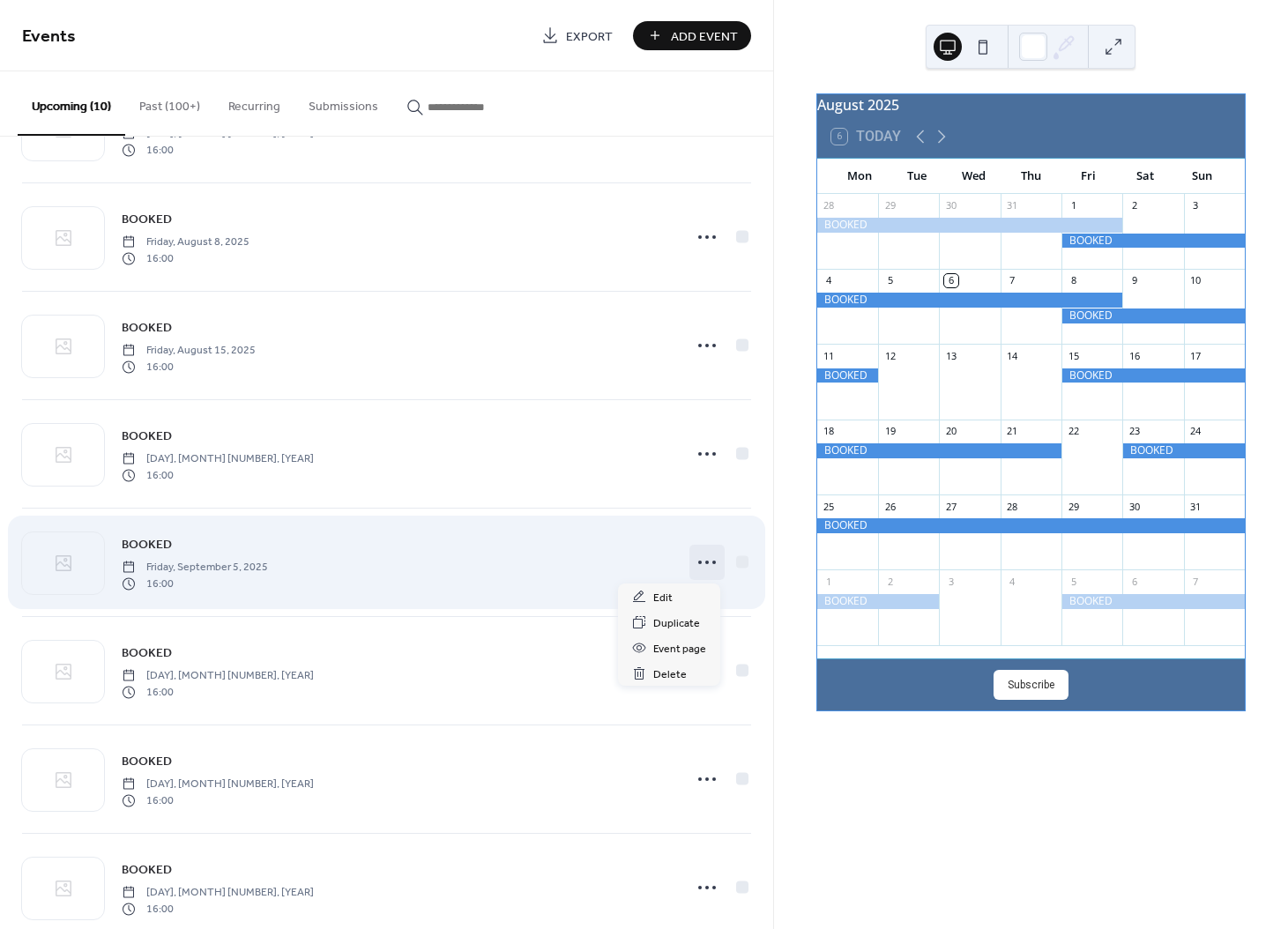 click 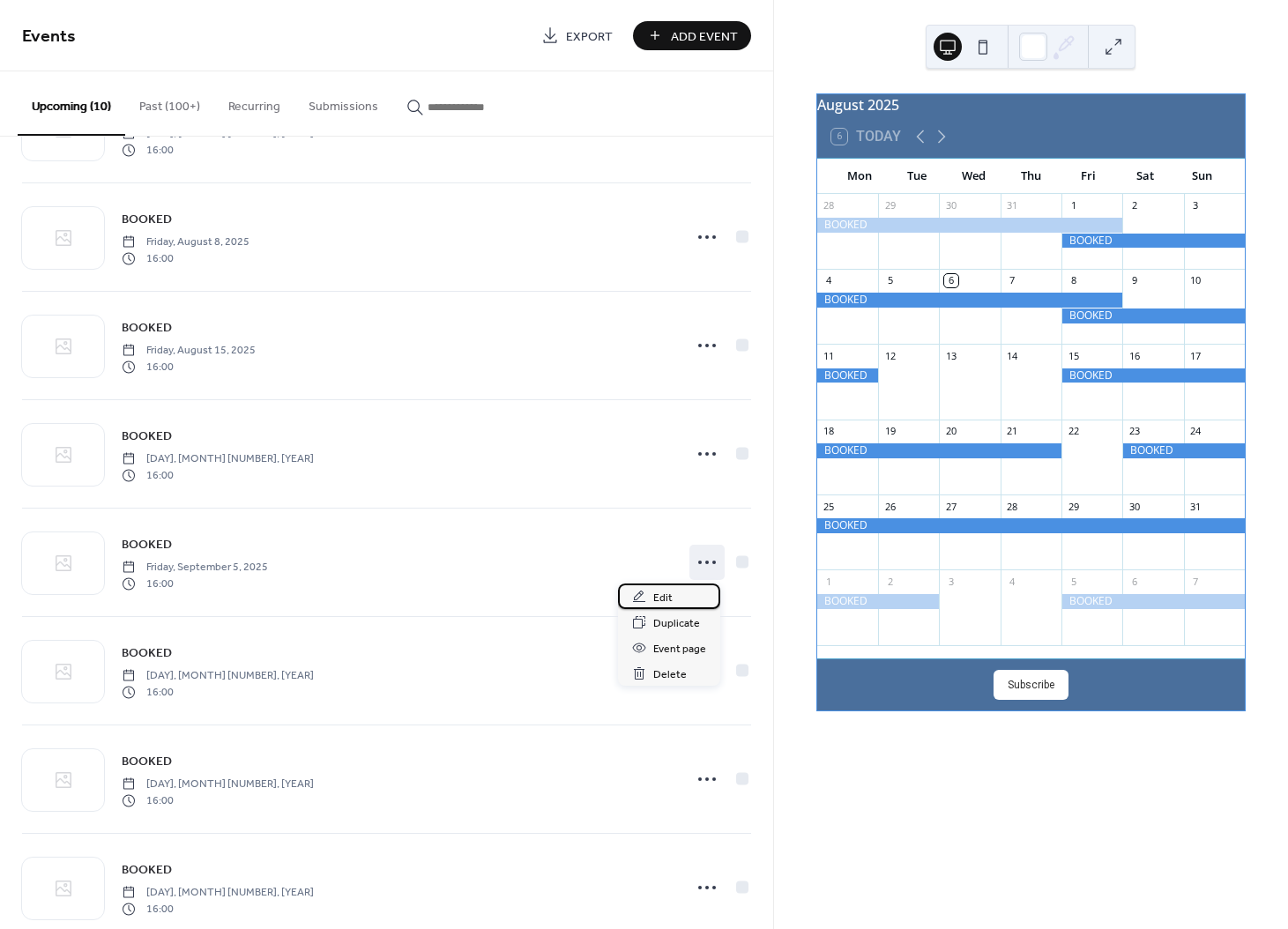 click on "Edit" at bounding box center (669, 596) 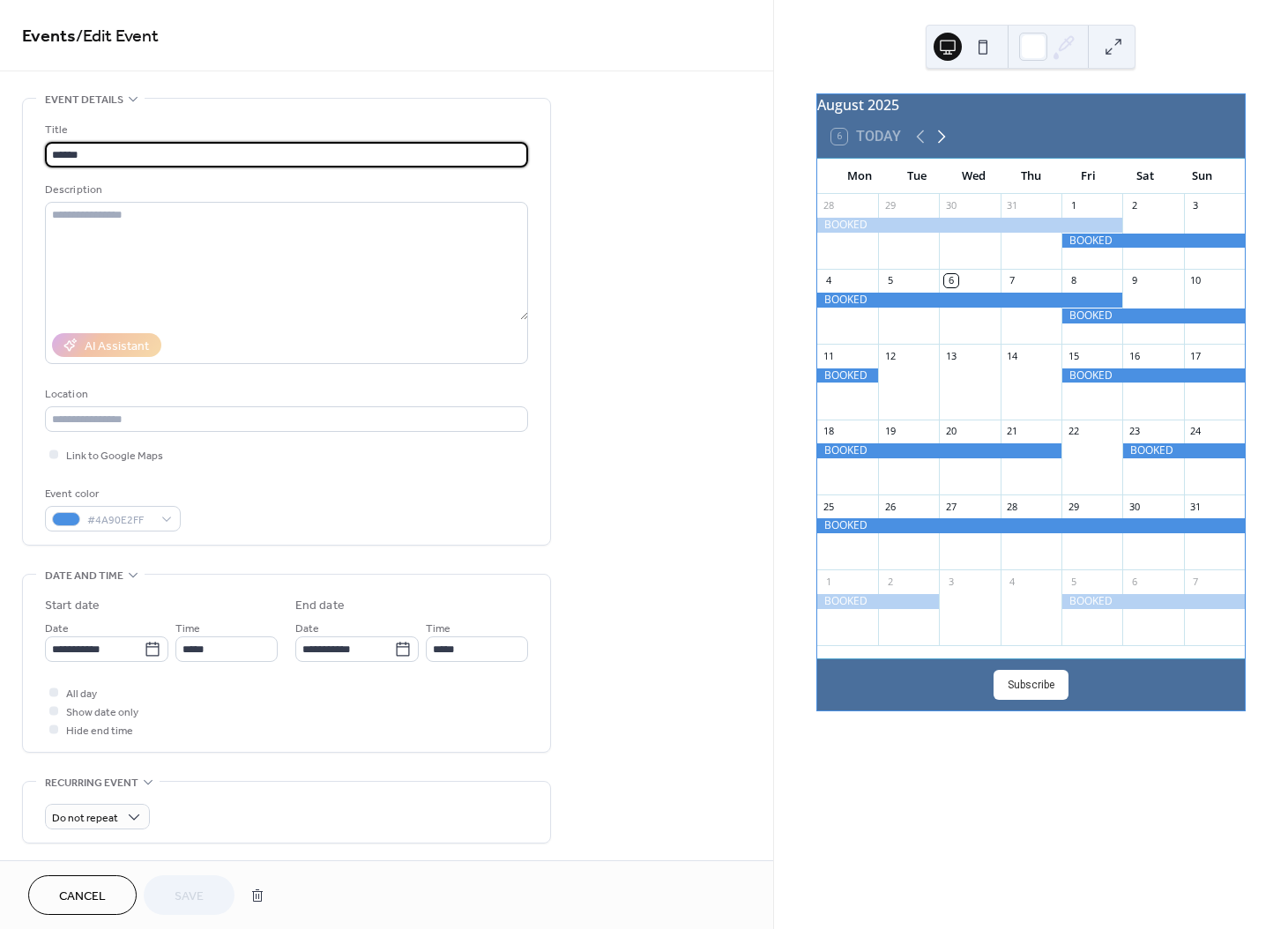 click 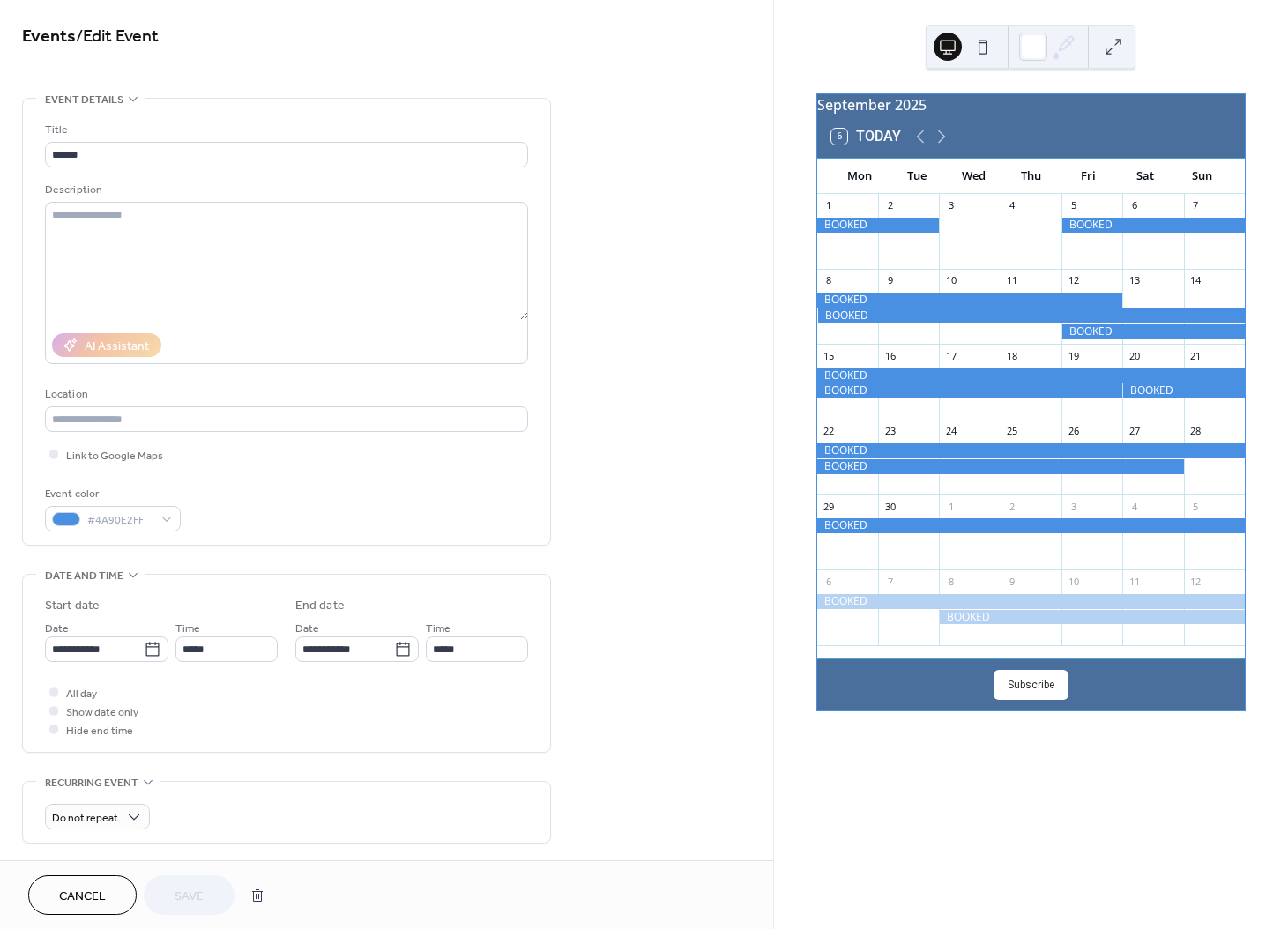 click at bounding box center (1031, 316) 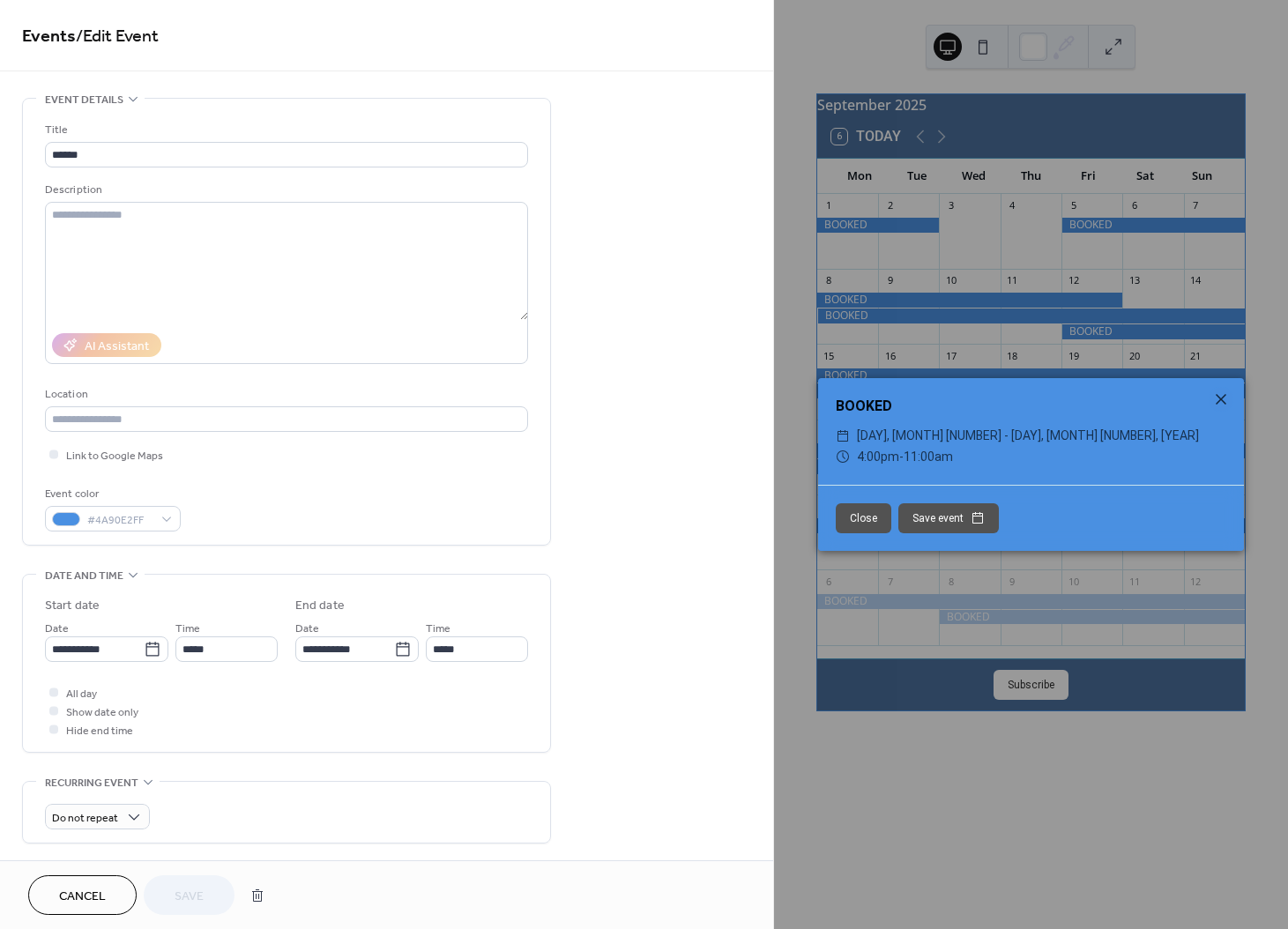 click 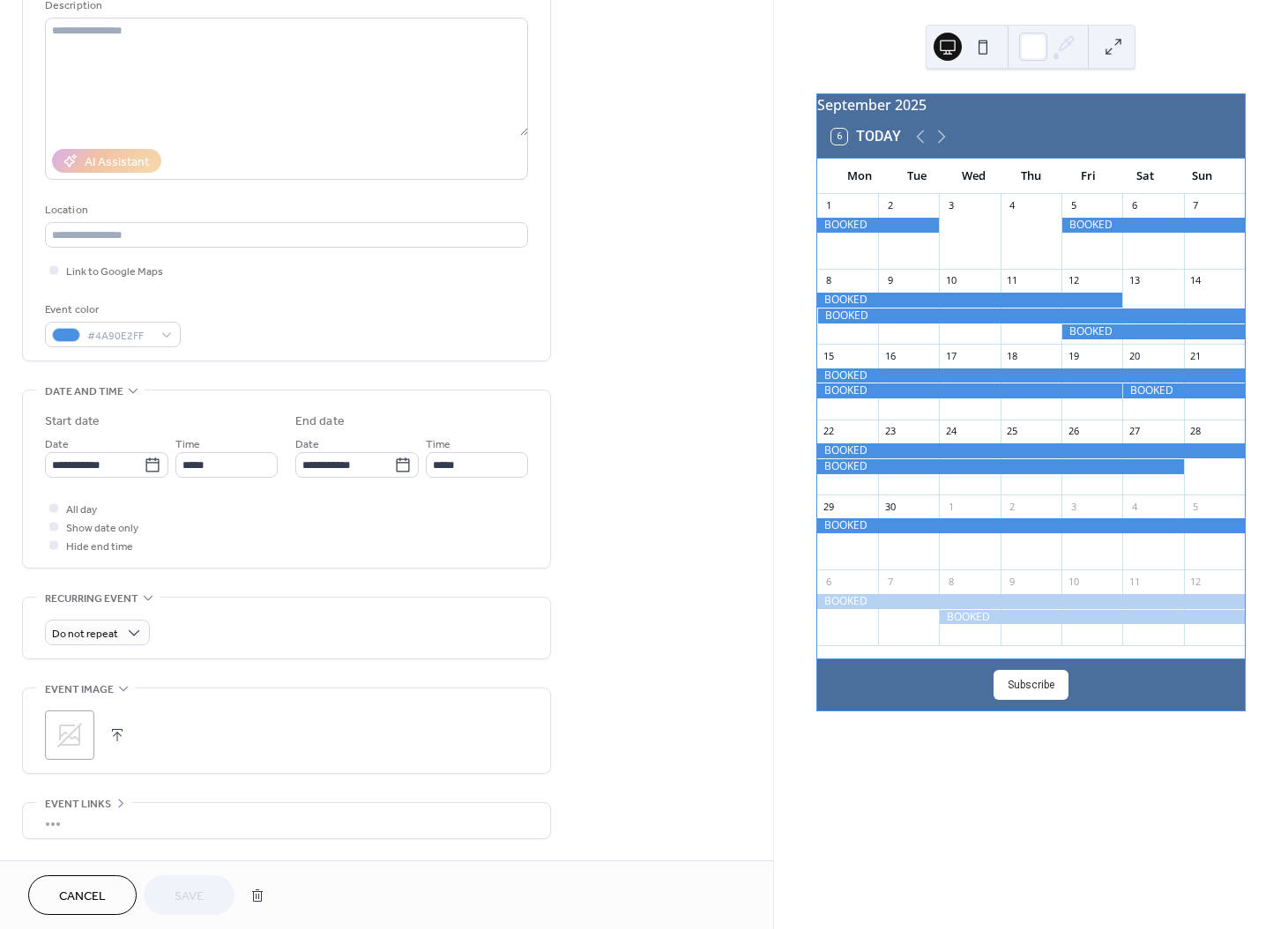 scroll, scrollTop: 0, scrollLeft: 0, axis: both 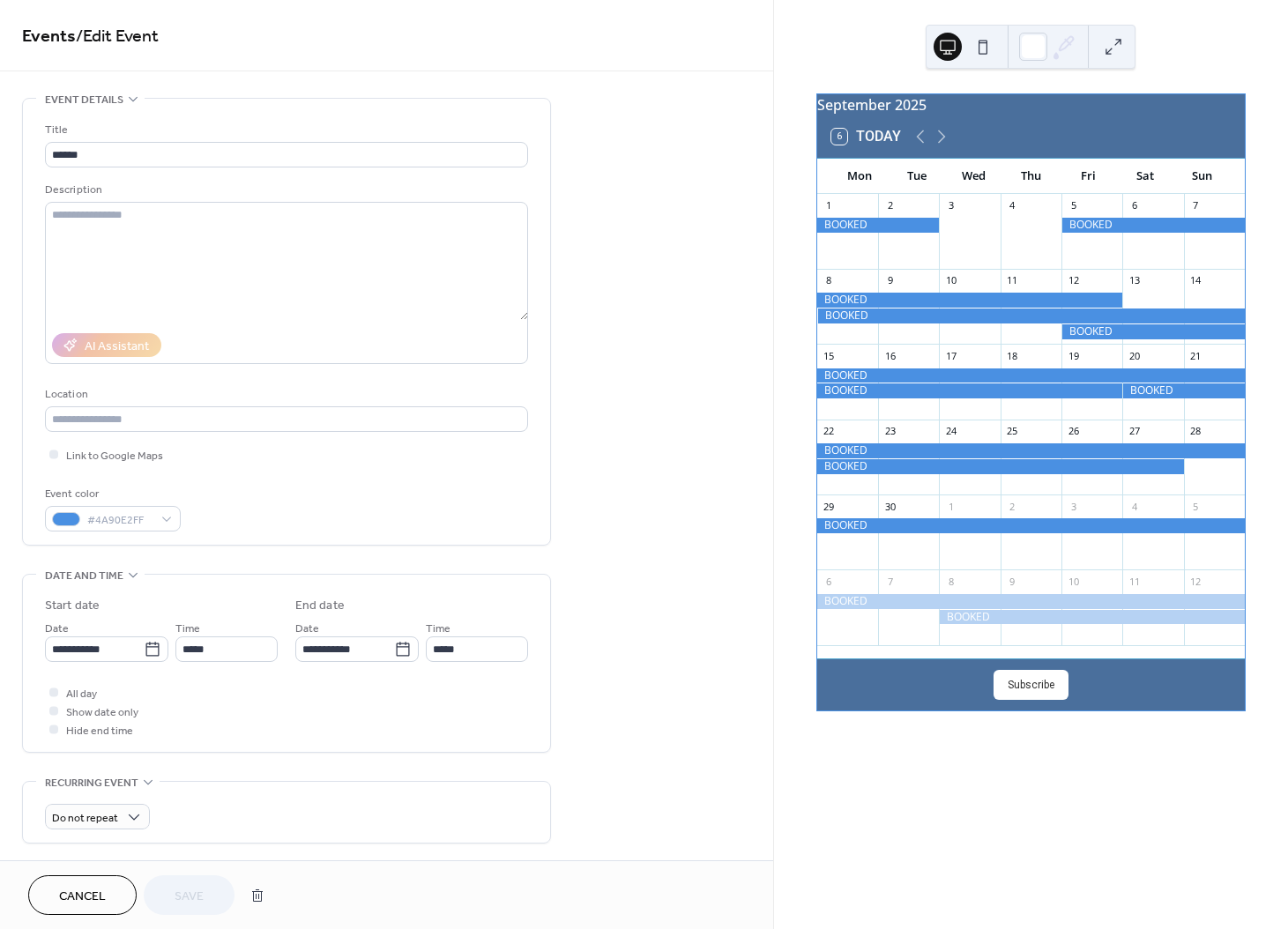 click on "Cancel" at bounding box center (82, 896) 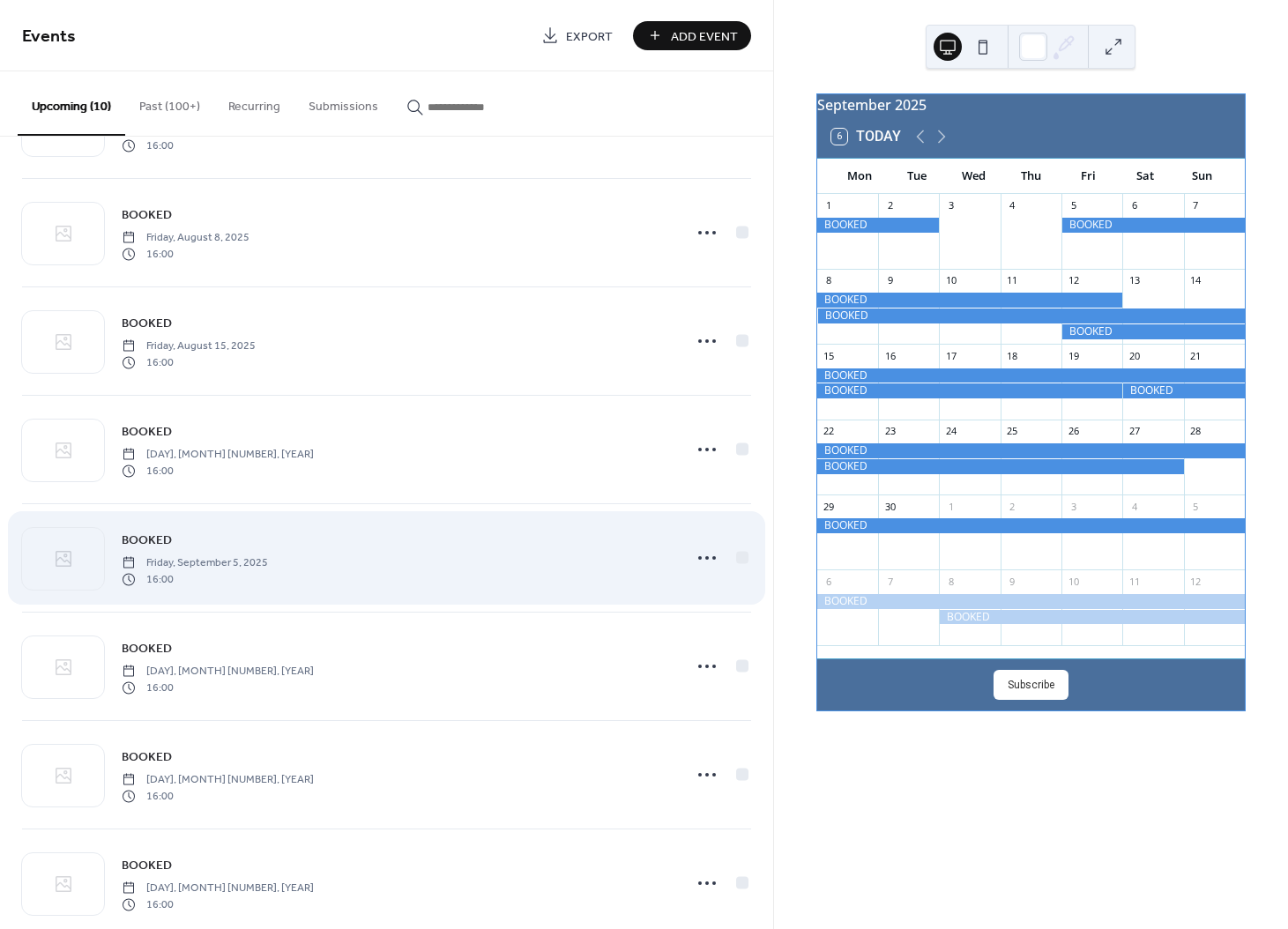 scroll, scrollTop: 96, scrollLeft: 0, axis: vertical 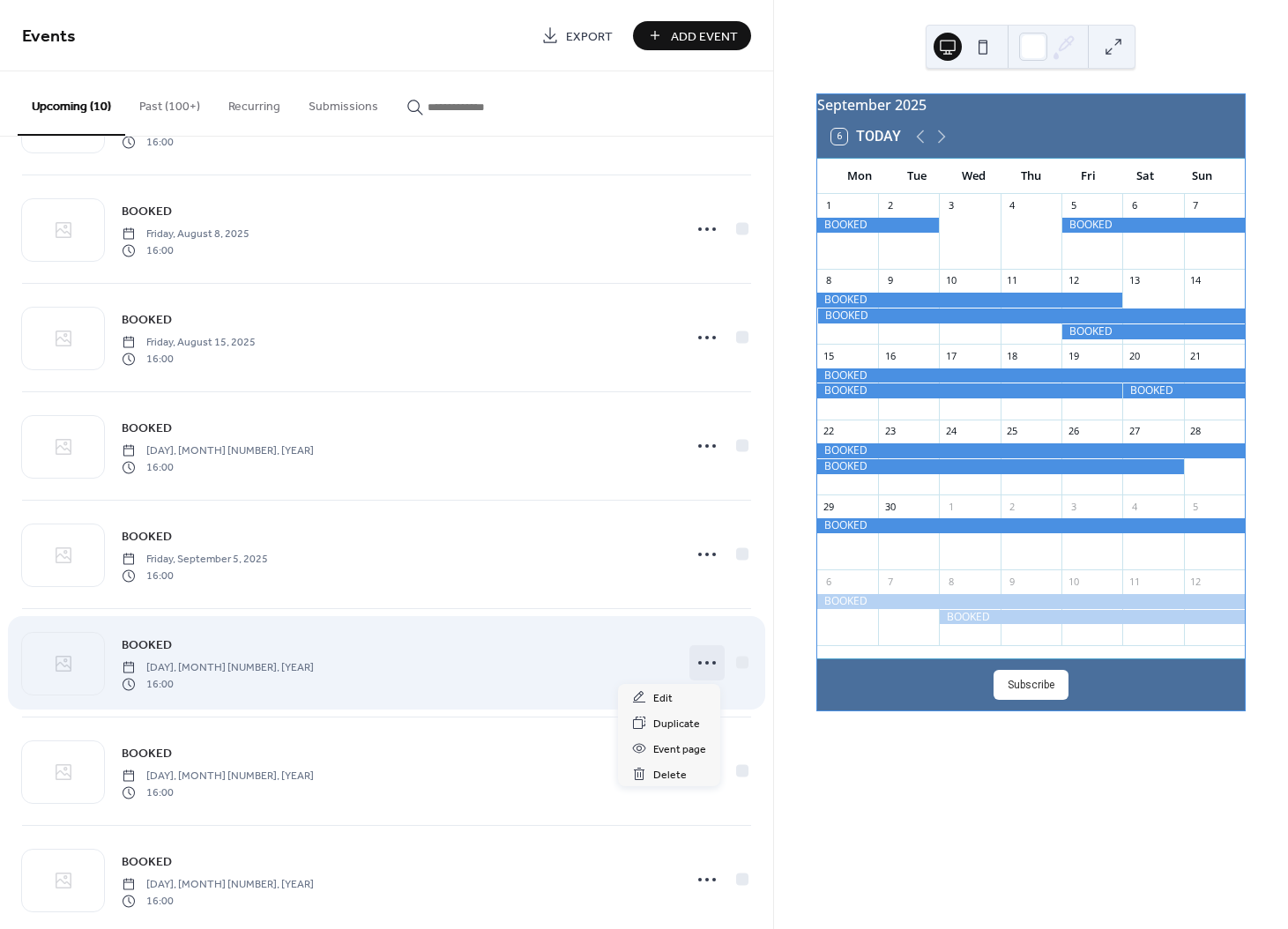 click 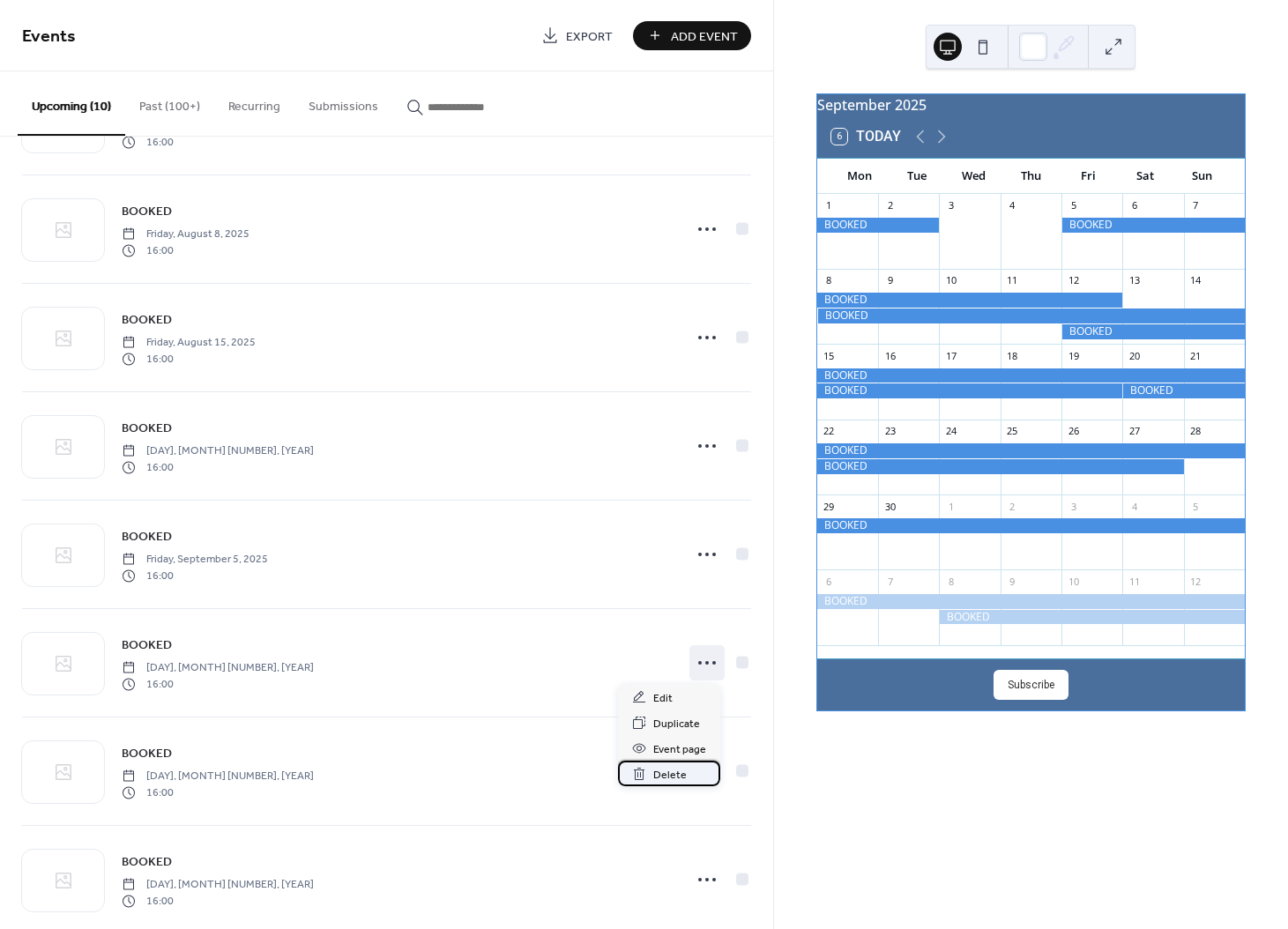 click on "Delete" at bounding box center (670, 775) 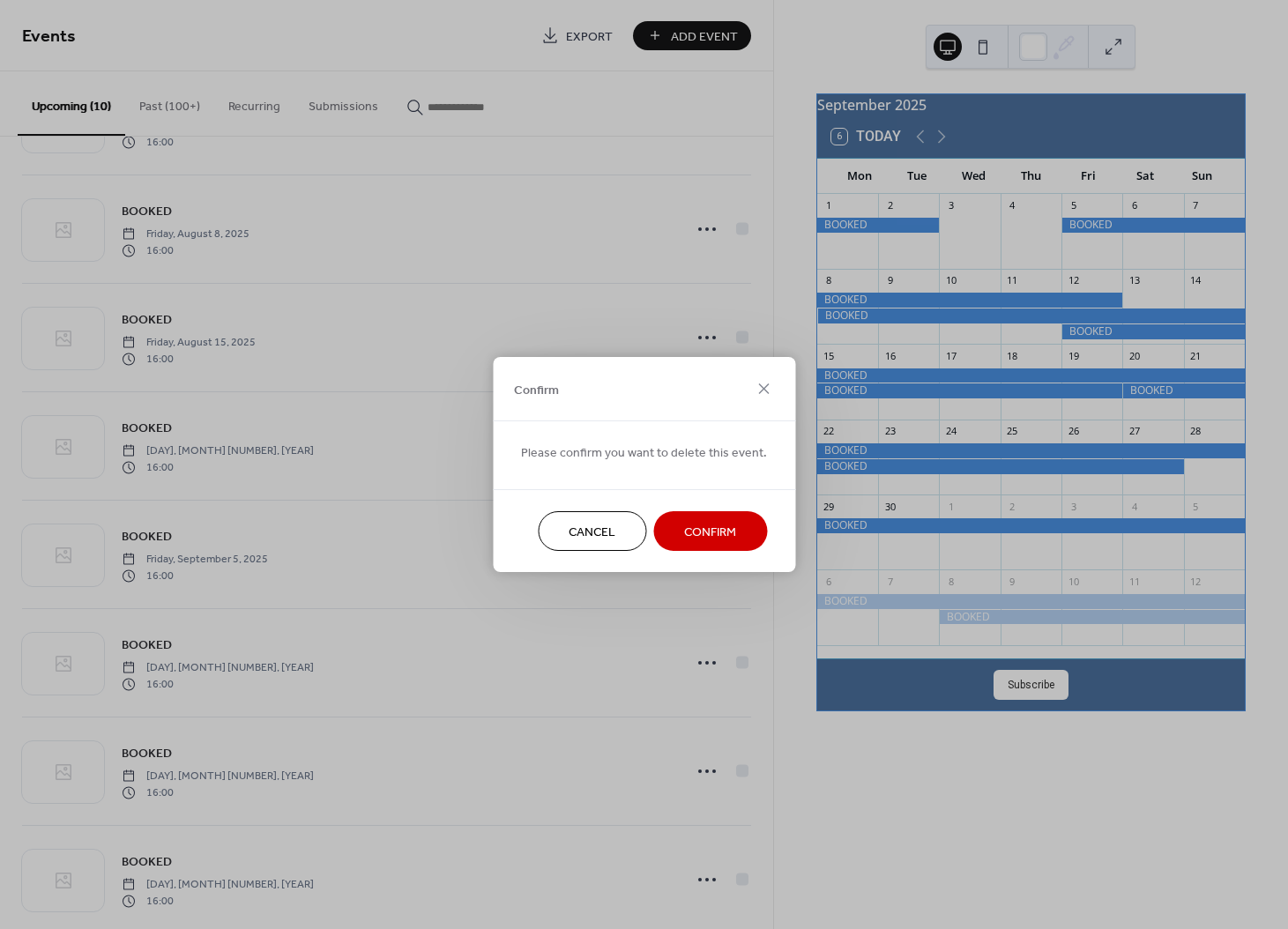 click on "Confirm" at bounding box center (710, 532) 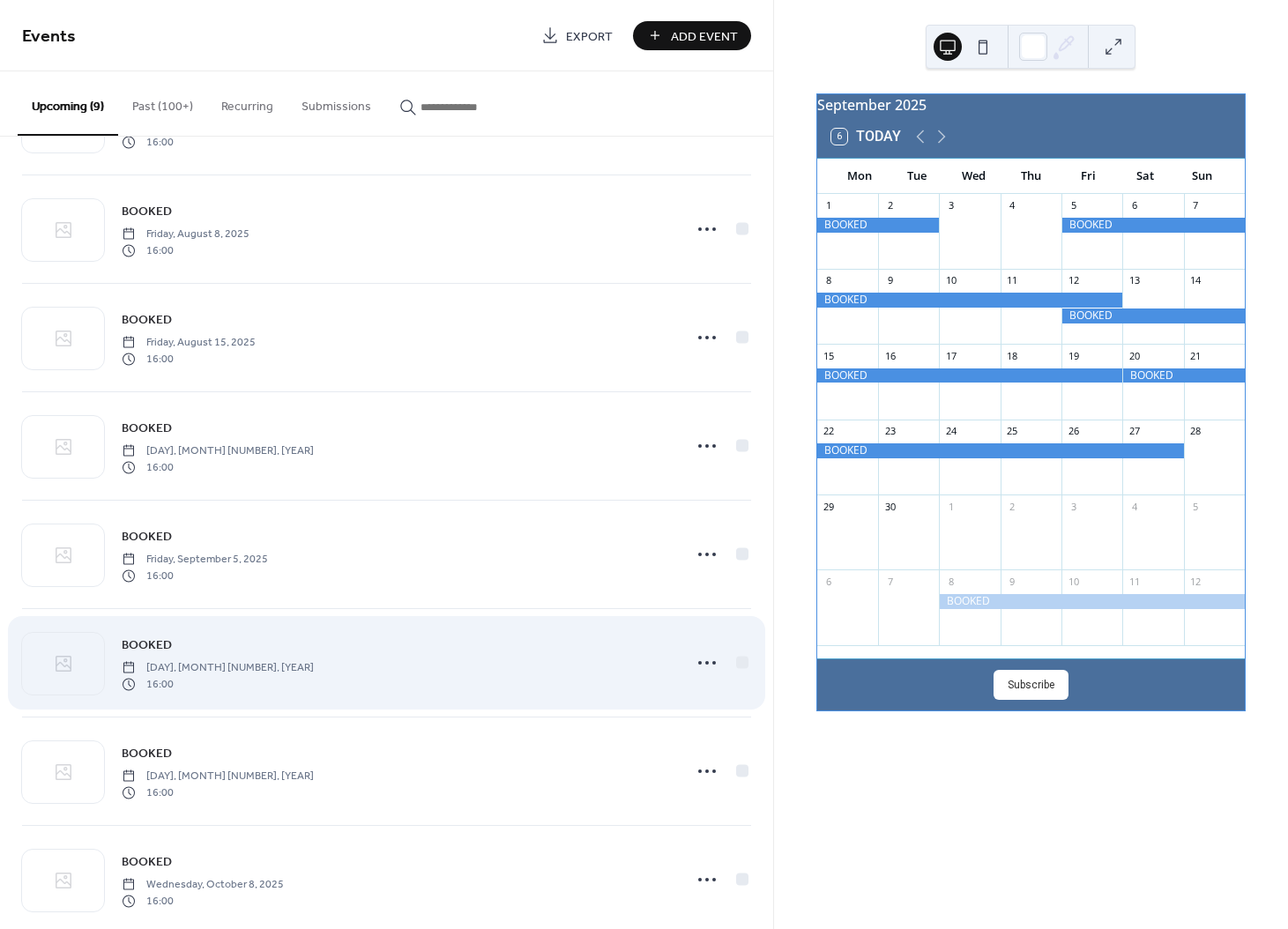 click on "[DAY], [MONTH] [NUMBER], [YEAR]" at bounding box center [218, 668] 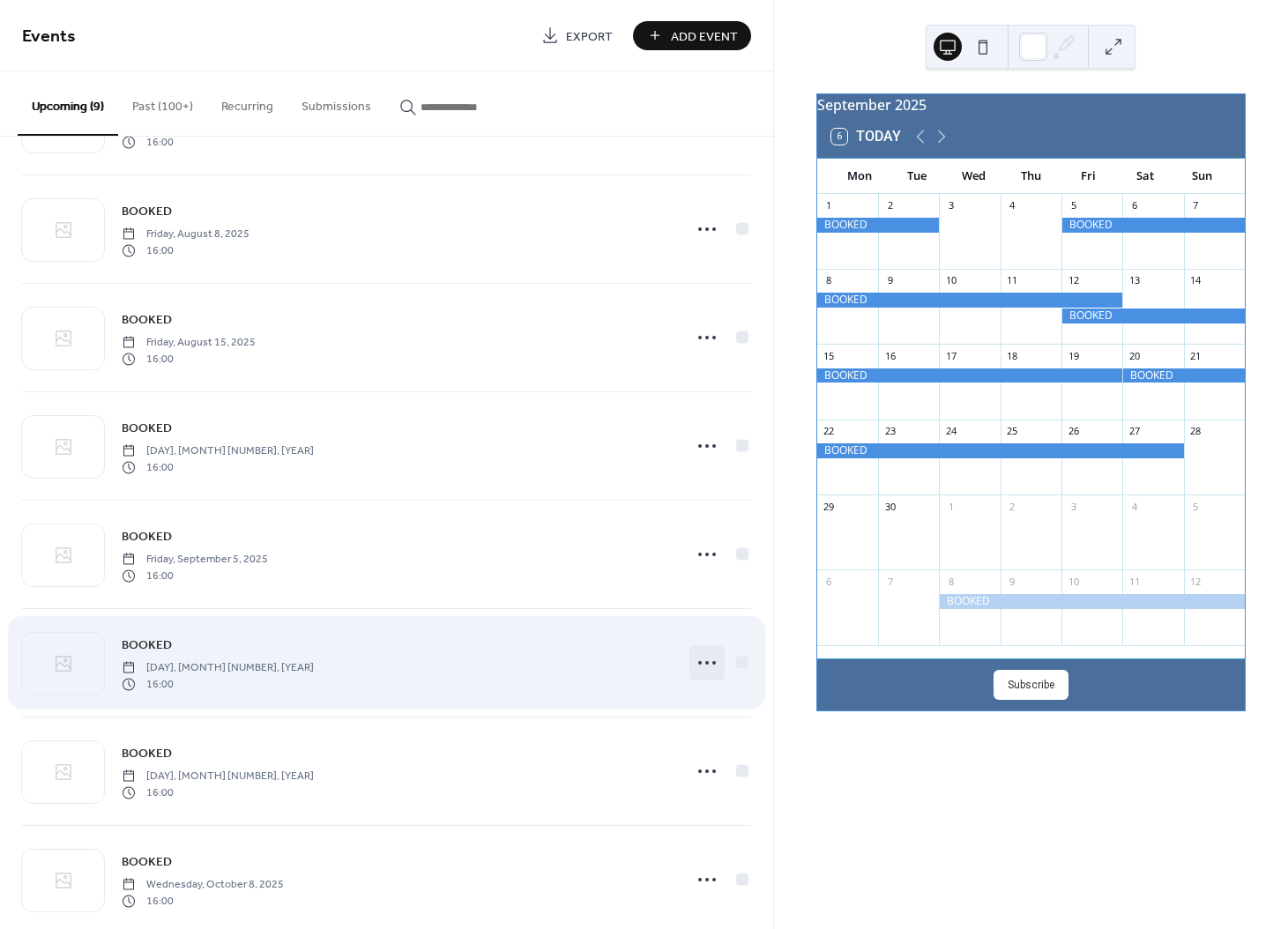 click 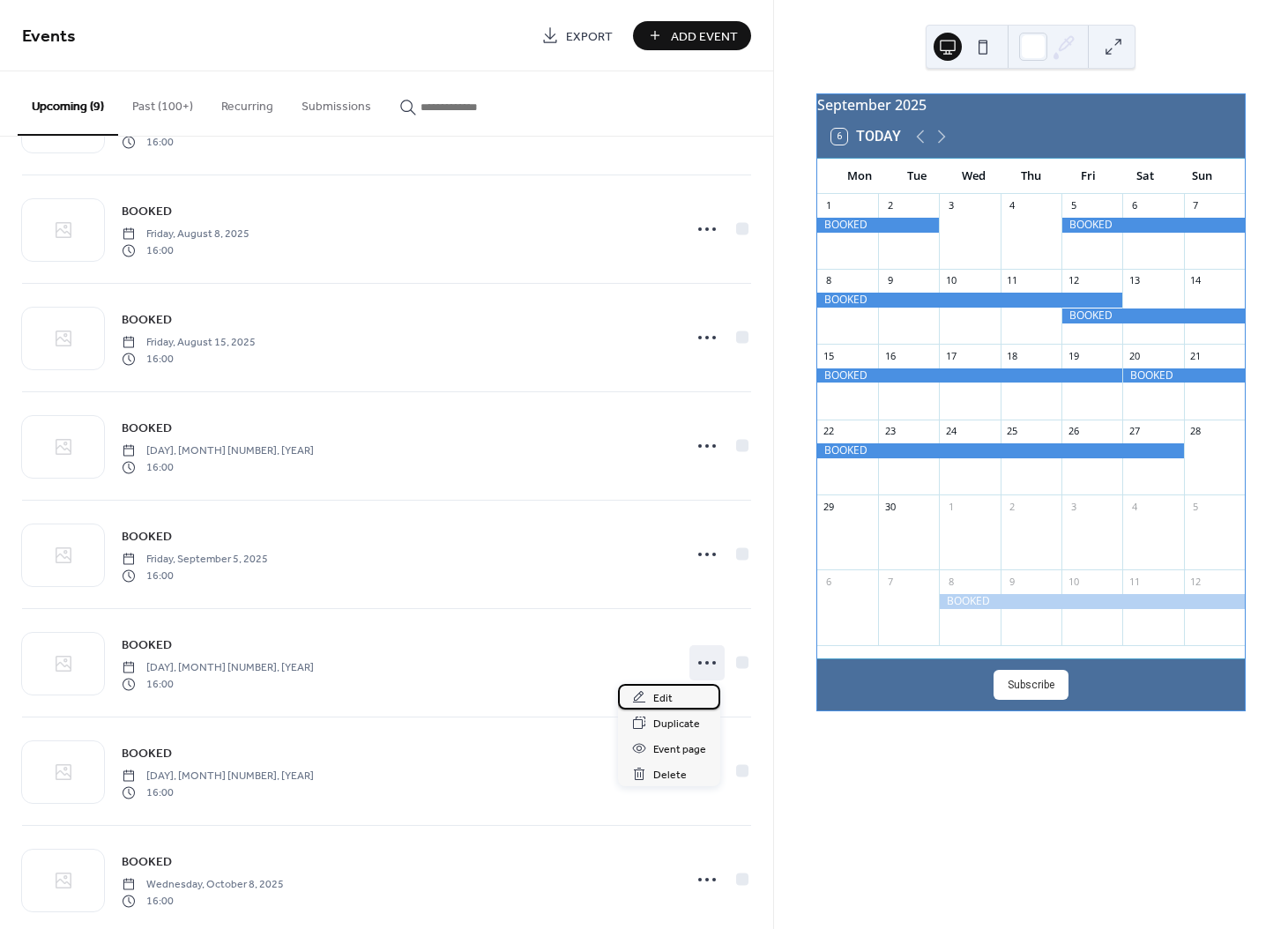 click on "Edit" at bounding box center [669, 696] 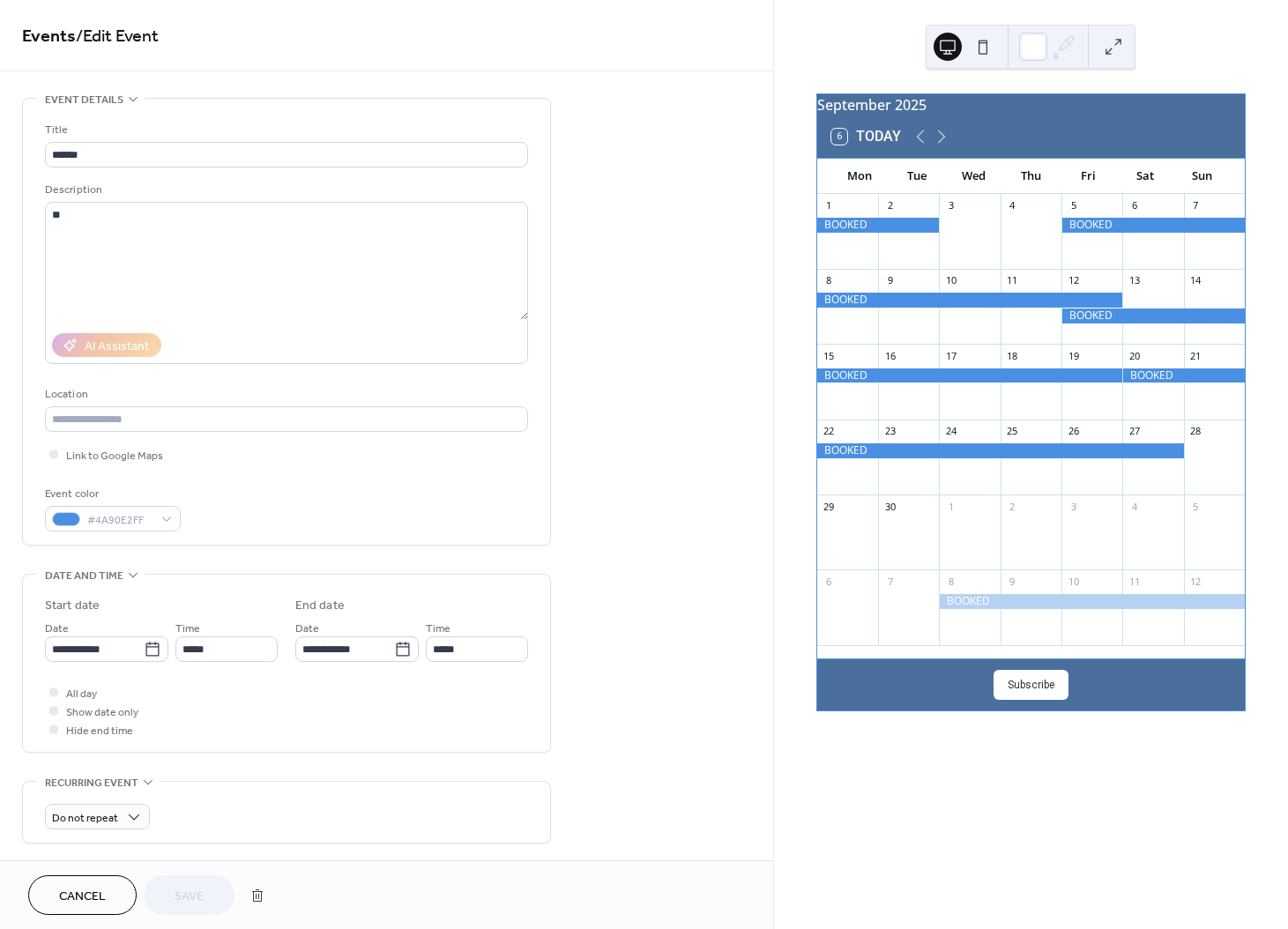 click on "Cancel" at bounding box center (82, 896) 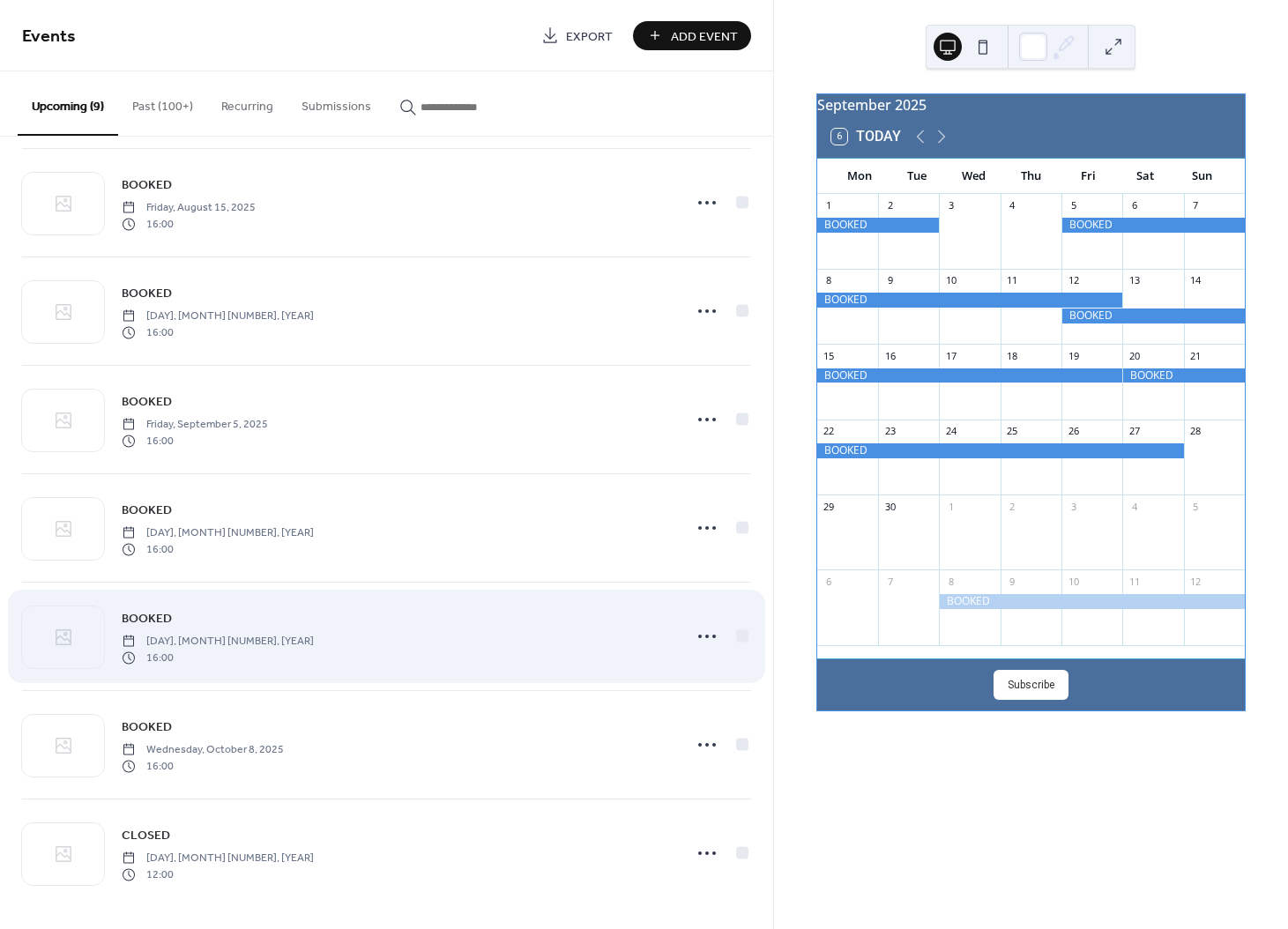 scroll, scrollTop: 235, scrollLeft: 0, axis: vertical 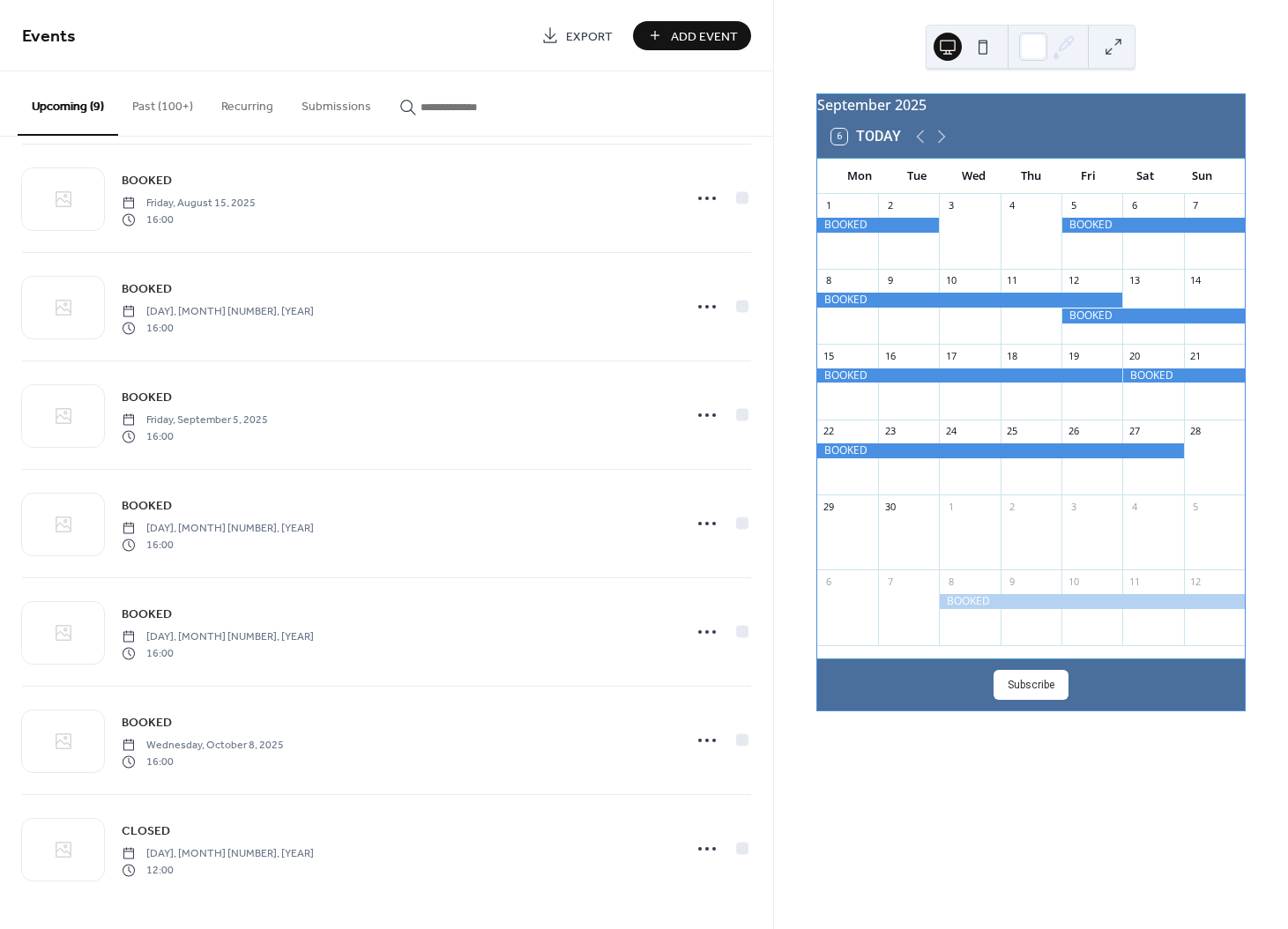 click on "Add Event" at bounding box center [704, 36] 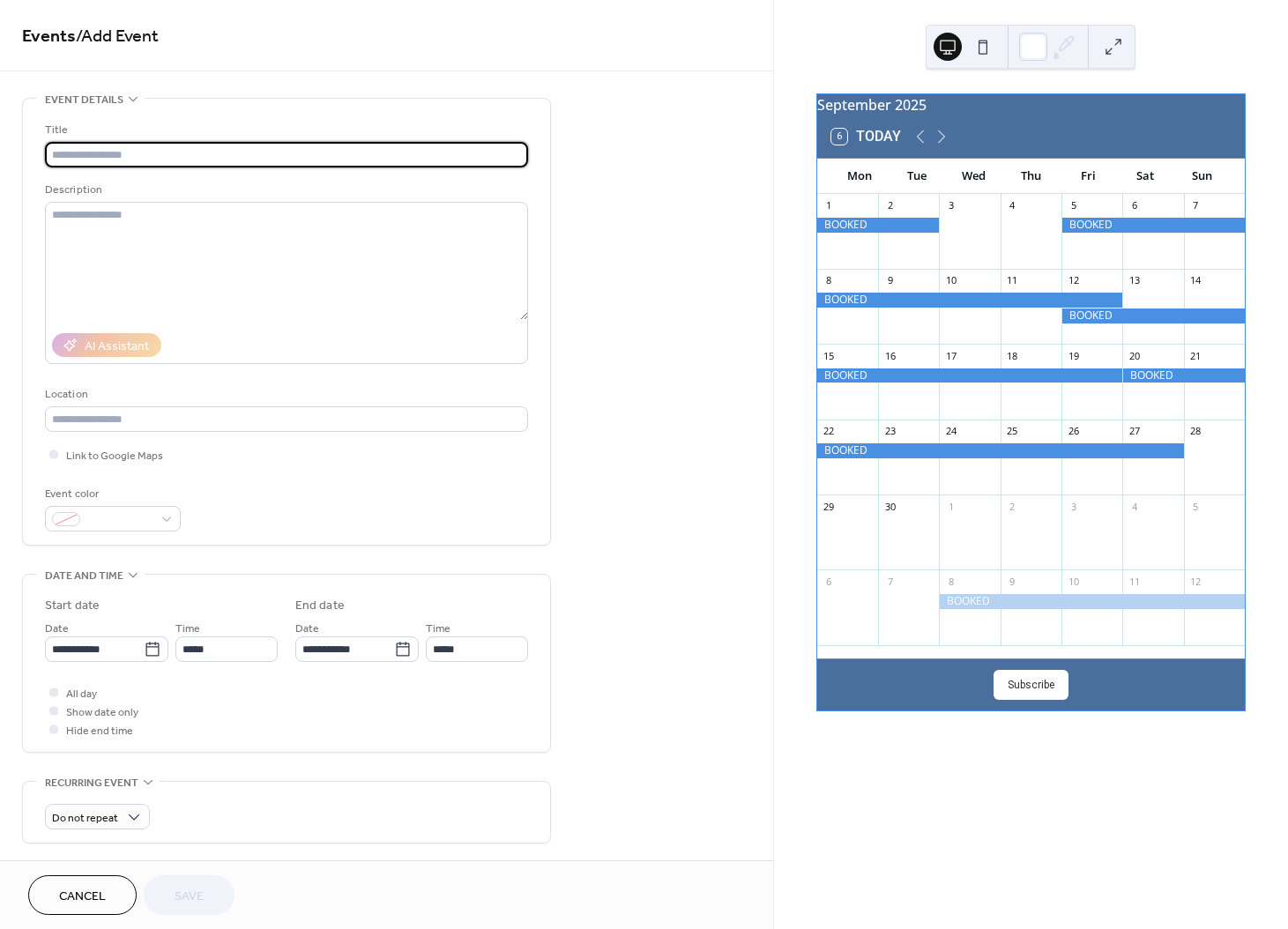 click at bounding box center (287, 154) 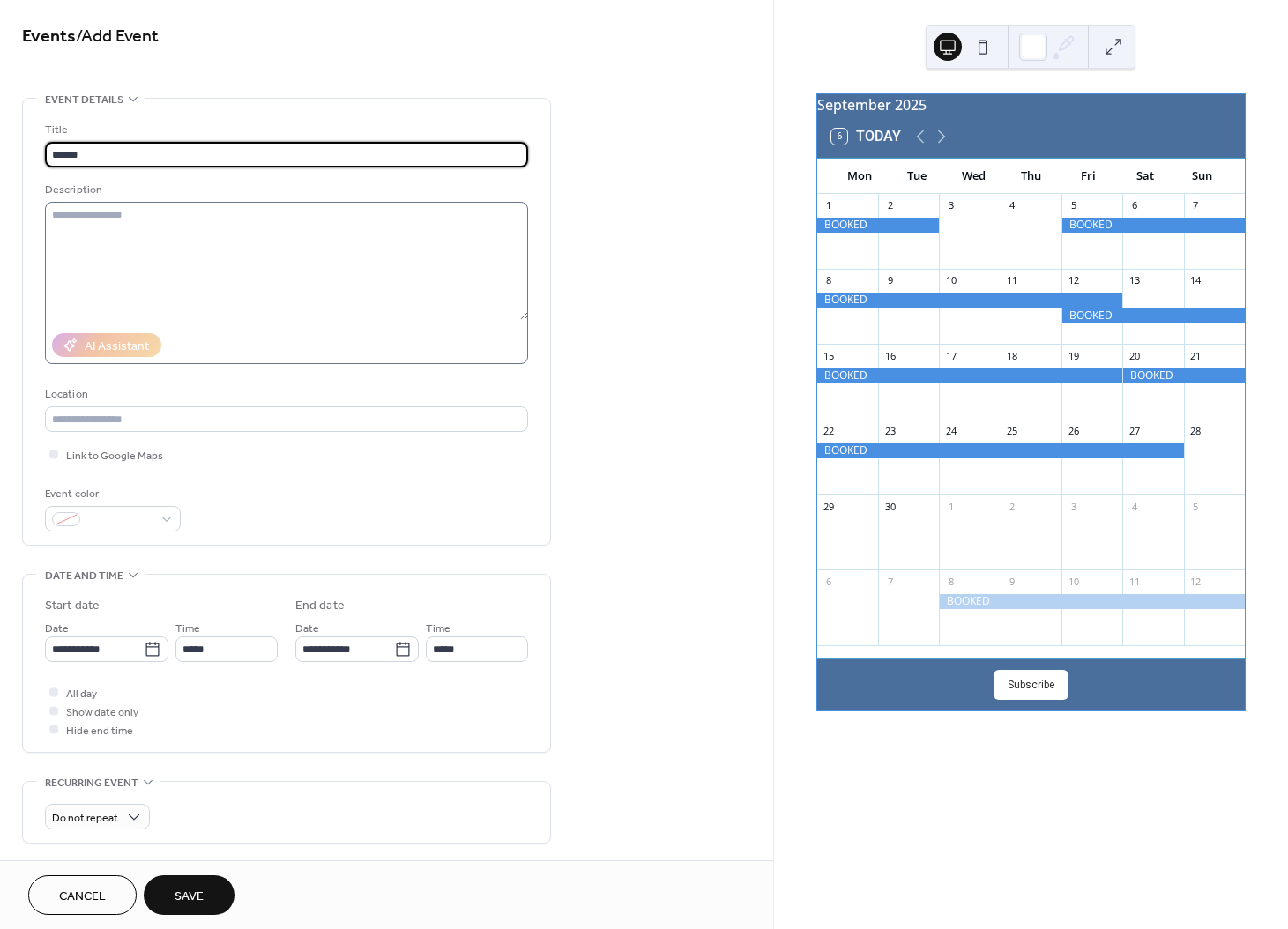 type on "******" 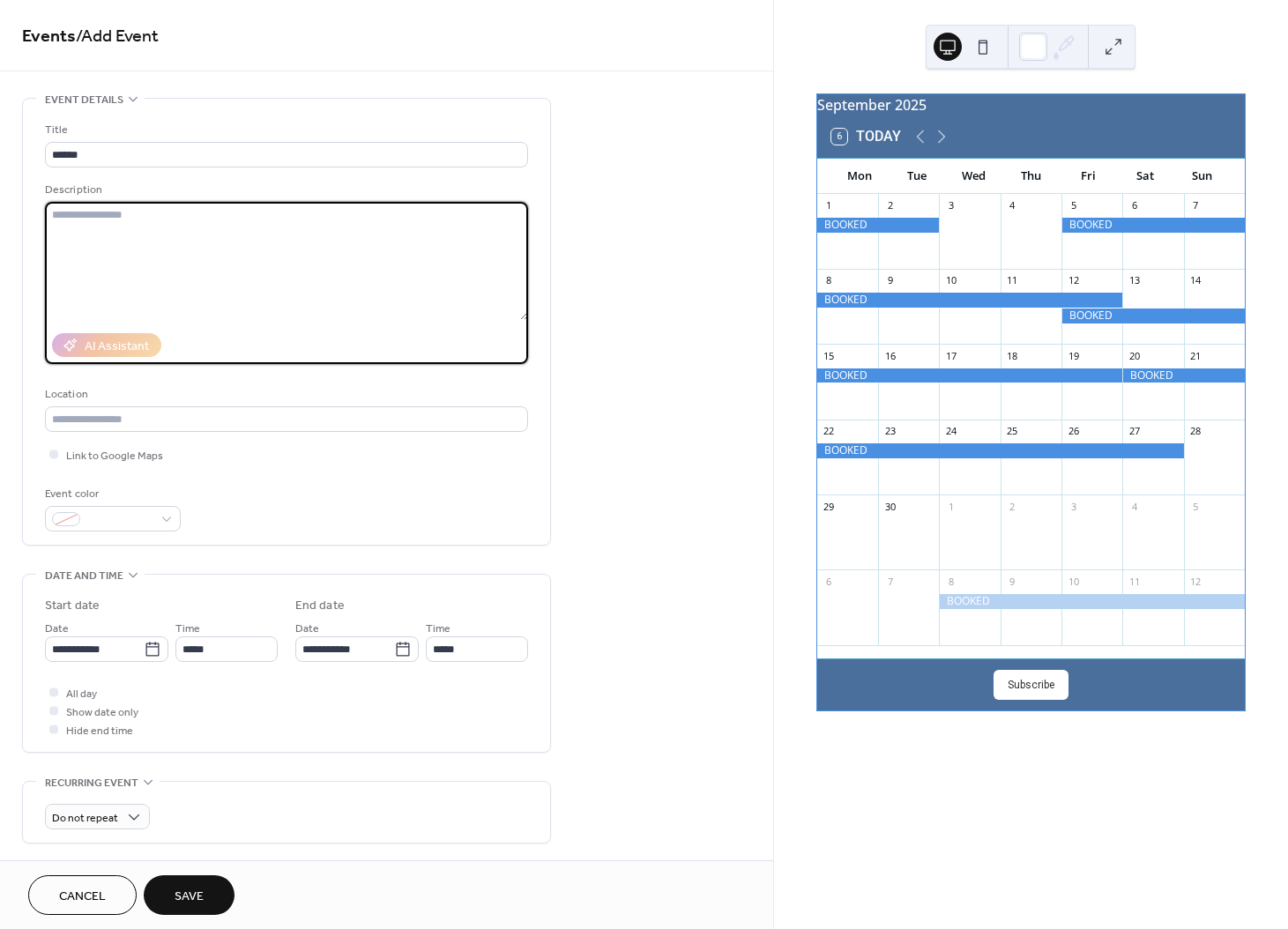 click at bounding box center (287, 261) 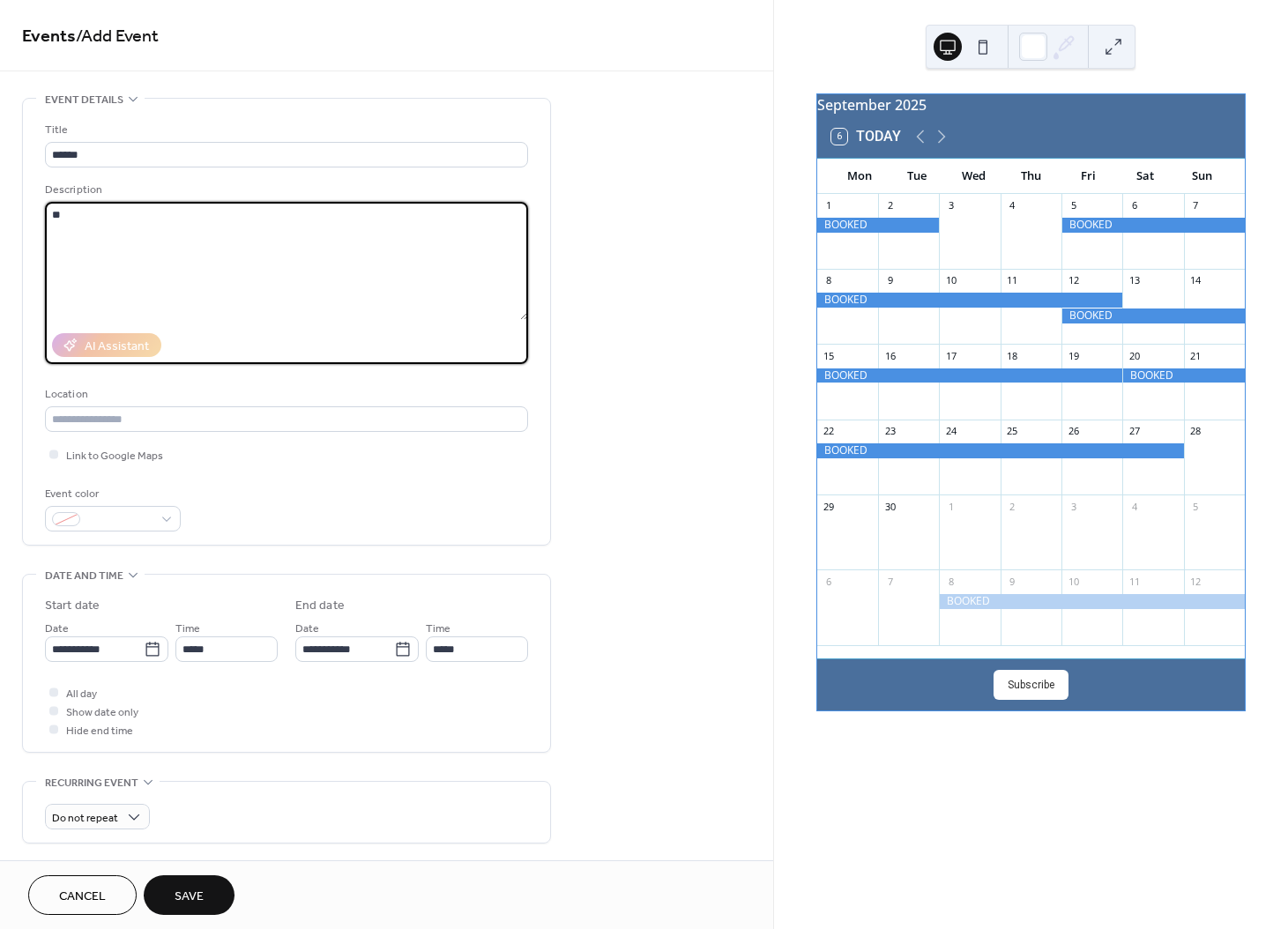 type on "**" 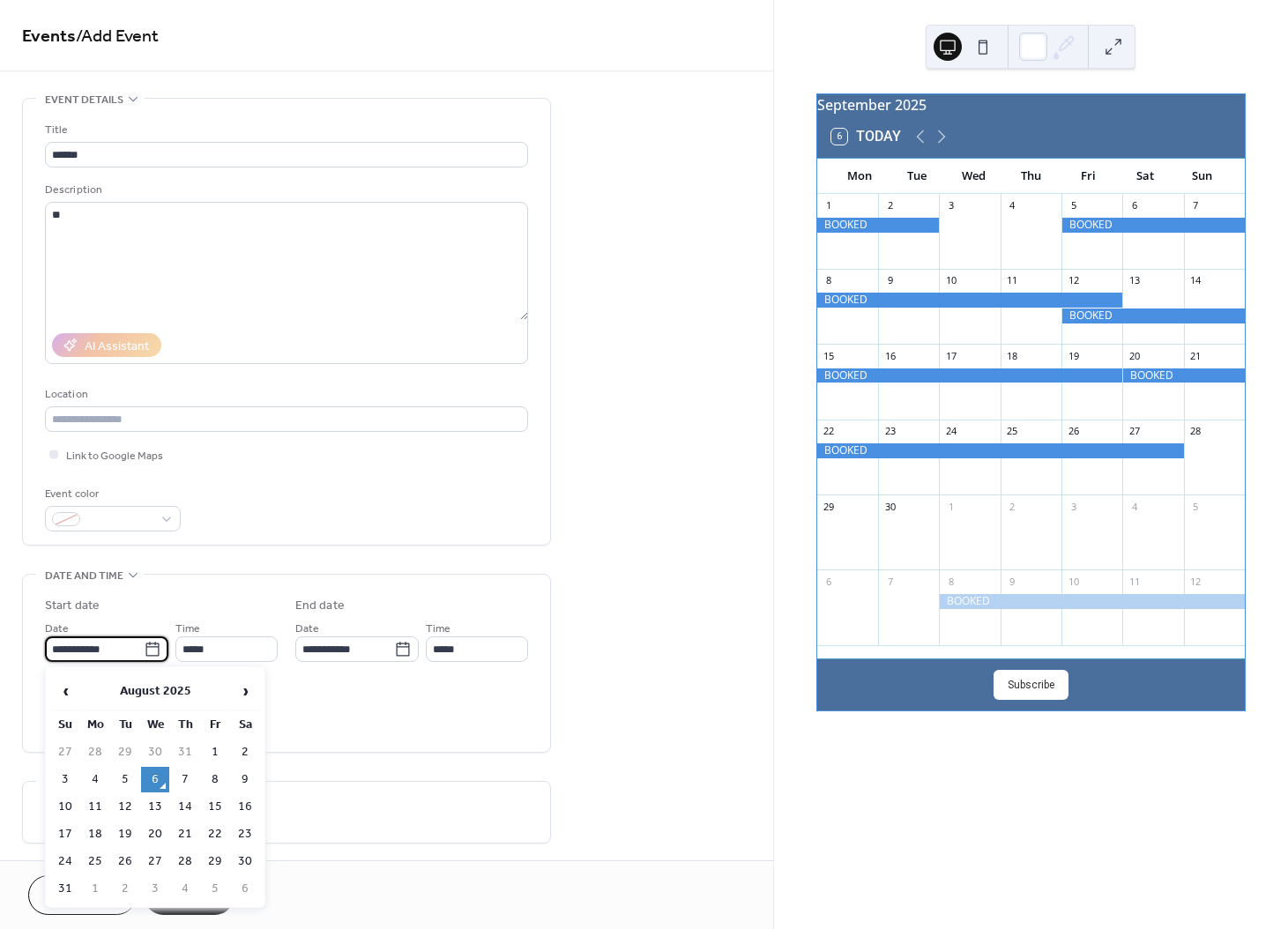 click on "**********" at bounding box center (94, 649) 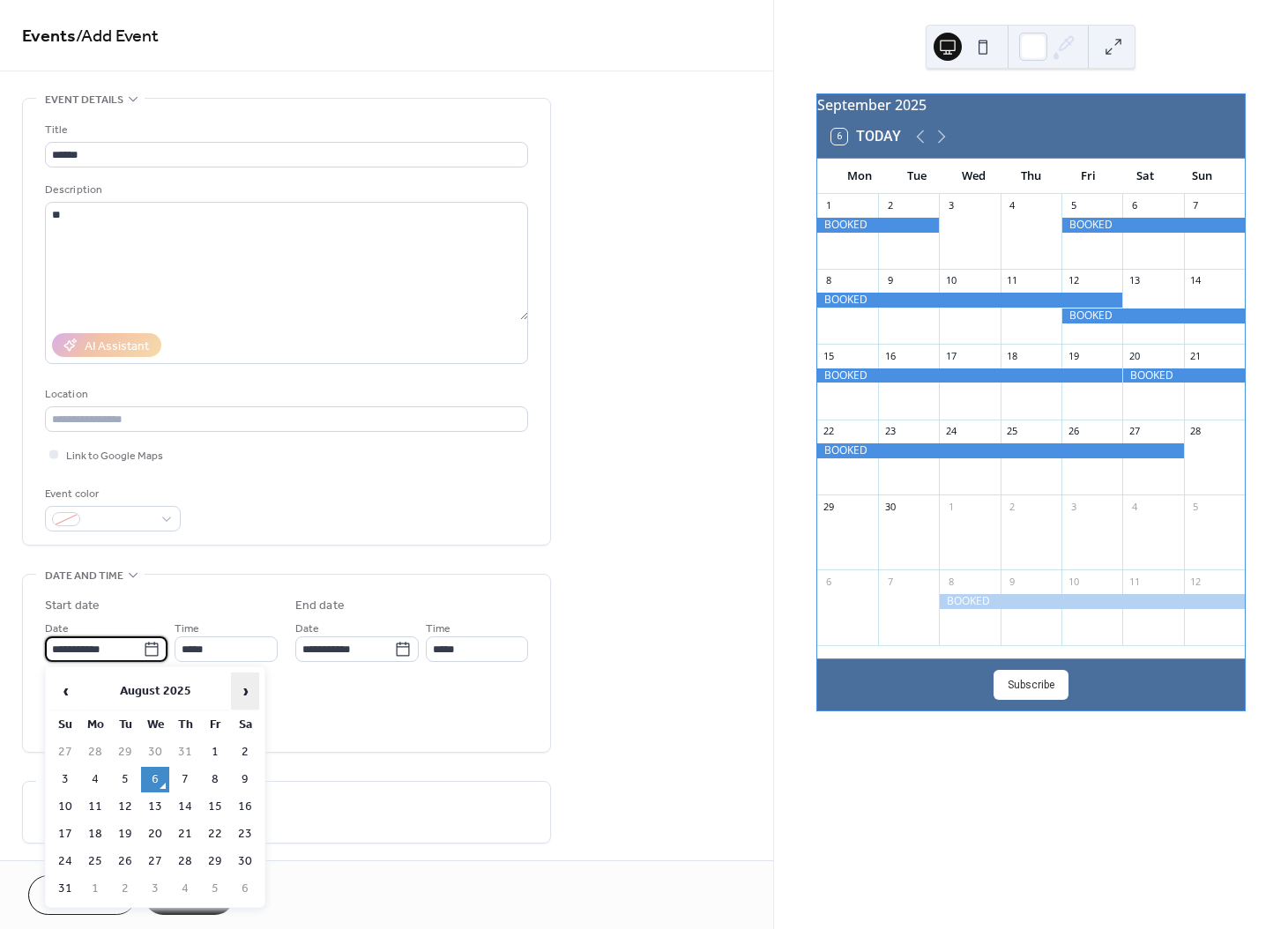 scroll, scrollTop: 0, scrollLeft: 0, axis: both 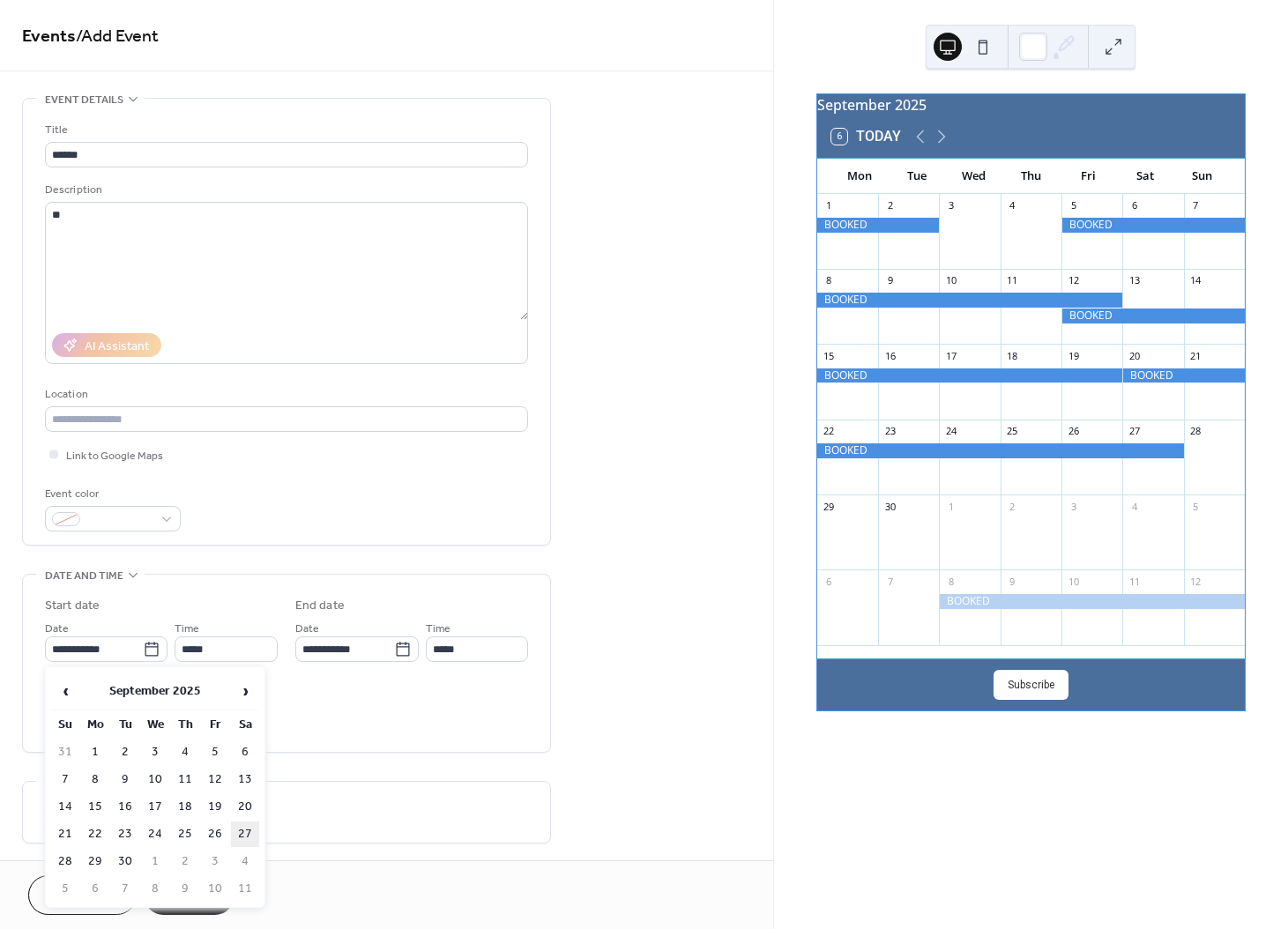 click on "27" at bounding box center [245, 834] 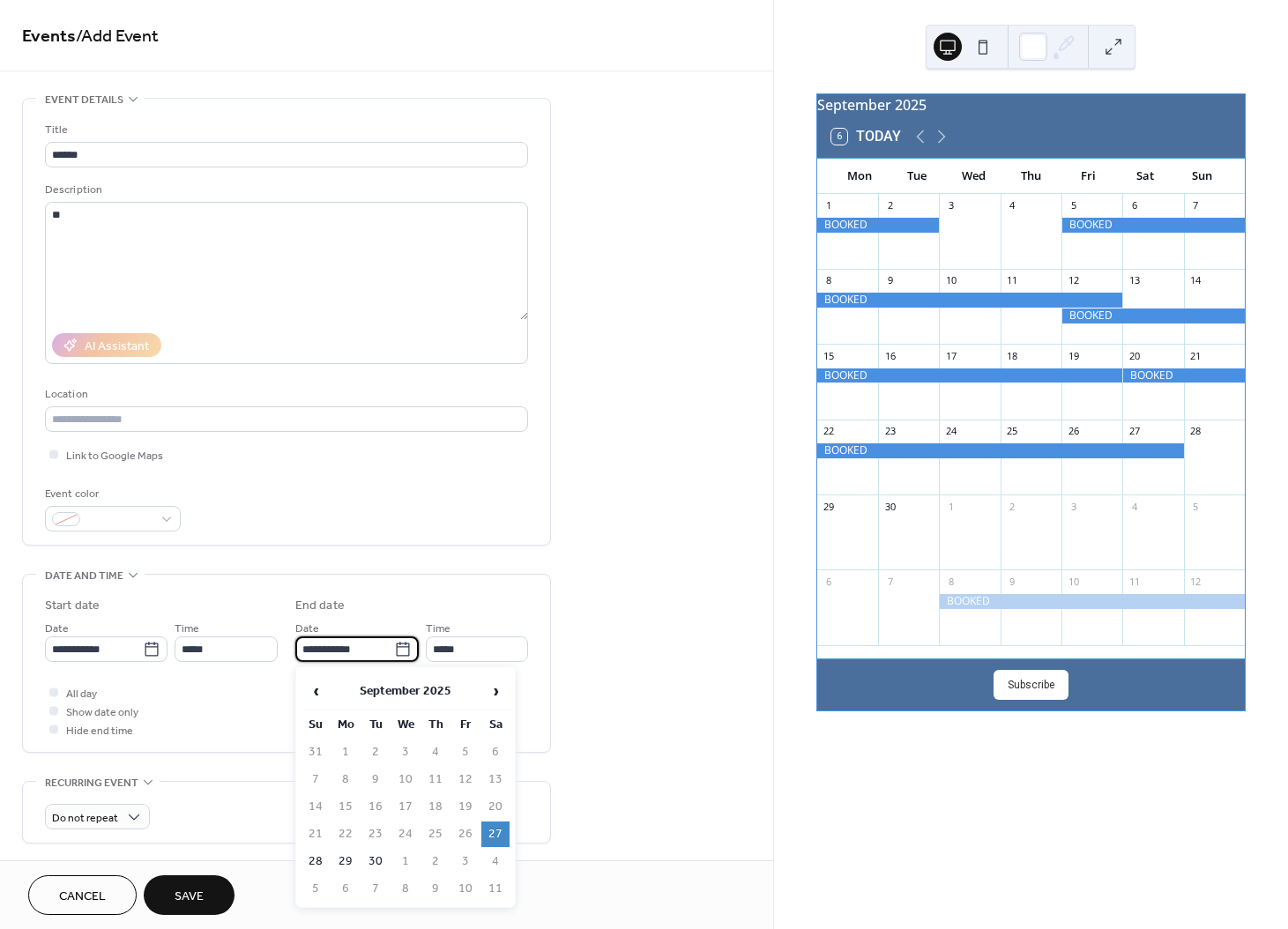 click on "**********" at bounding box center (345, 649) 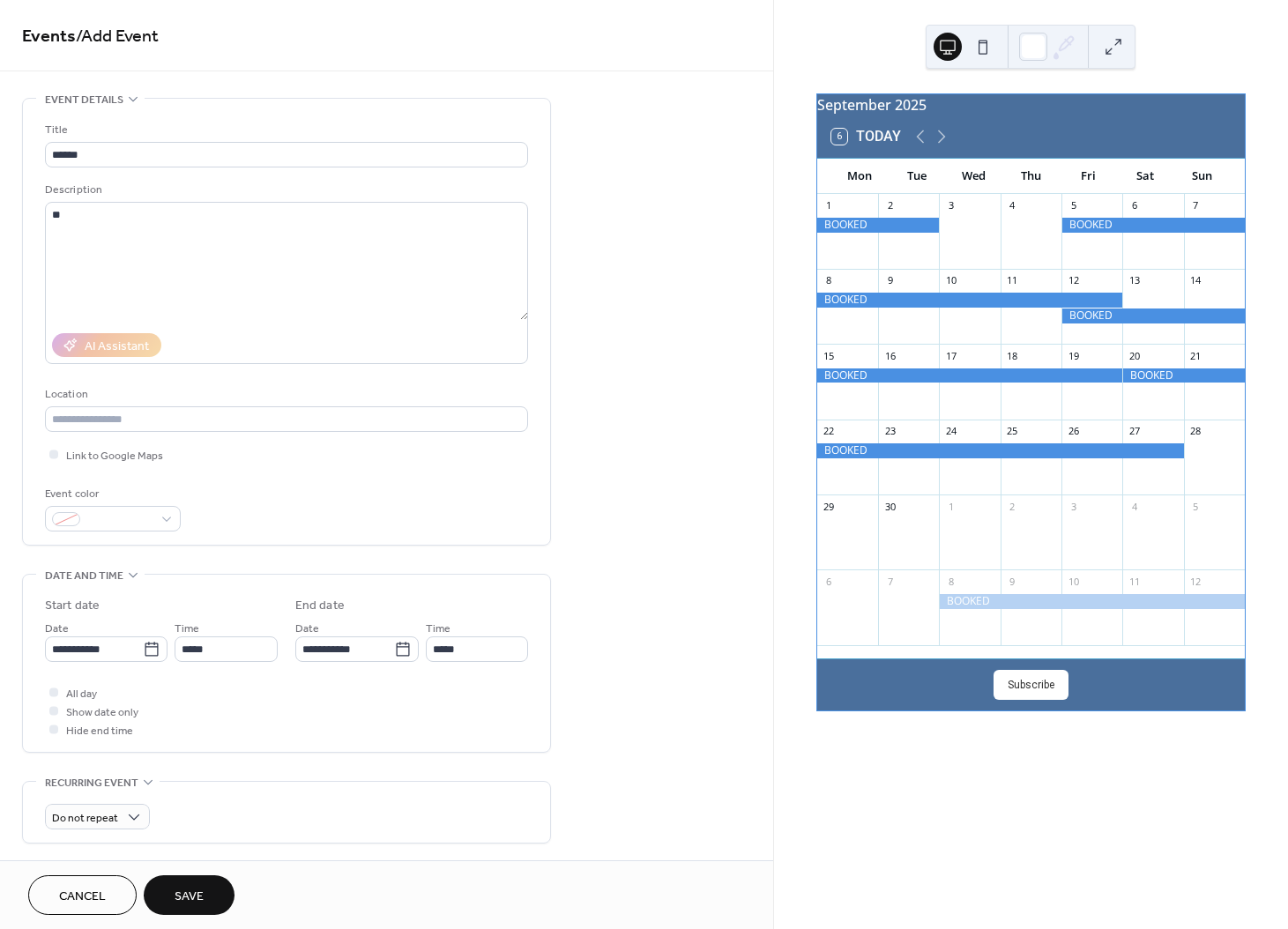 click on "Save" at bounding box center [189, 896] 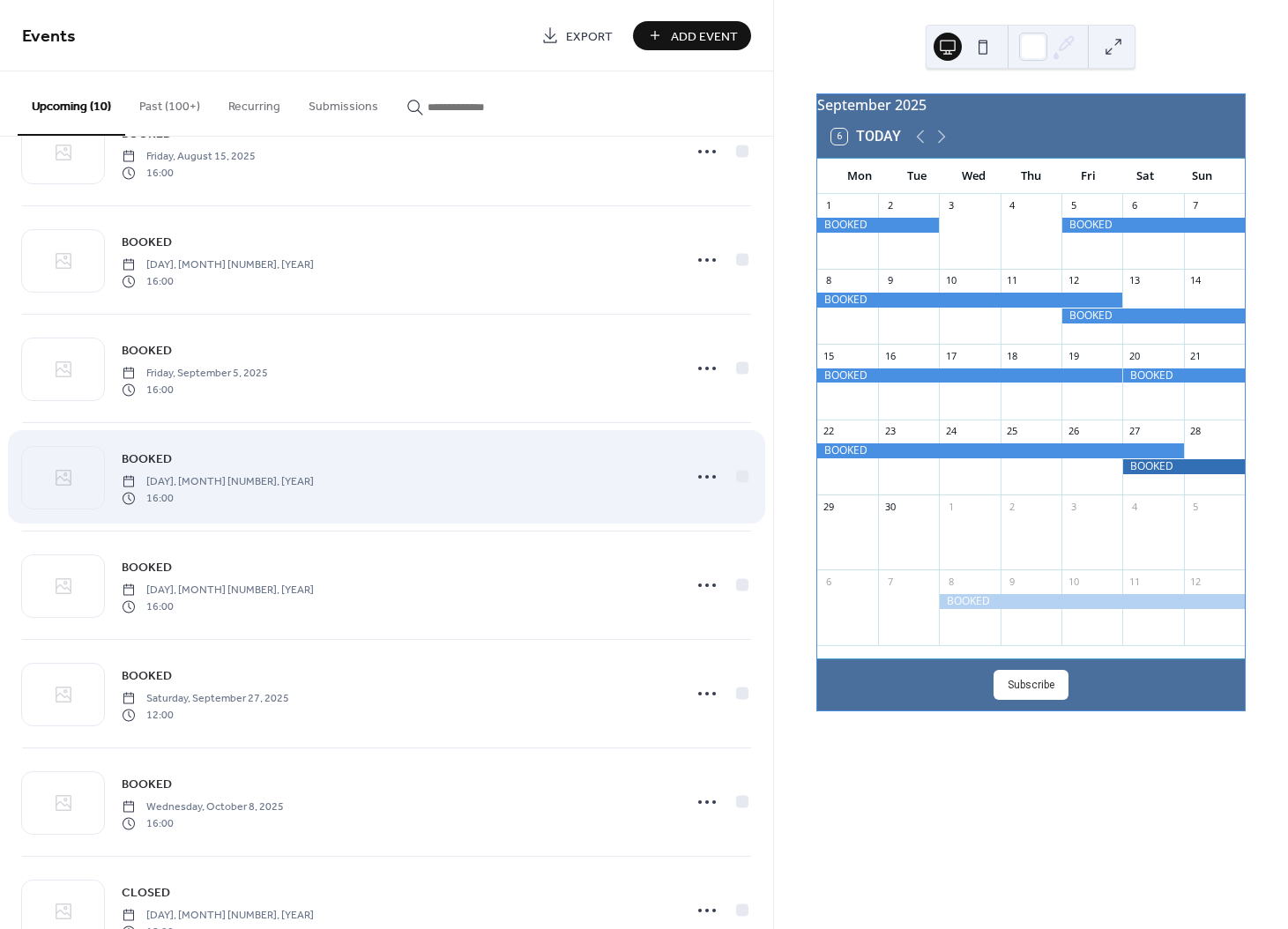 scroll, scrollTop: 285, scrollLeft: 0, axis: vertical 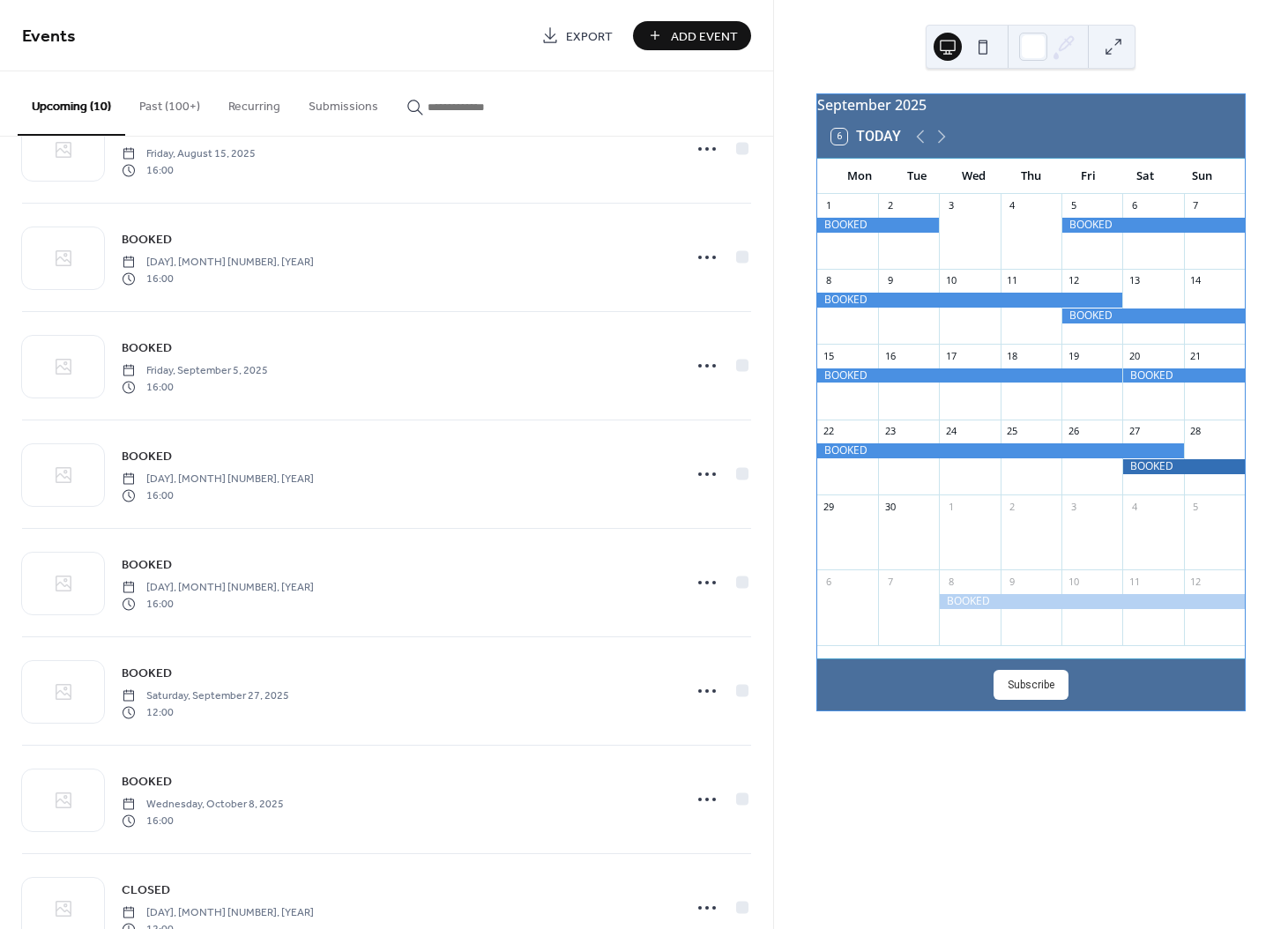 click on "Add Event" at bounding box center (704, 36) 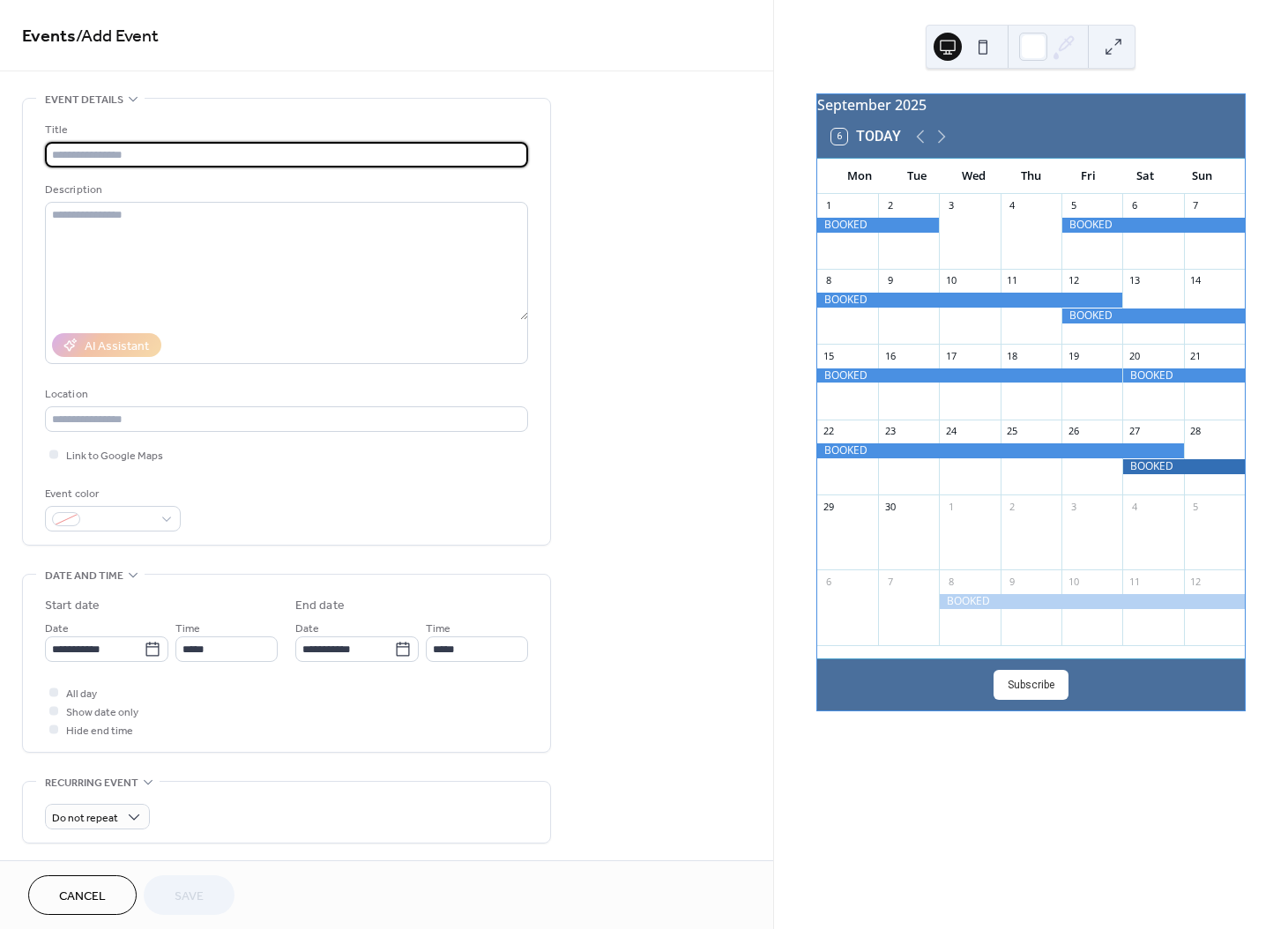 click at bounding box center [287, 154] 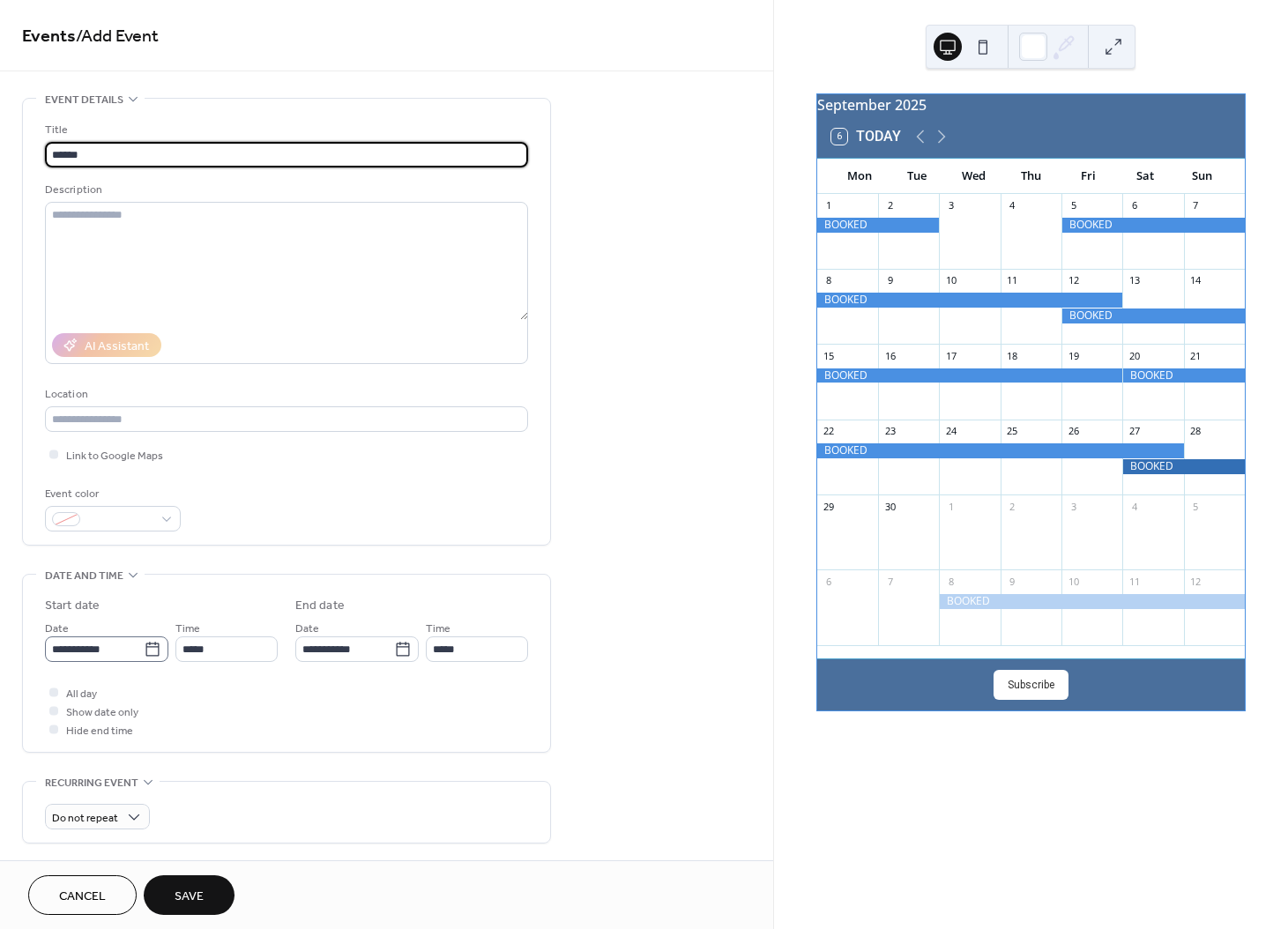 type on "******" 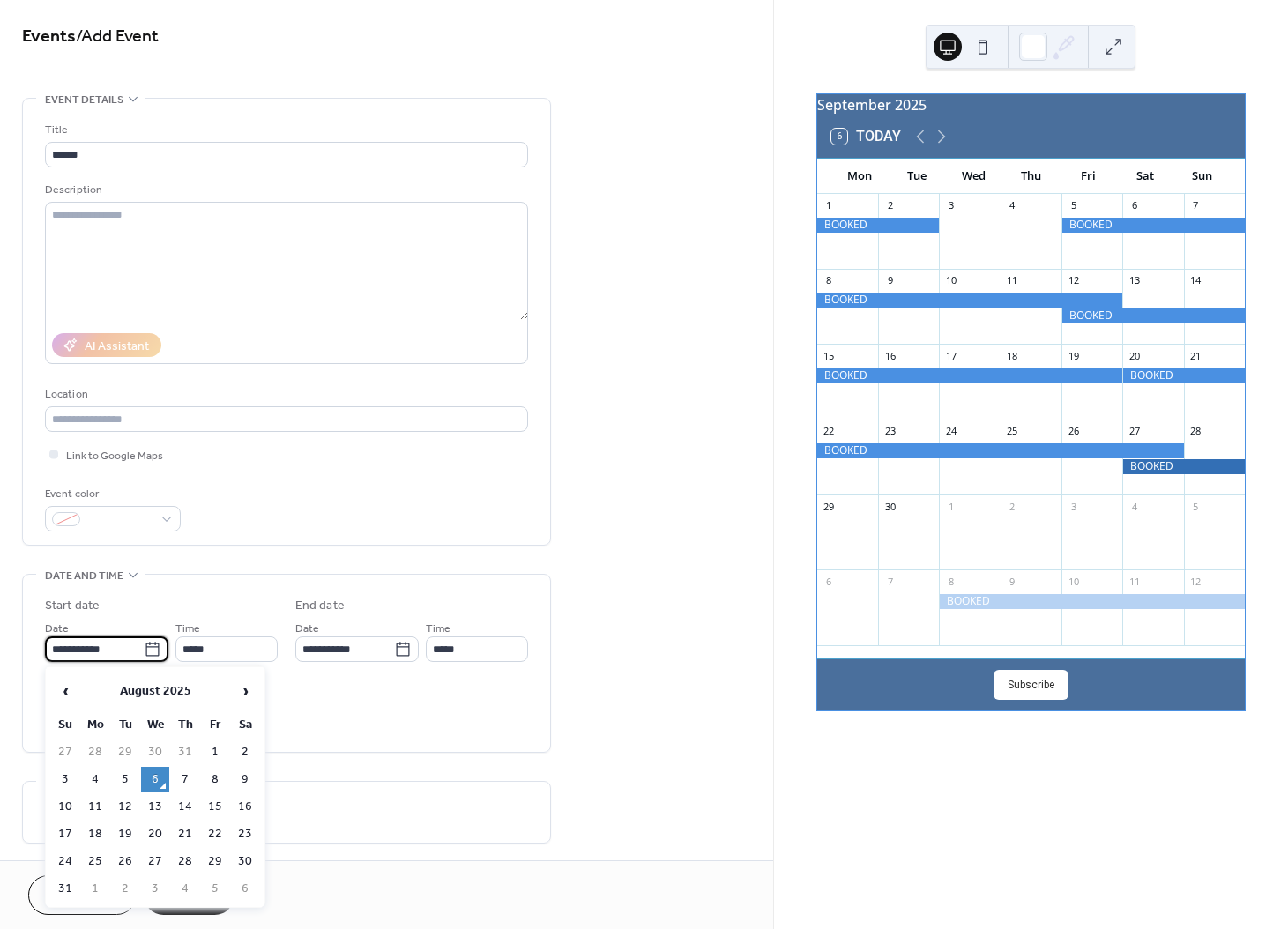 click on "**********" at bounding box center (94, 649) 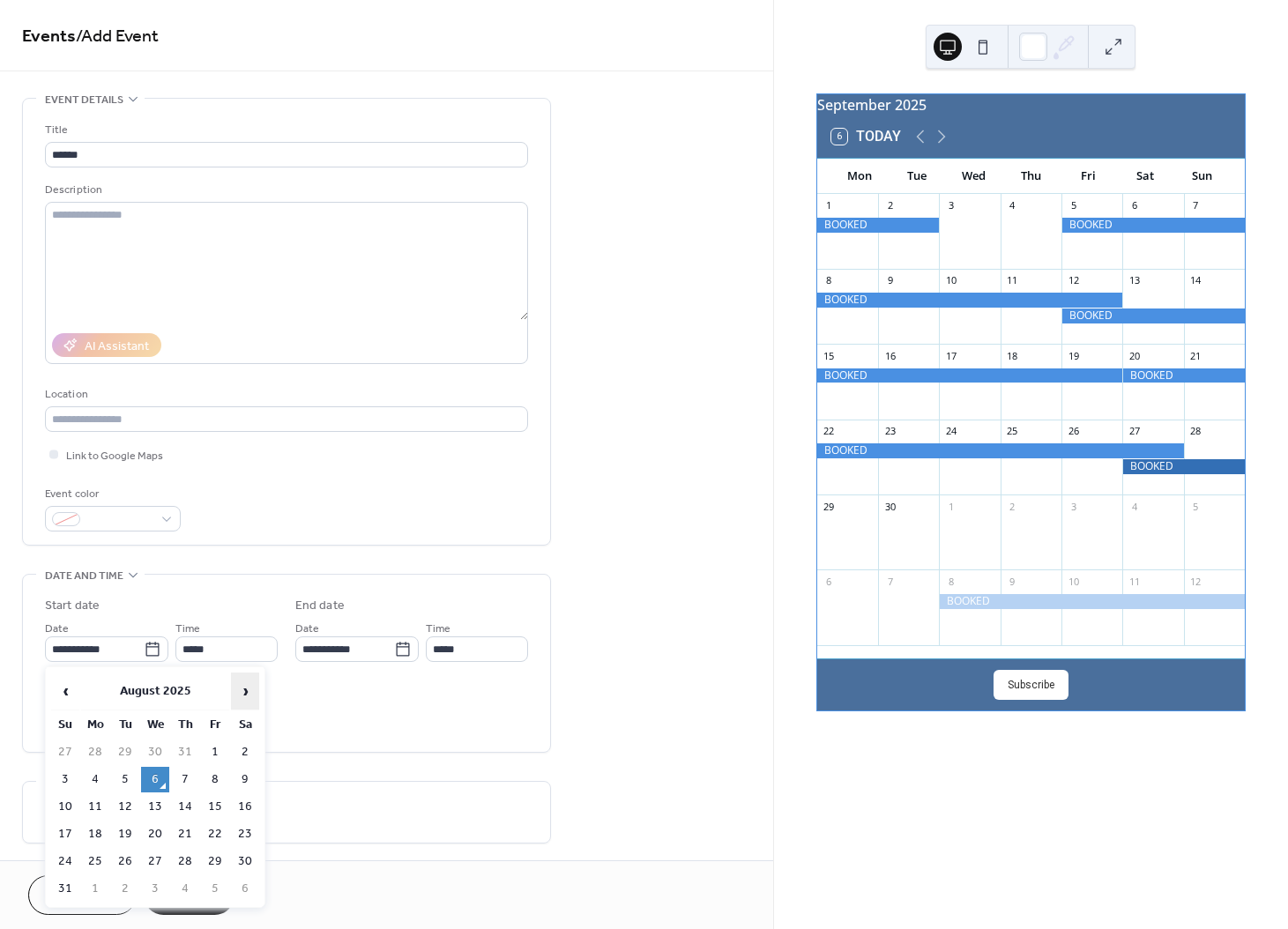 click on "›" at bounding box center (245, 691) 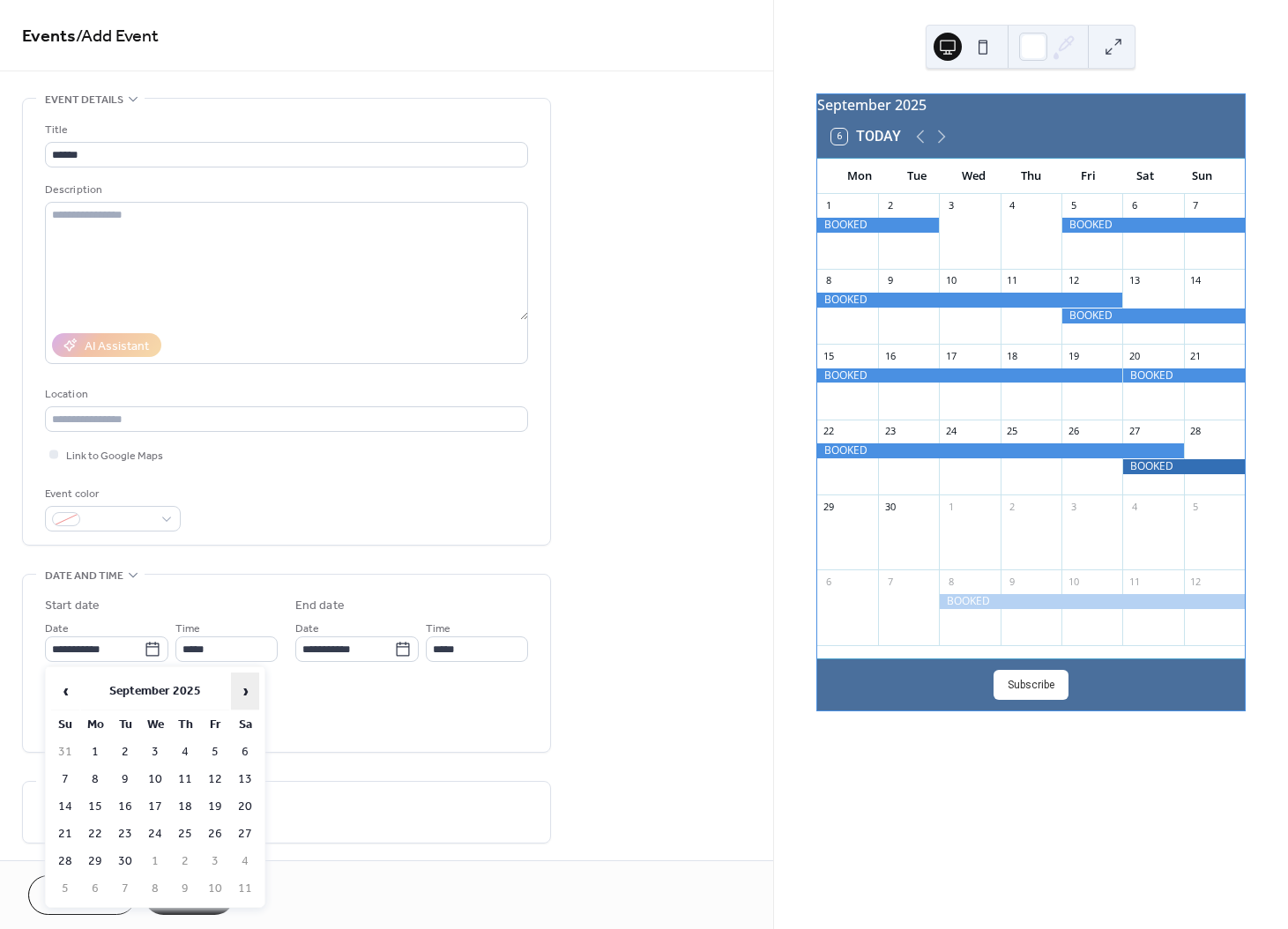 click on "›" at bounding box center [245, 691] 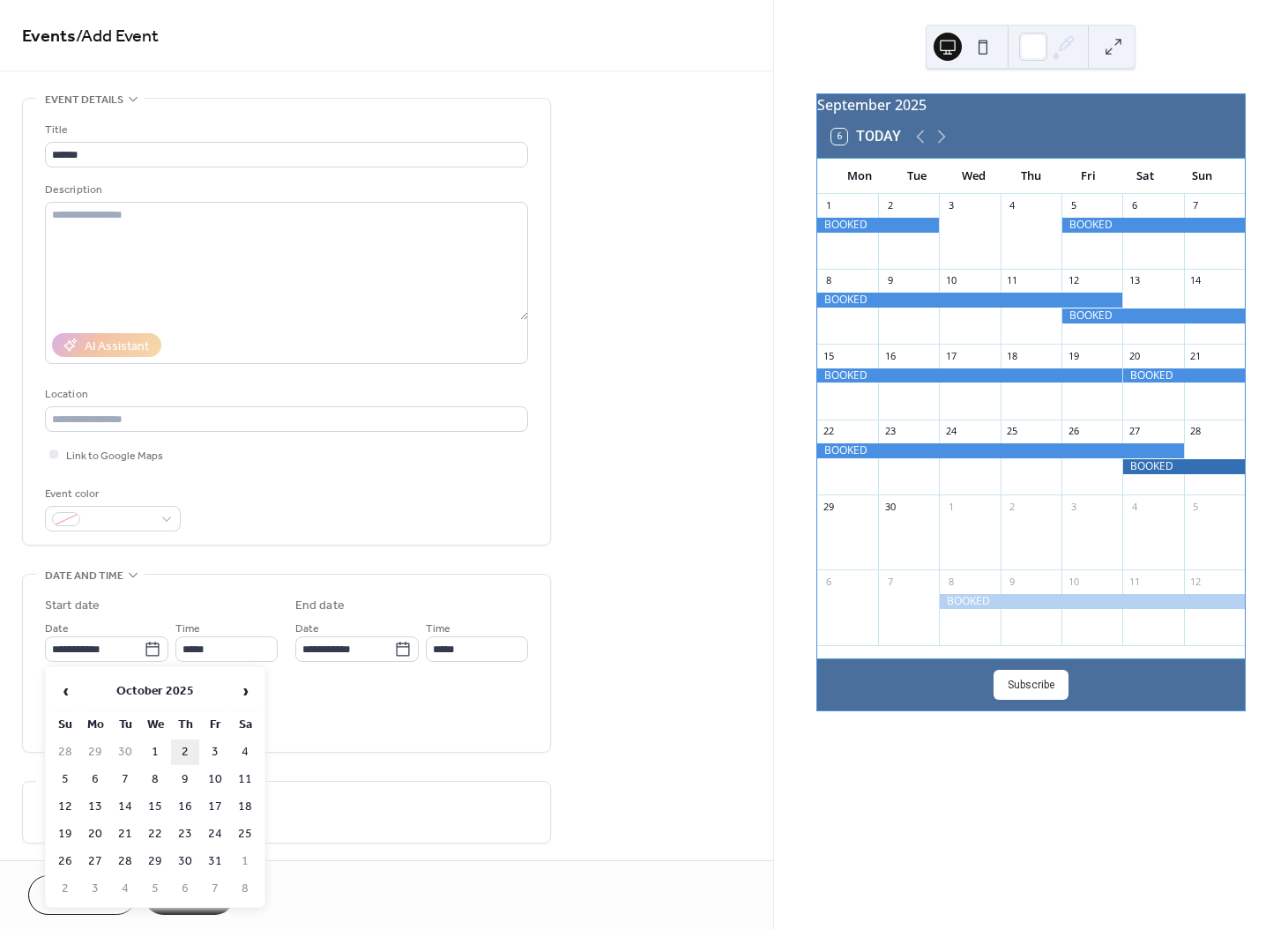 click on "2" at bounding box center [185, 752] 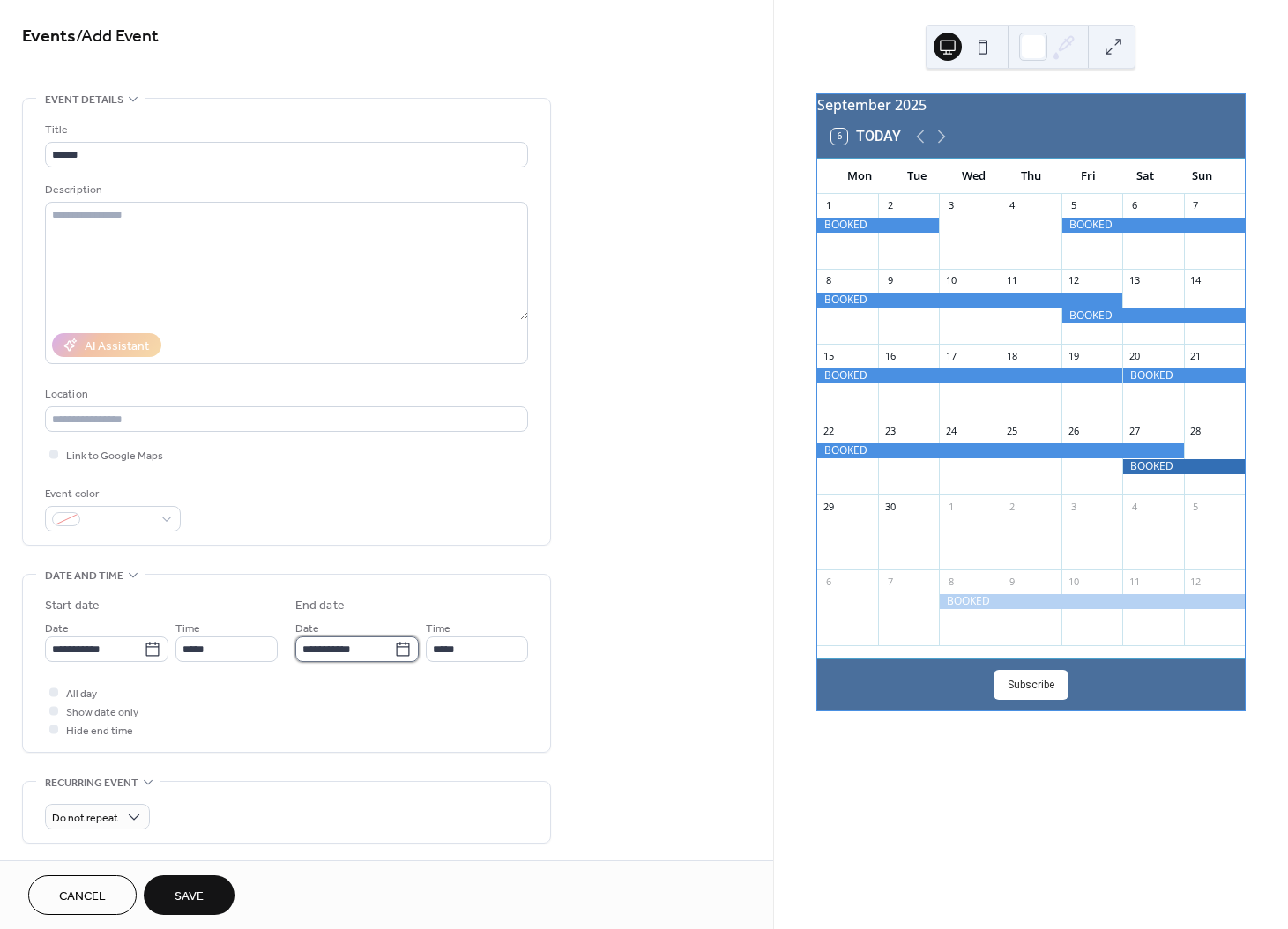 click on "**********" at bounding box center [345, 649] 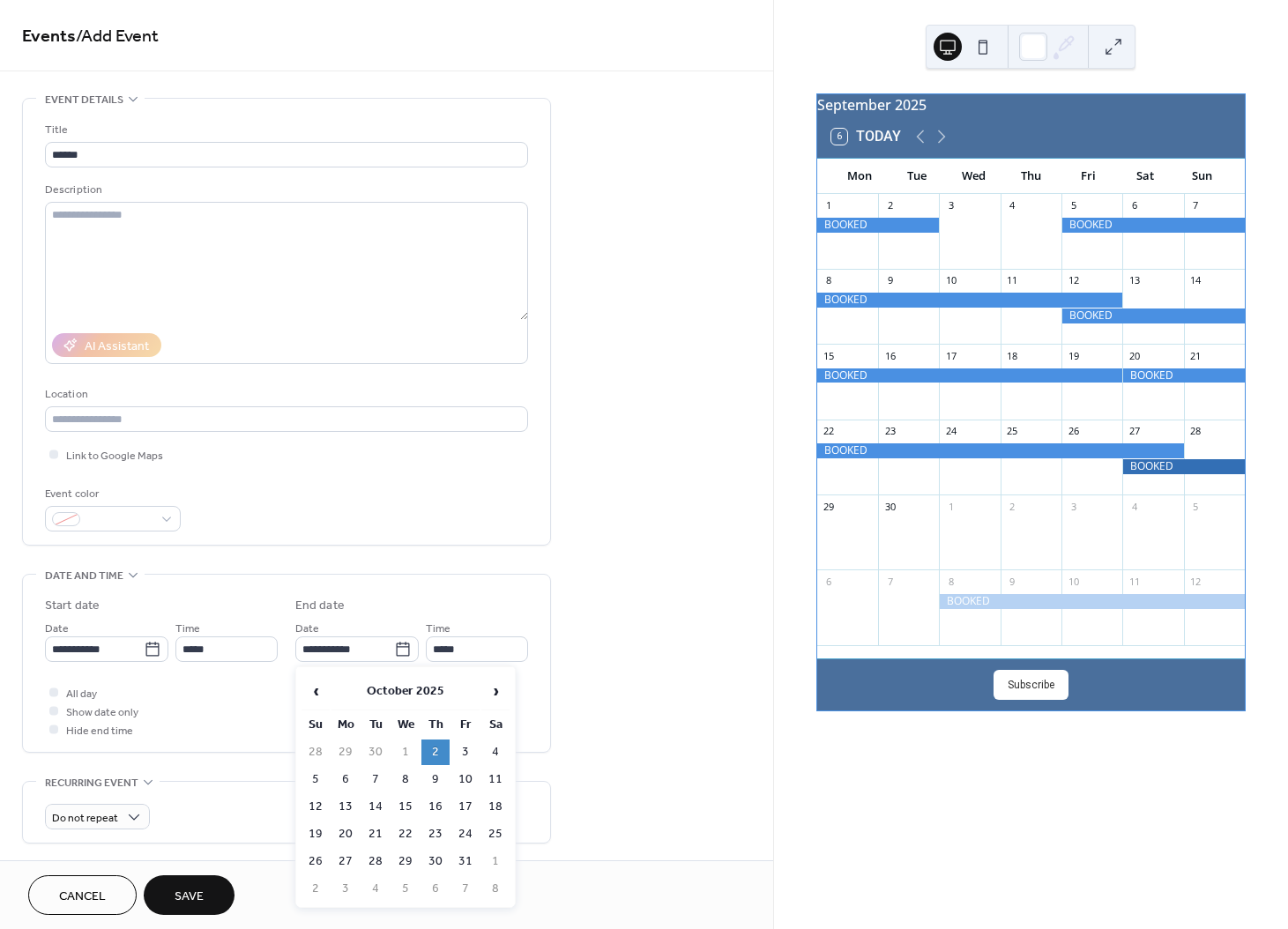 click on "5" at bounding box center (316, 779) 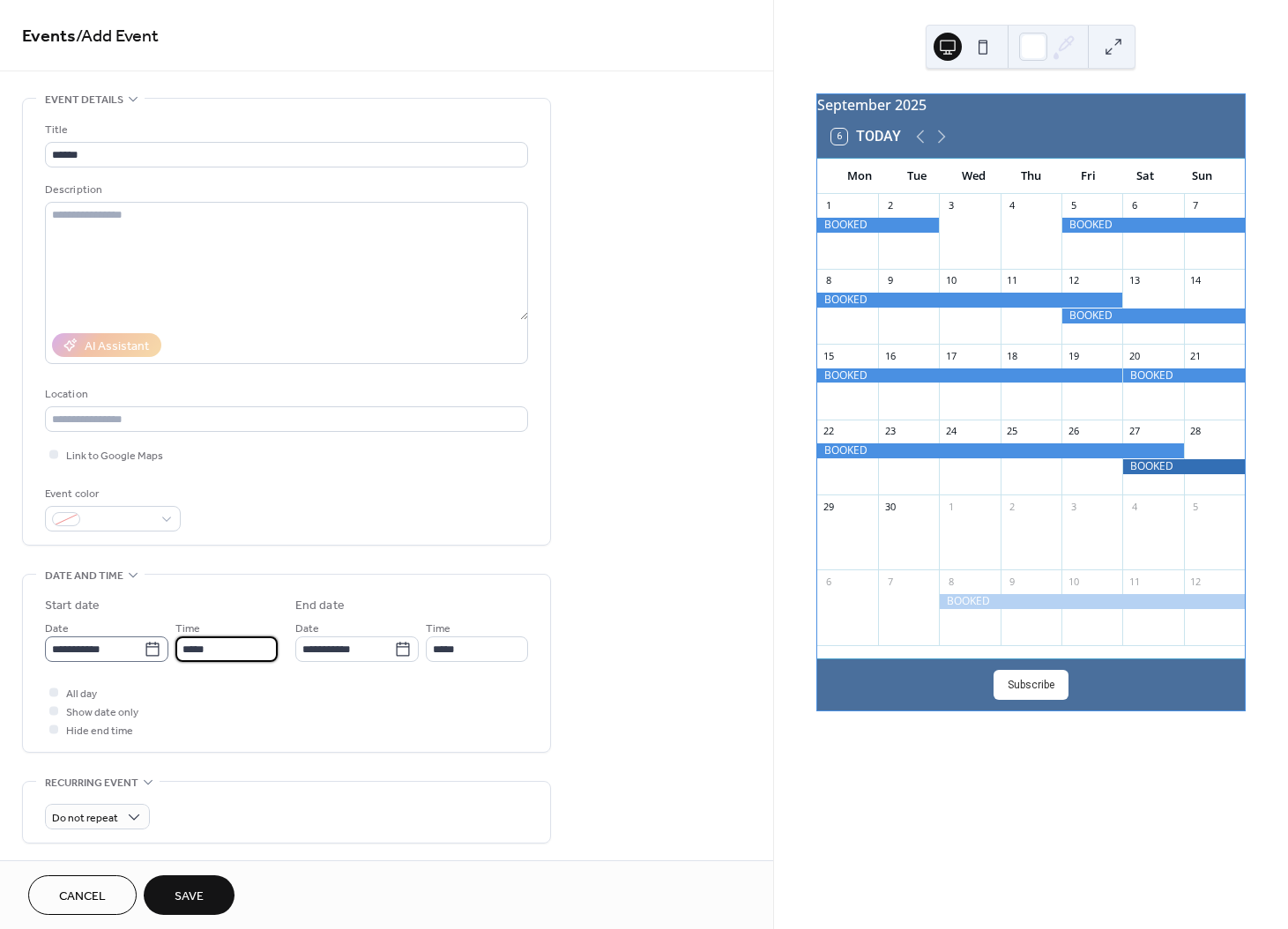 scroll, scrollTop: 0, scrollLeft: 0, axis: both 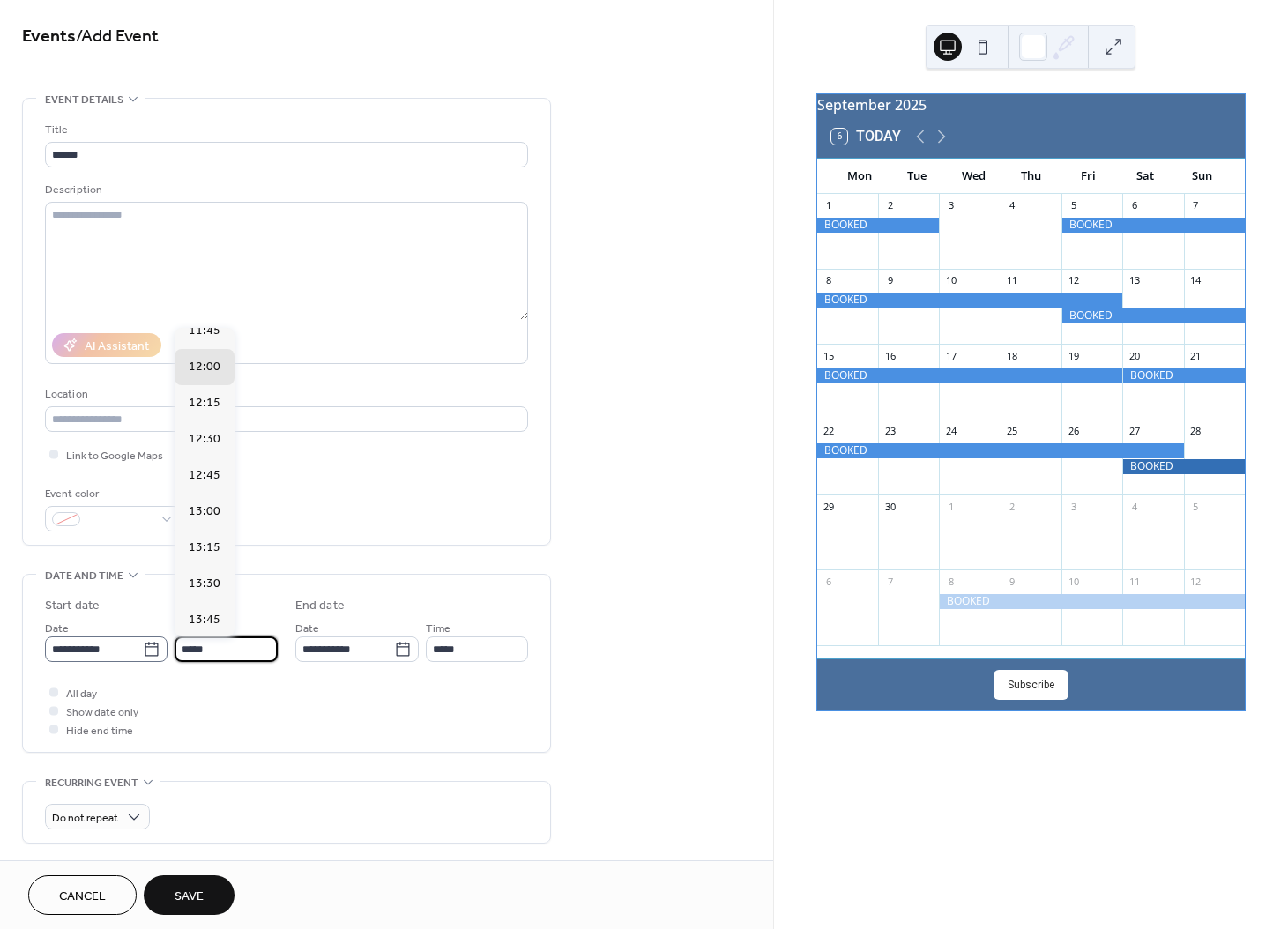 drag, startPoint x: 182, startPoint y: 648, endPoint x: 166, endPoint y: 645, distance: 16.278821 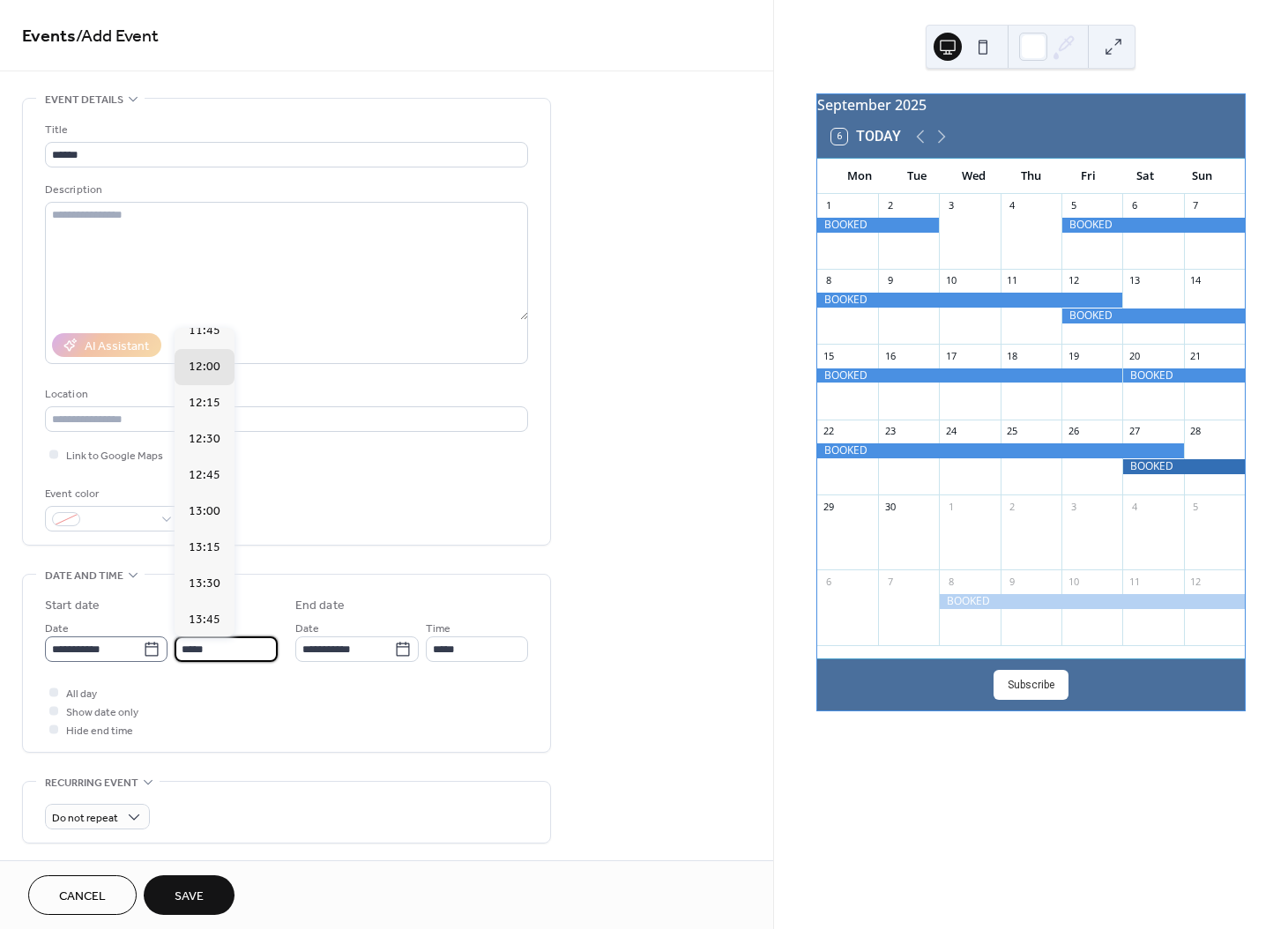 click on "**********" at bounding box center [161, 640] 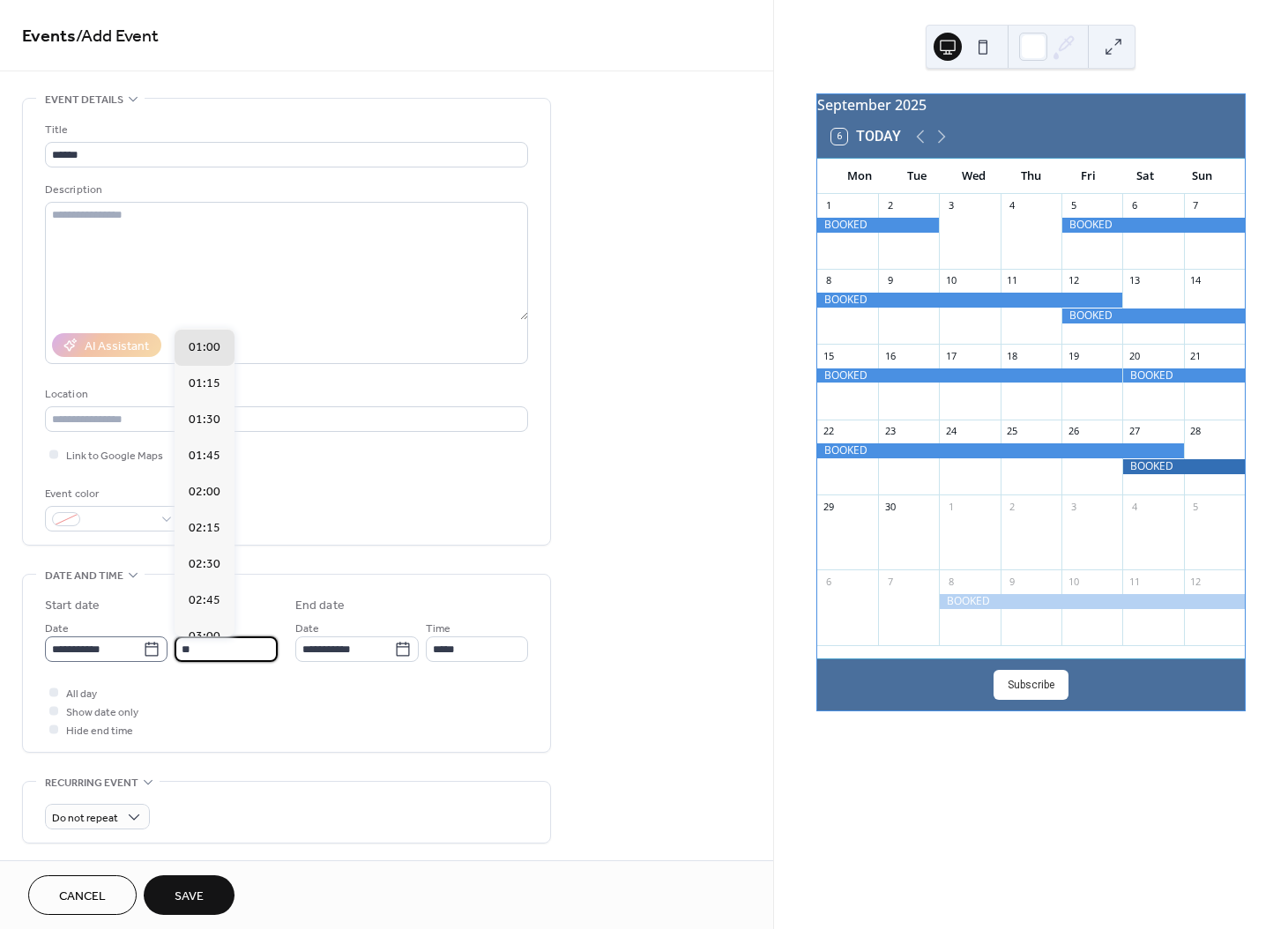scroll, scrollTop: 2285, scrollLeft: 0, axis: vertical 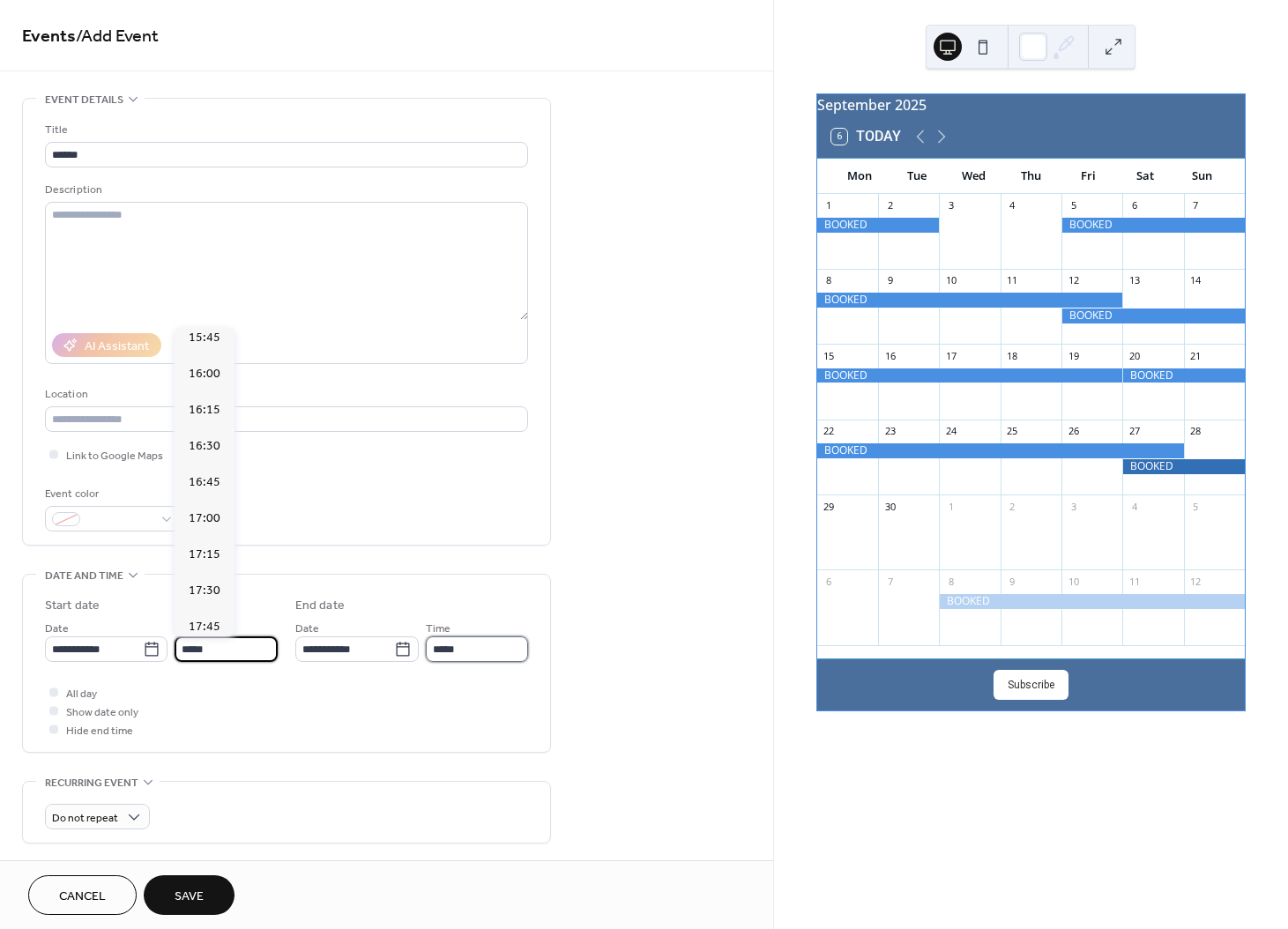 type on "*****" 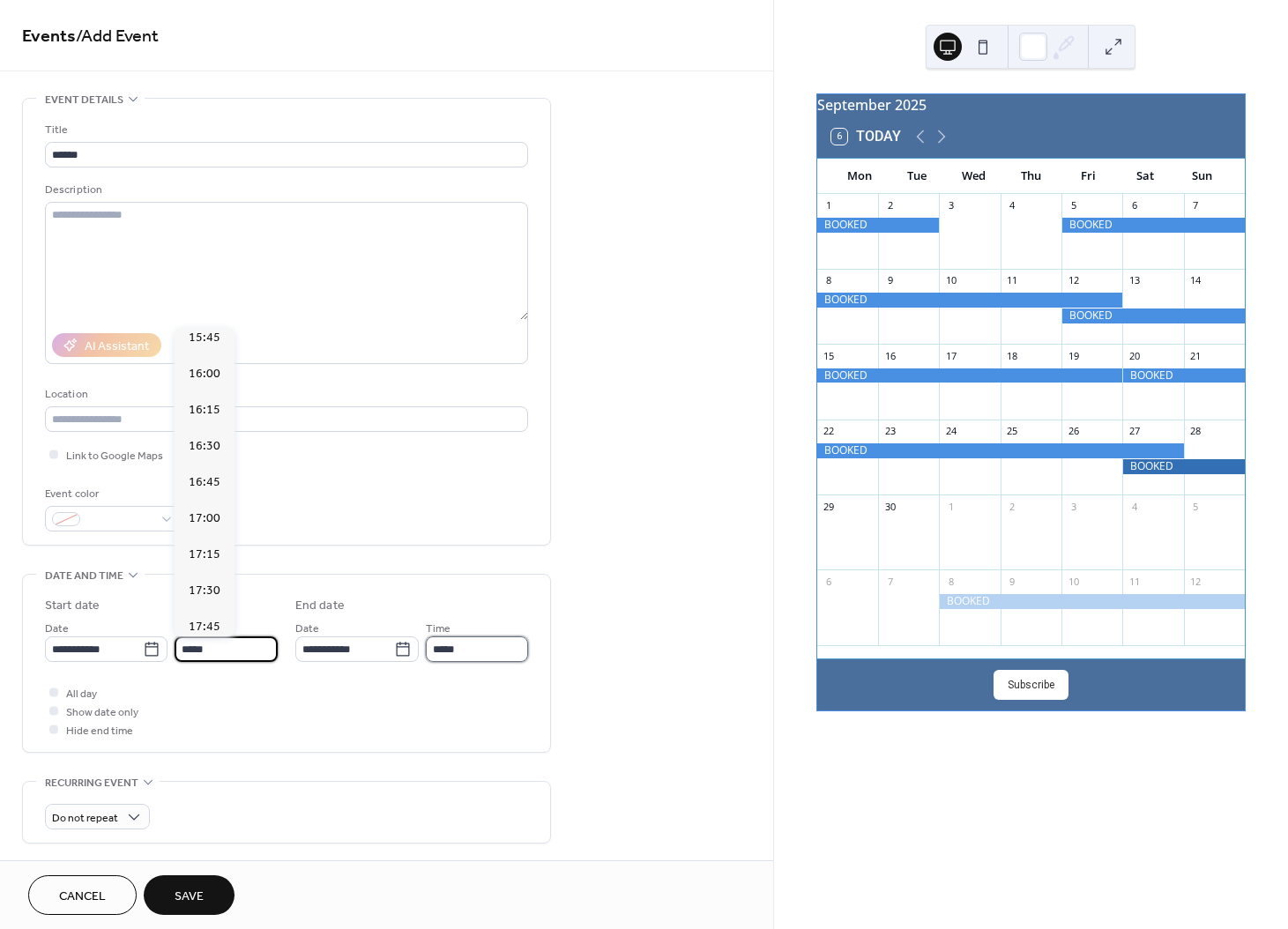 click on "*****" at bounding box center (477, 649) 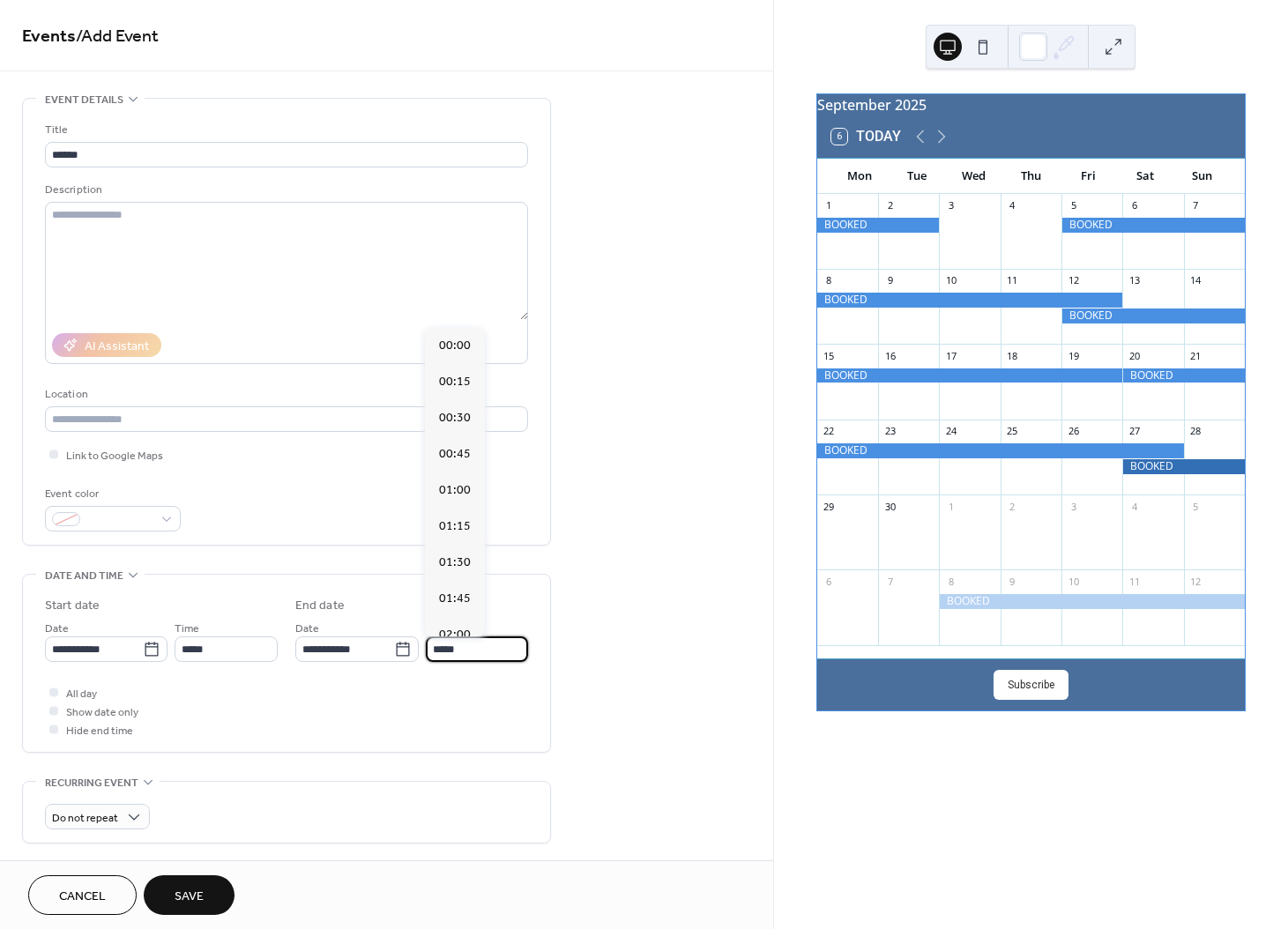 scroll, scrollTop: 2427, scrollLeft: 0, axis: vertical 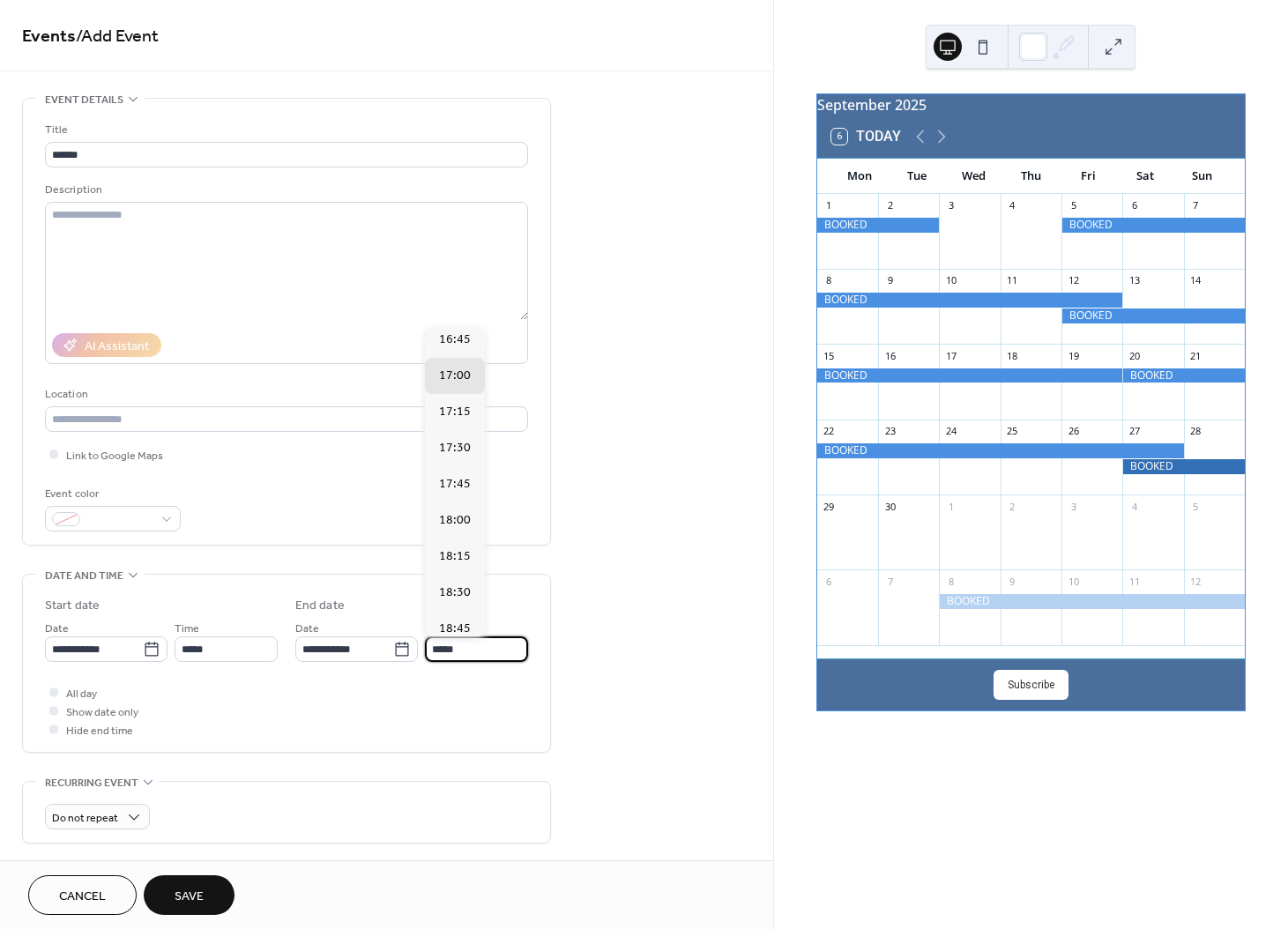 drag, startPoint x: 474, startPoint y: 652, endPoint x: 422, endPoint y: 648, distance: 52.153619 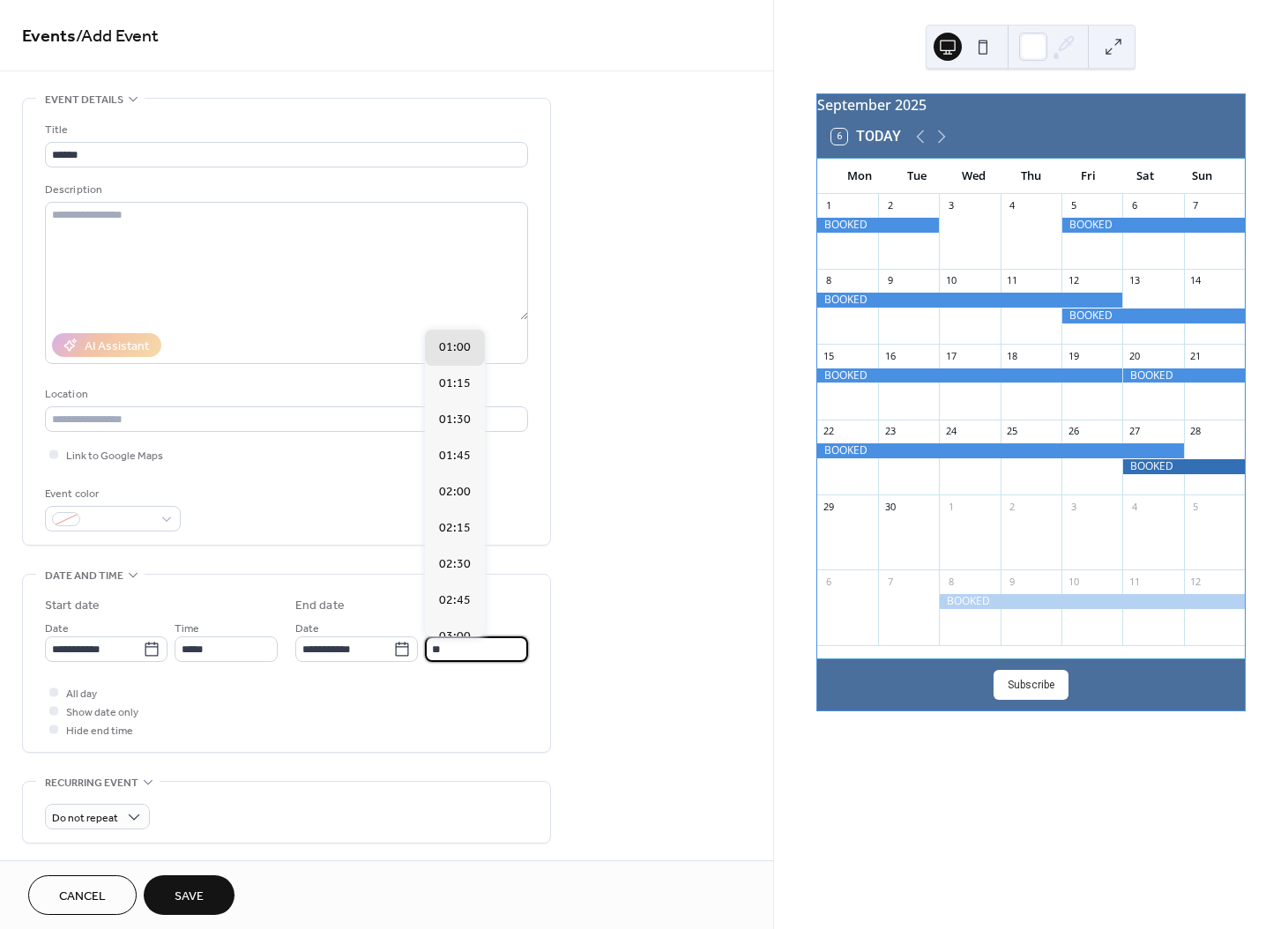 scroll, scrollTop: 1571, scrollLeft: 0, axis: vertical 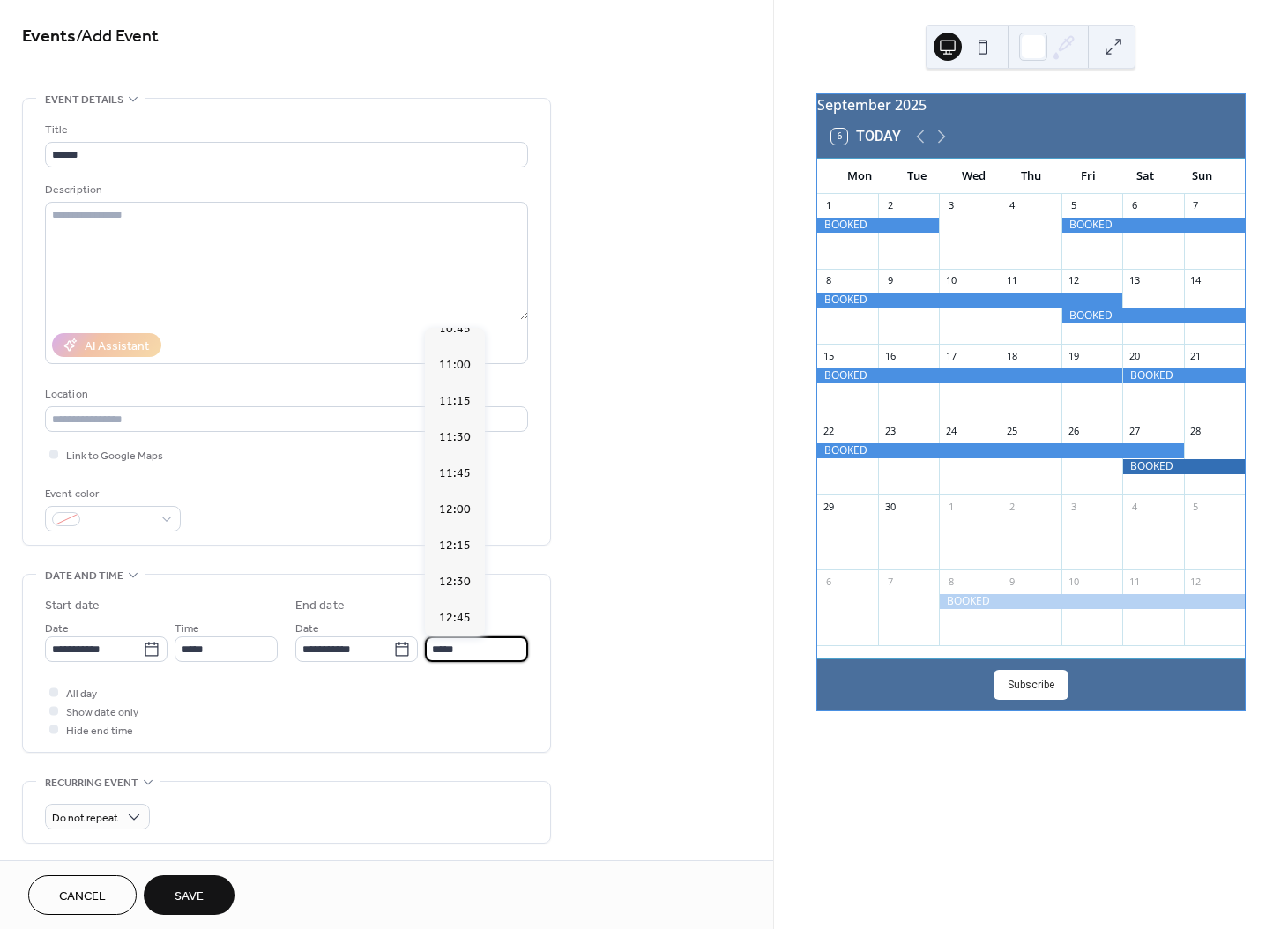type on "*****" 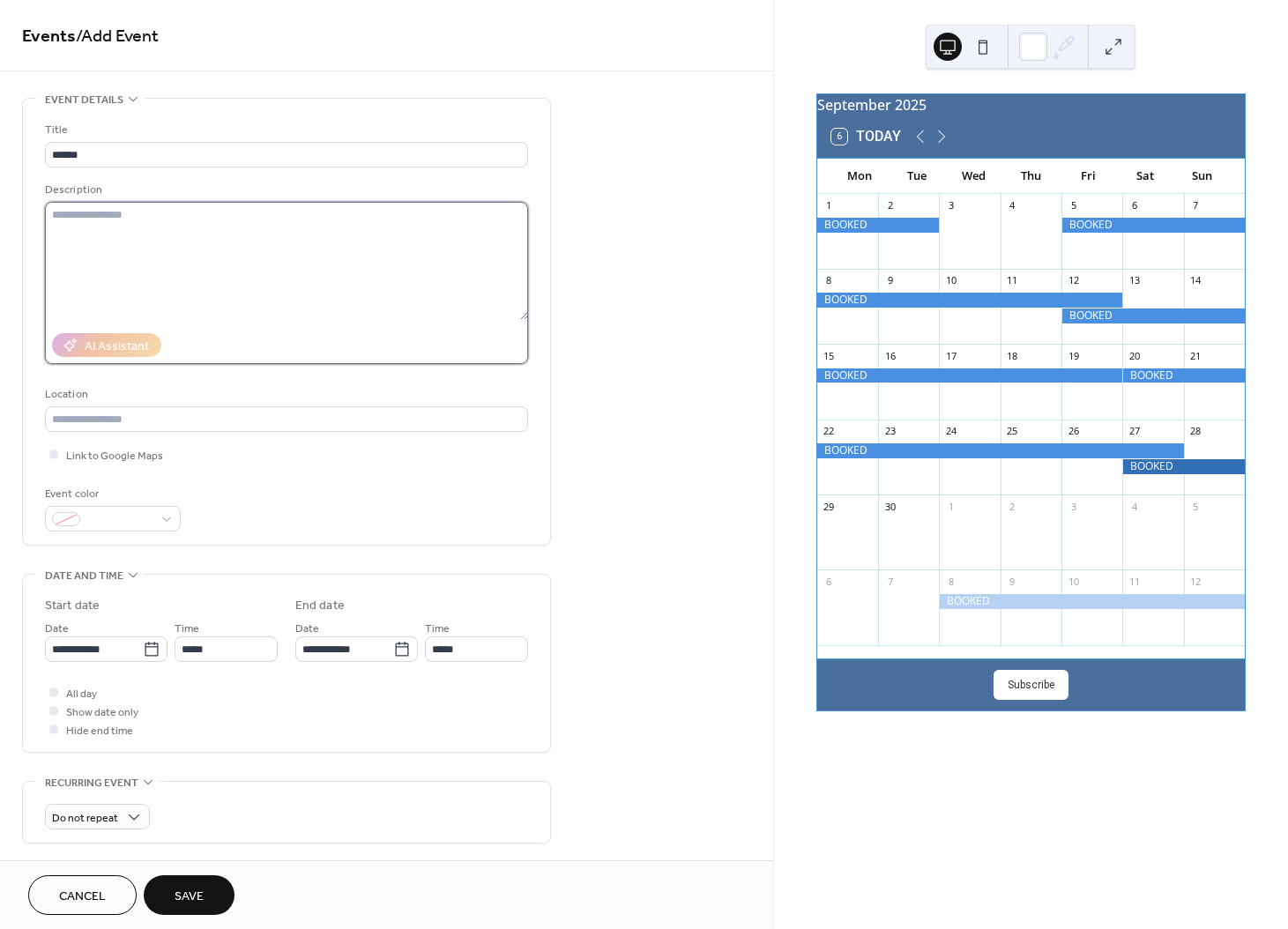 click at bounding box center [287, 261] 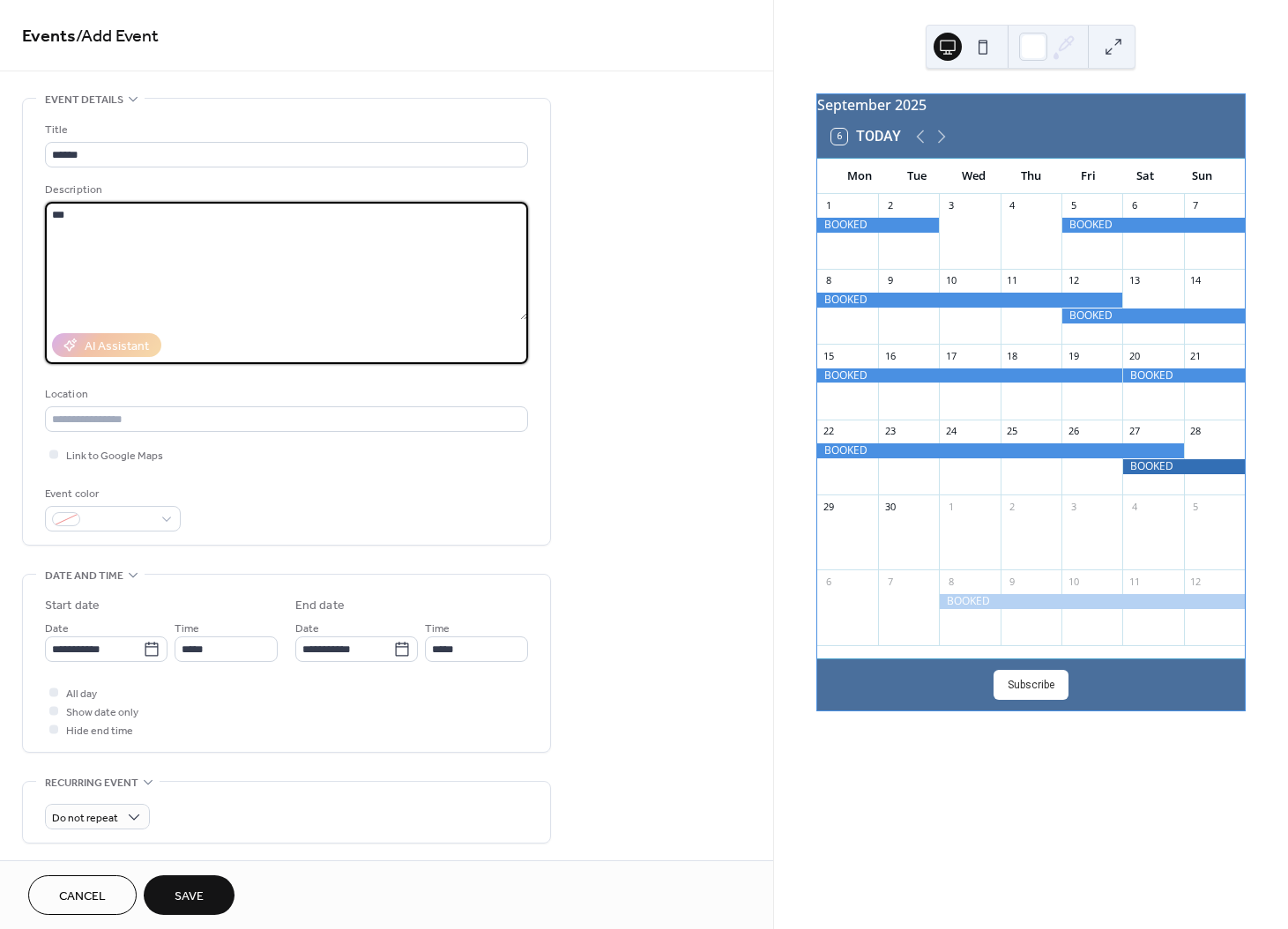 type on "***" 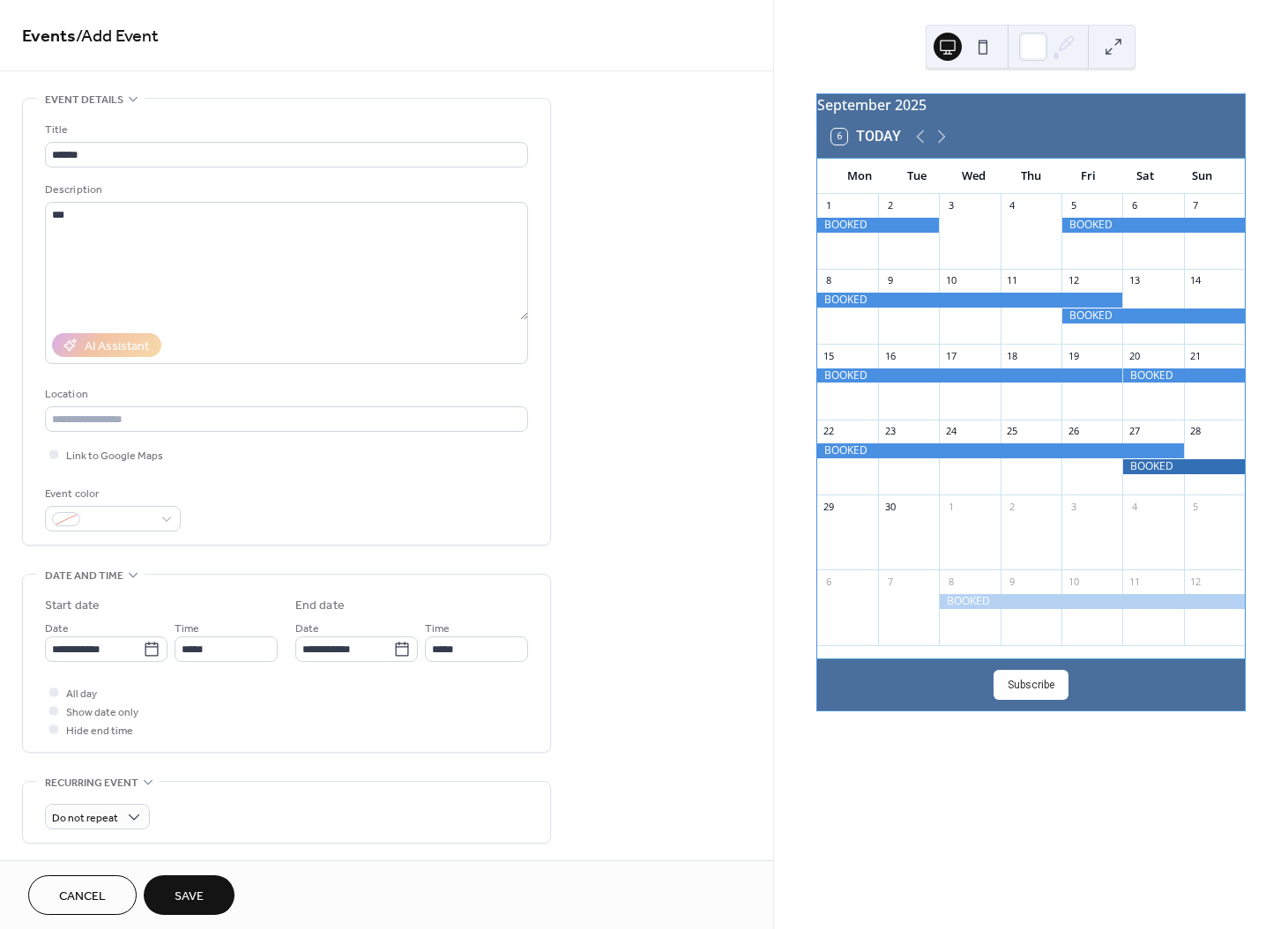 click on "Save" at bounding box center [189, 896] 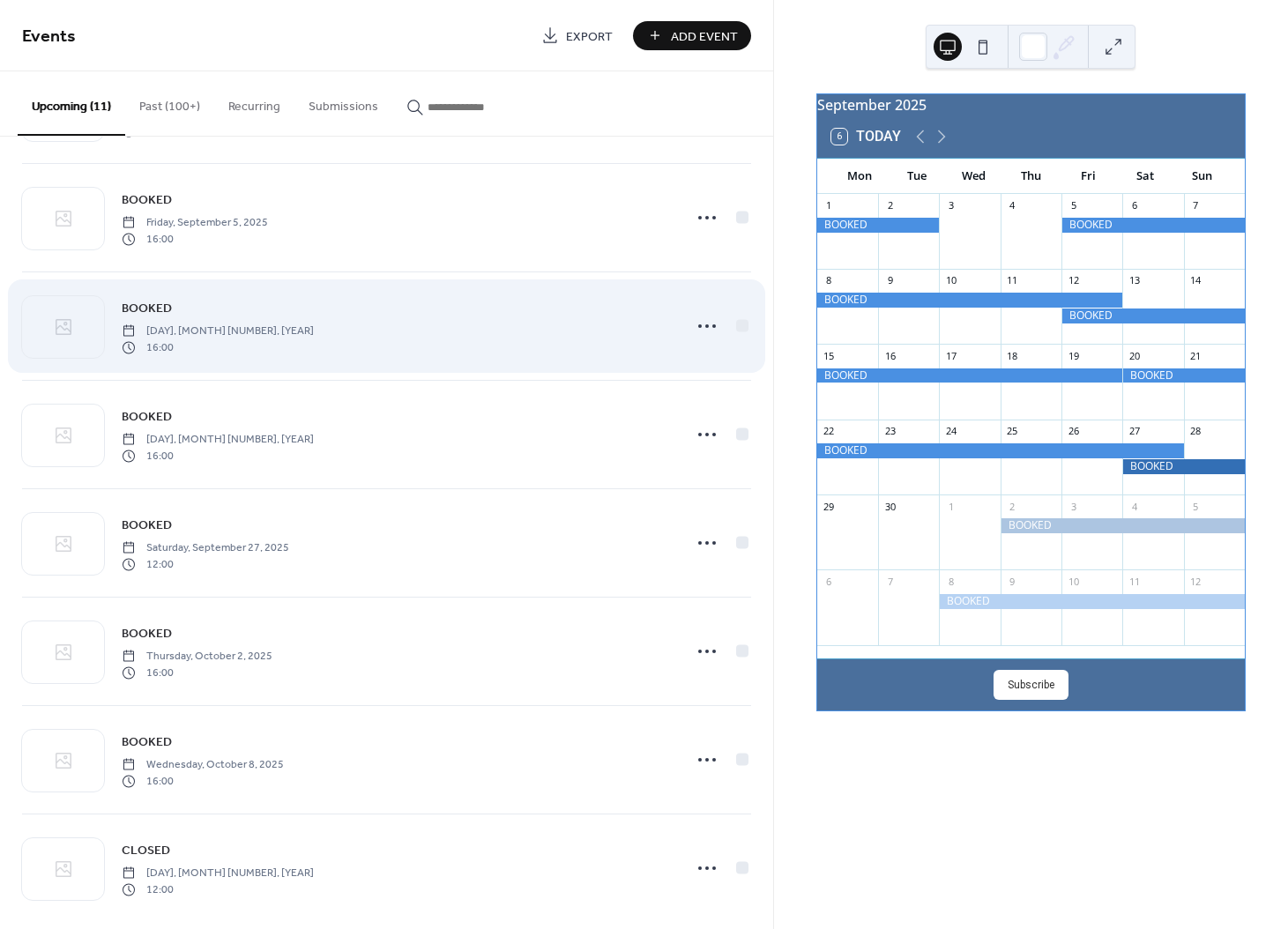 scroll, scrollTop: 452, scrollLeft: 0, axis: vertical 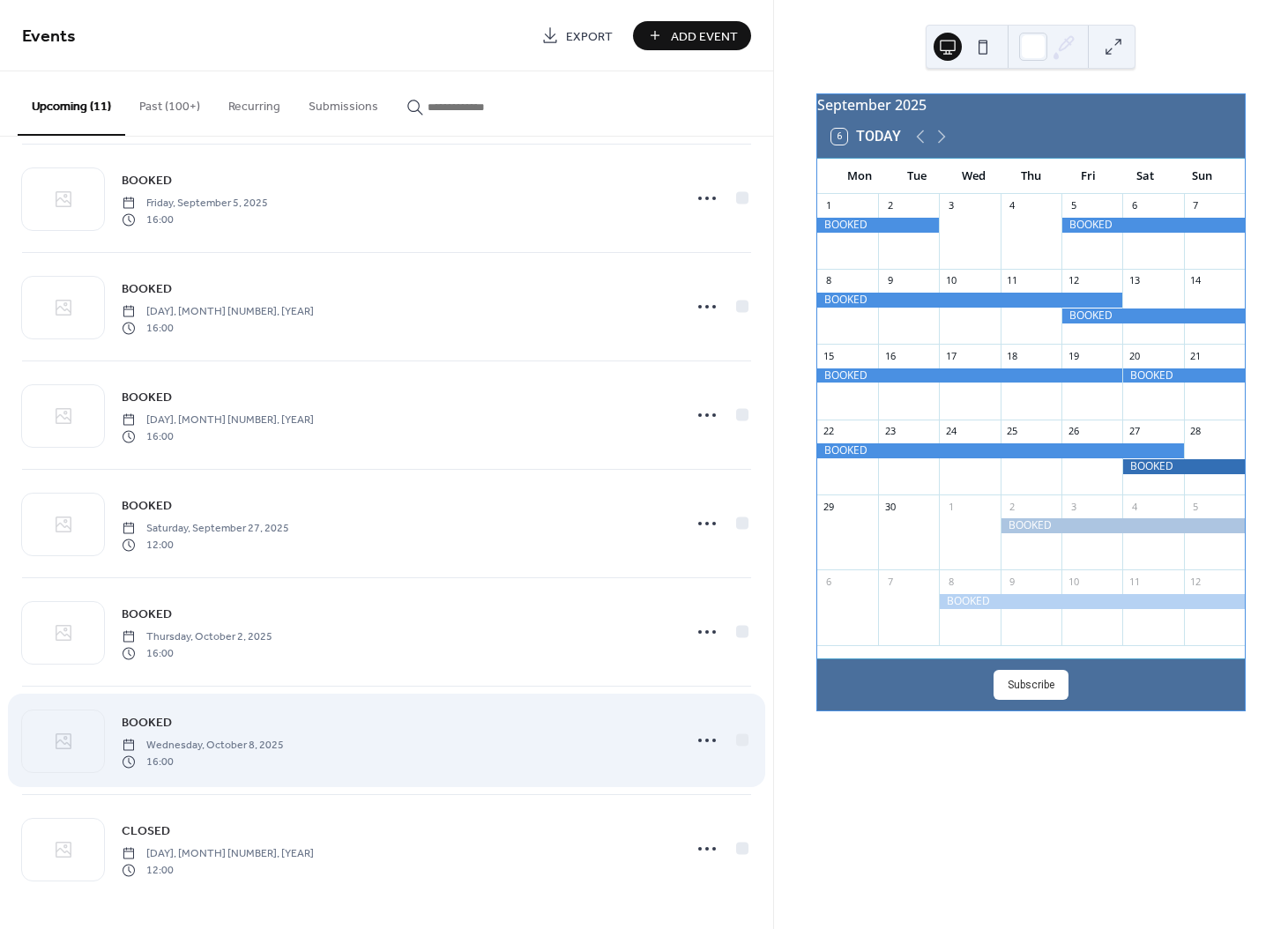 click on "Wednesday, October 8, 2025" at bounding box center [203, 746] 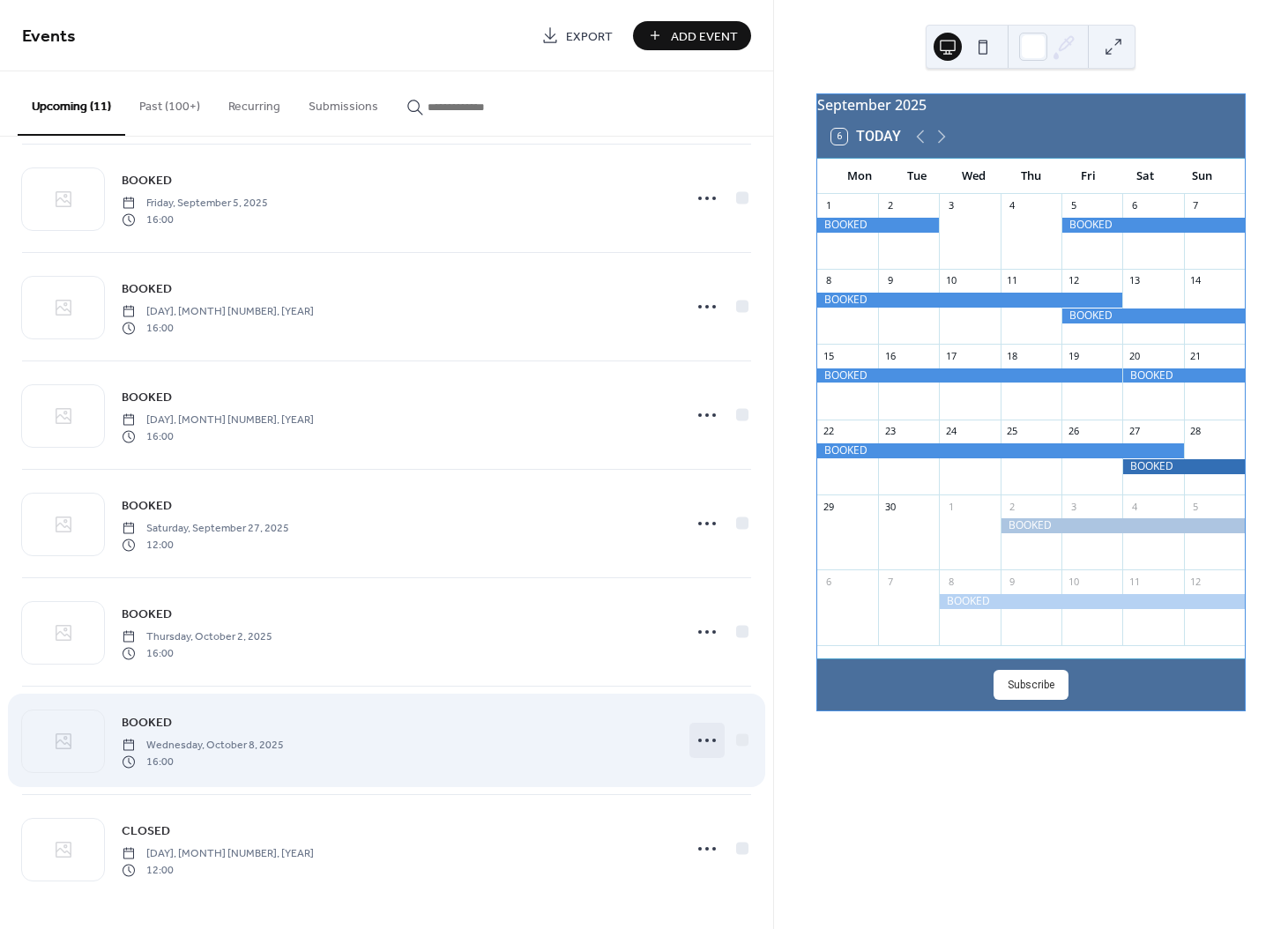 click 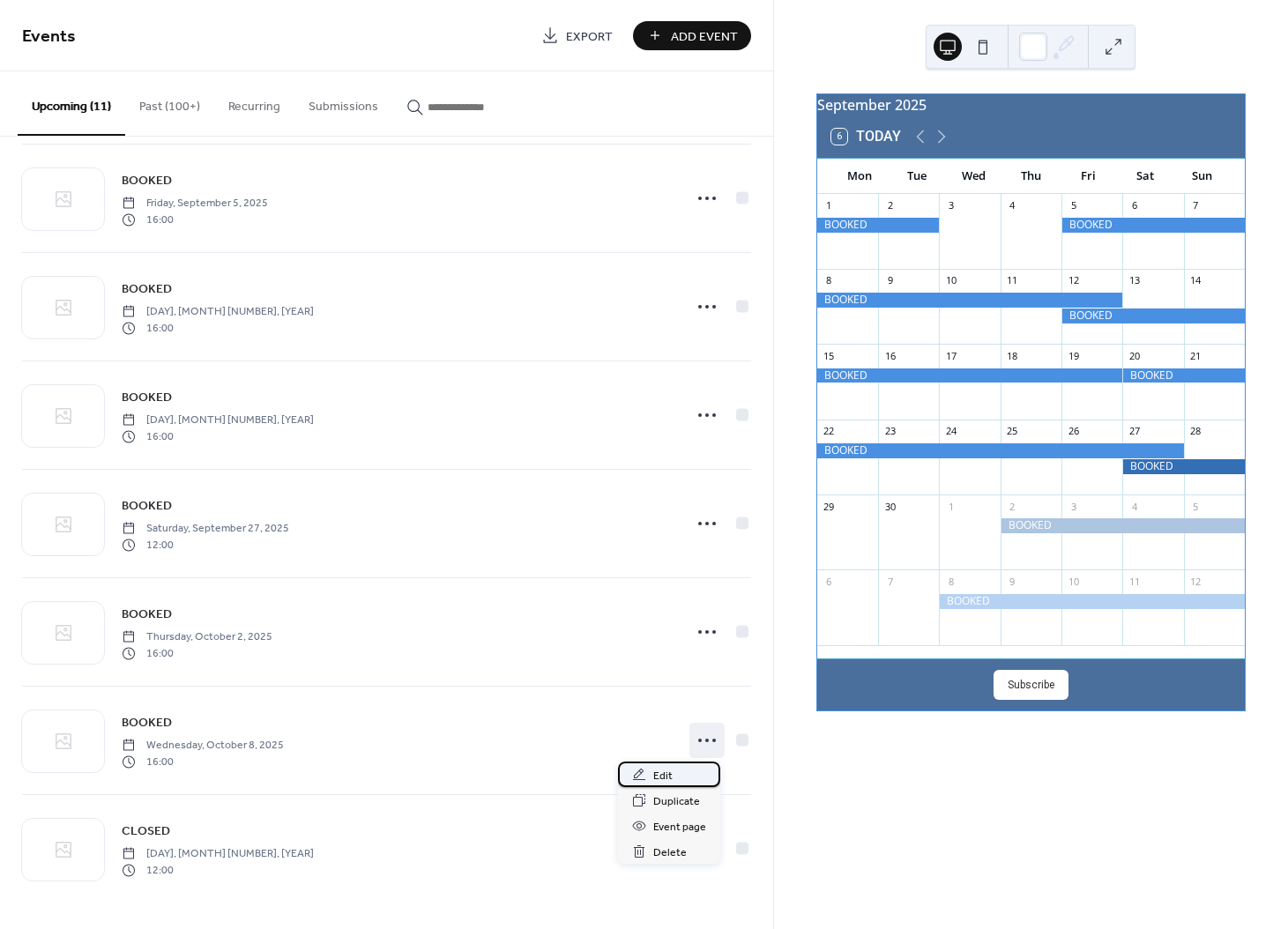 click on "Edit" at bounding box center [663, 776] 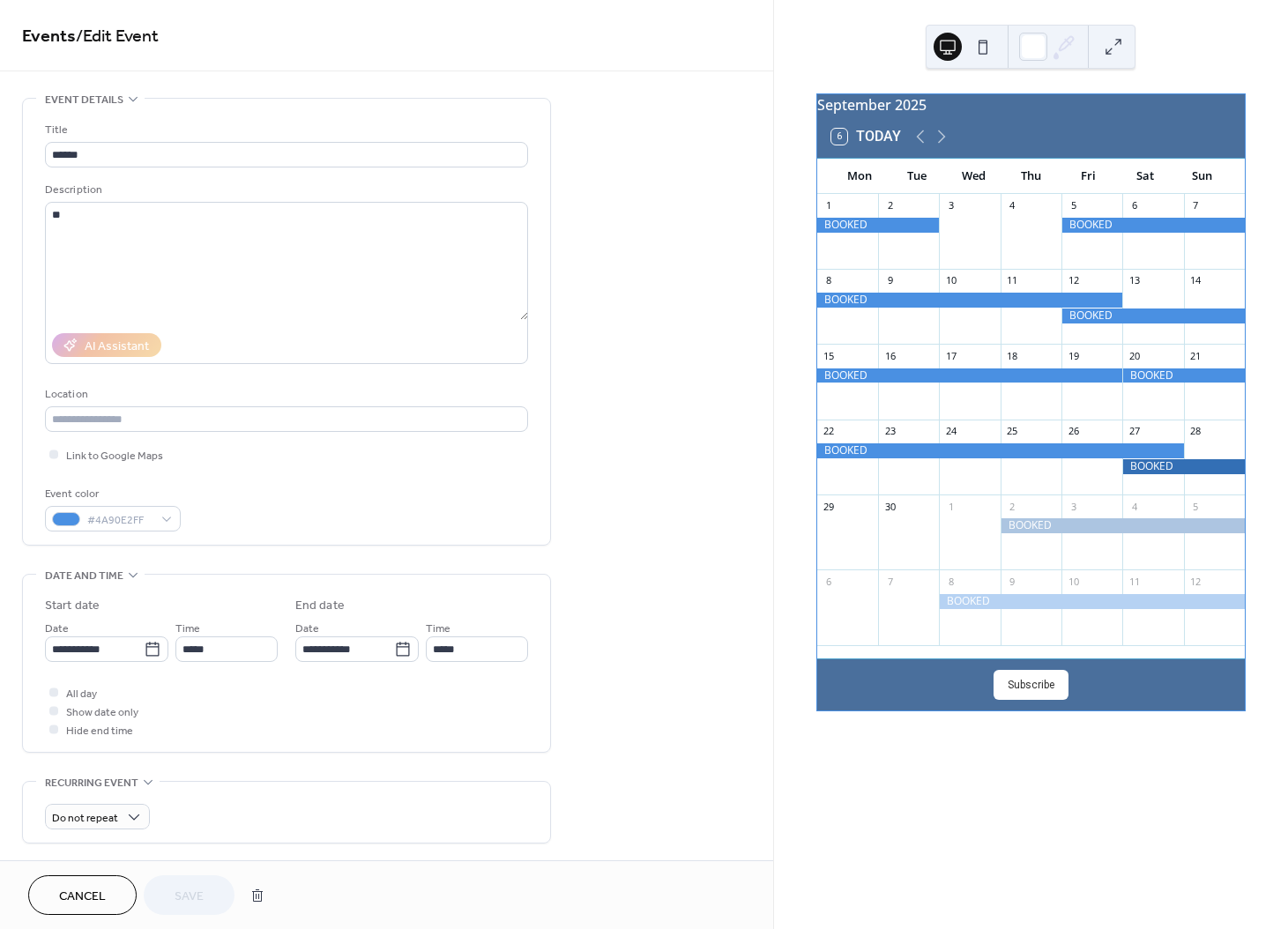 click on "Cancel" at bounding box center (82, 896) 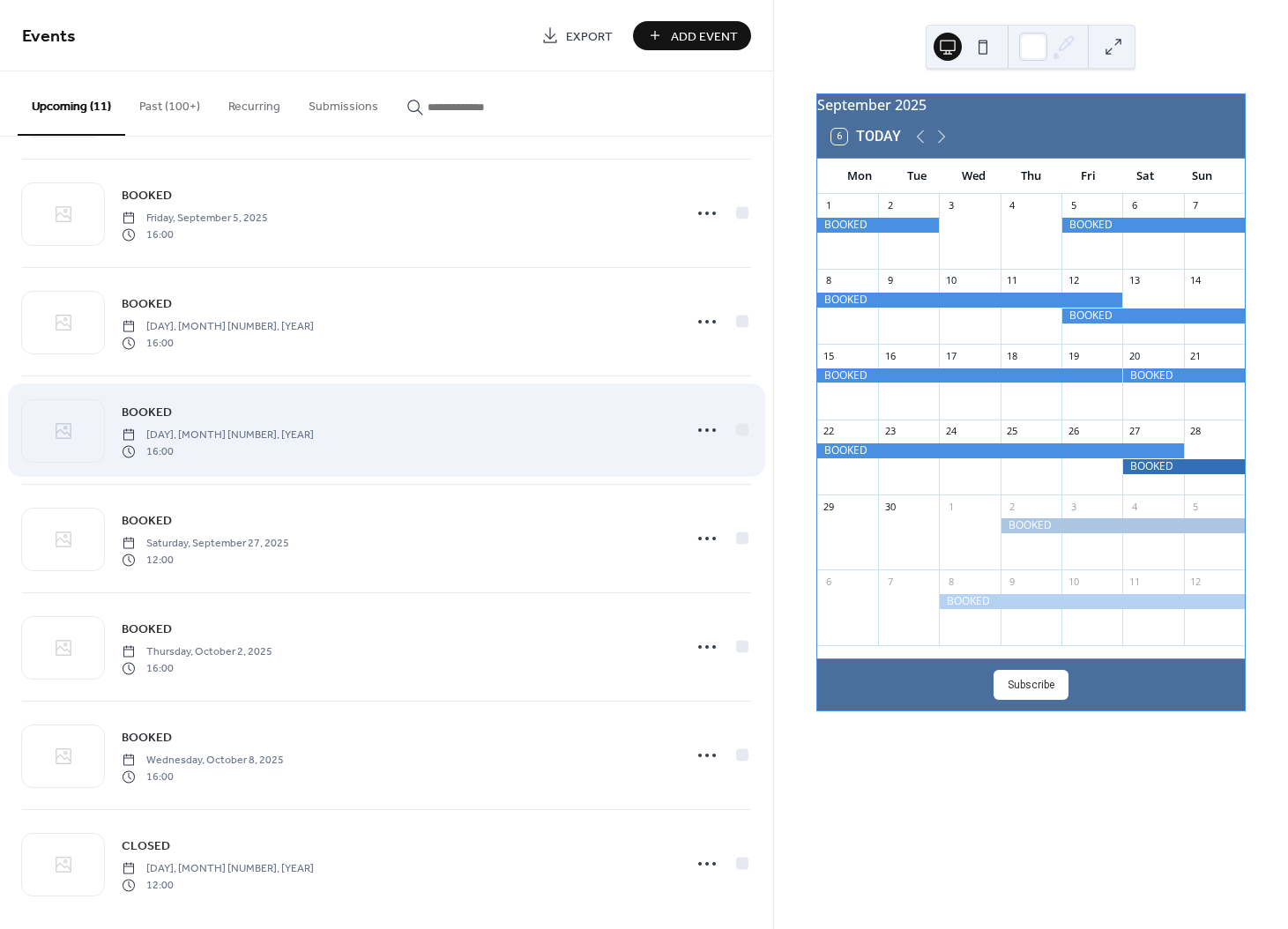 scroll, scrollTop: 452, scrollLeft: 0, axis: vertical 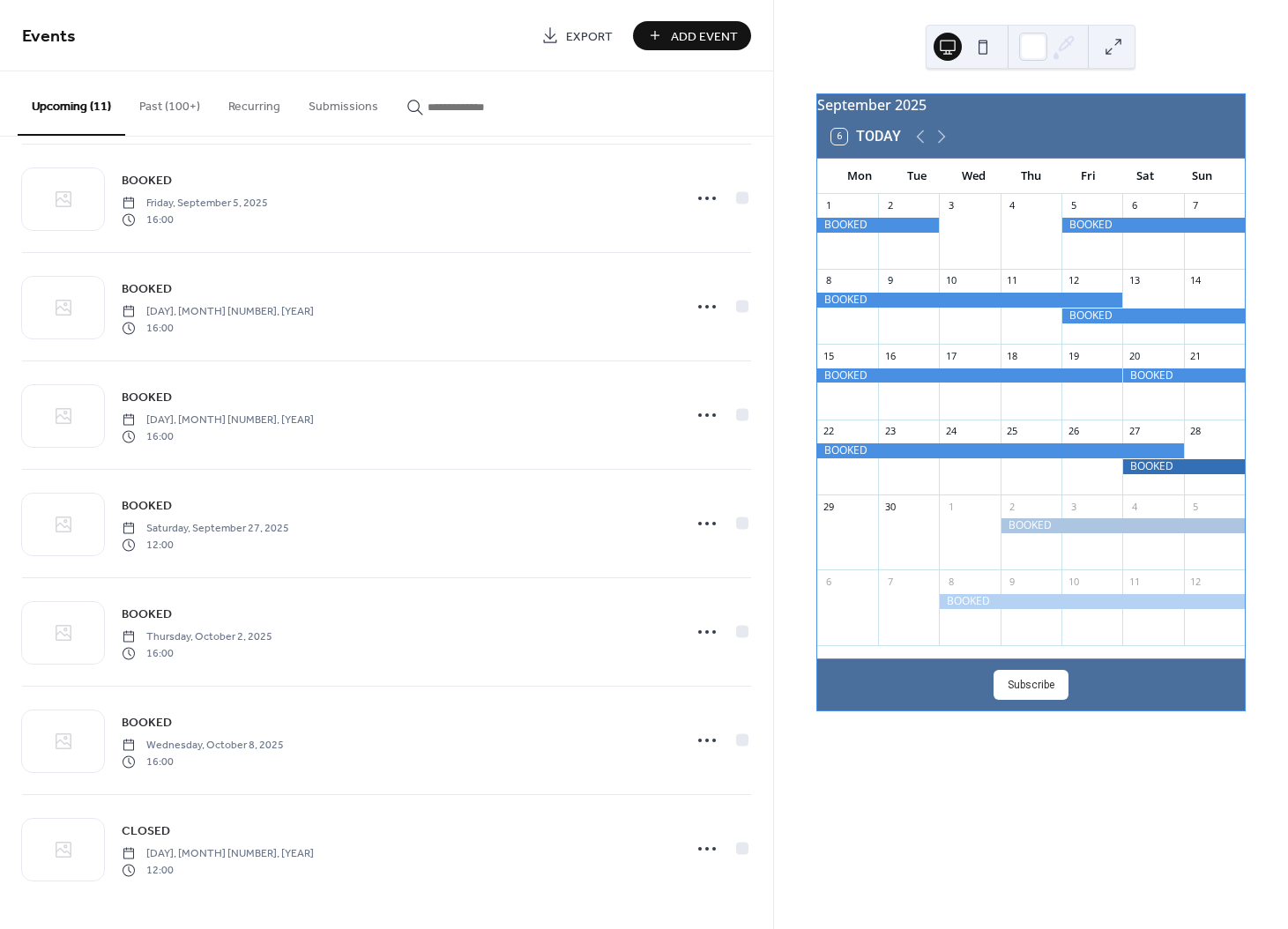 click on "Add Event" at bounding box center [704, 36] 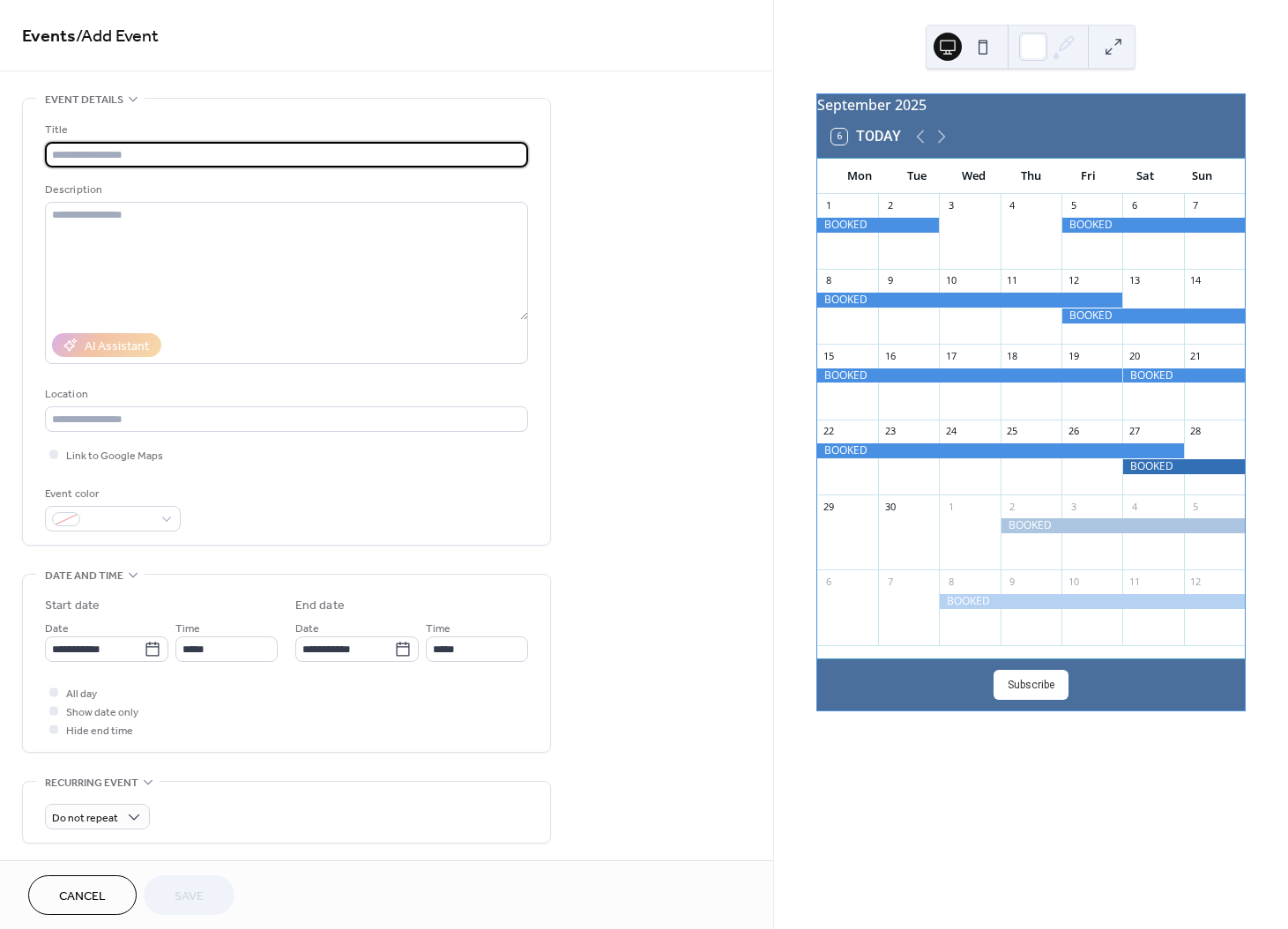 click at bounding box center [287, 154] 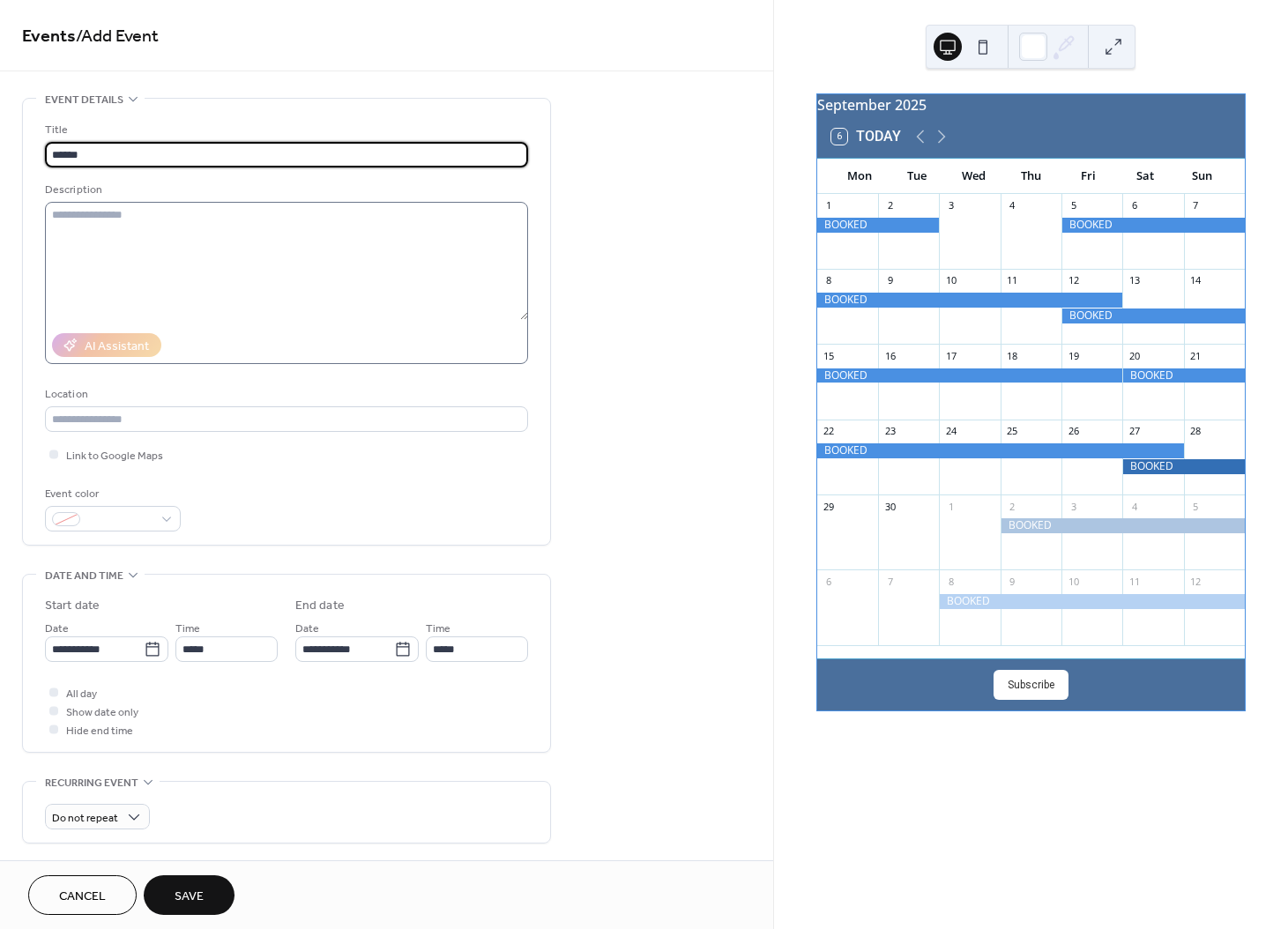 type on "******" 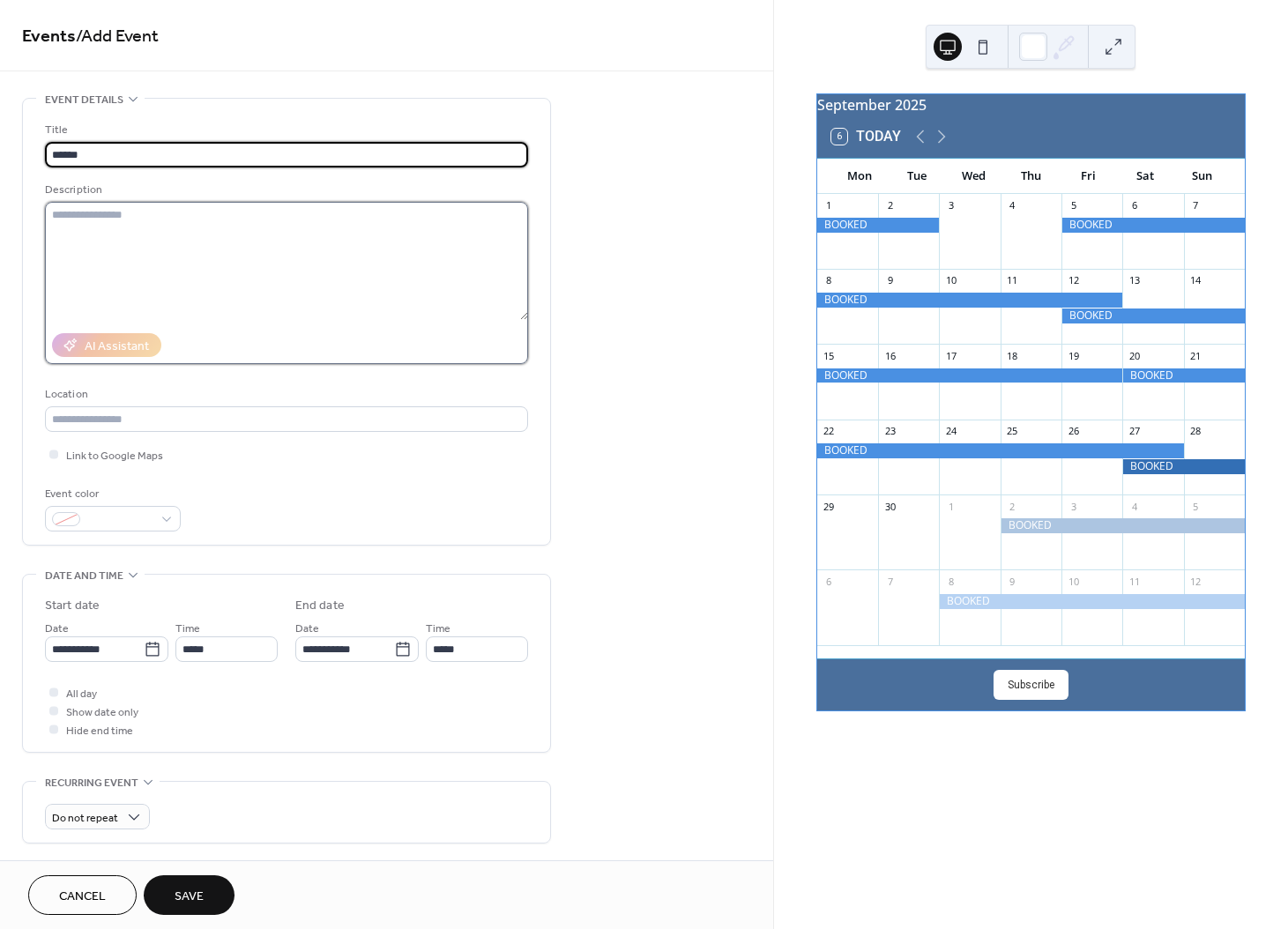 click at bounding box center (287, 261) 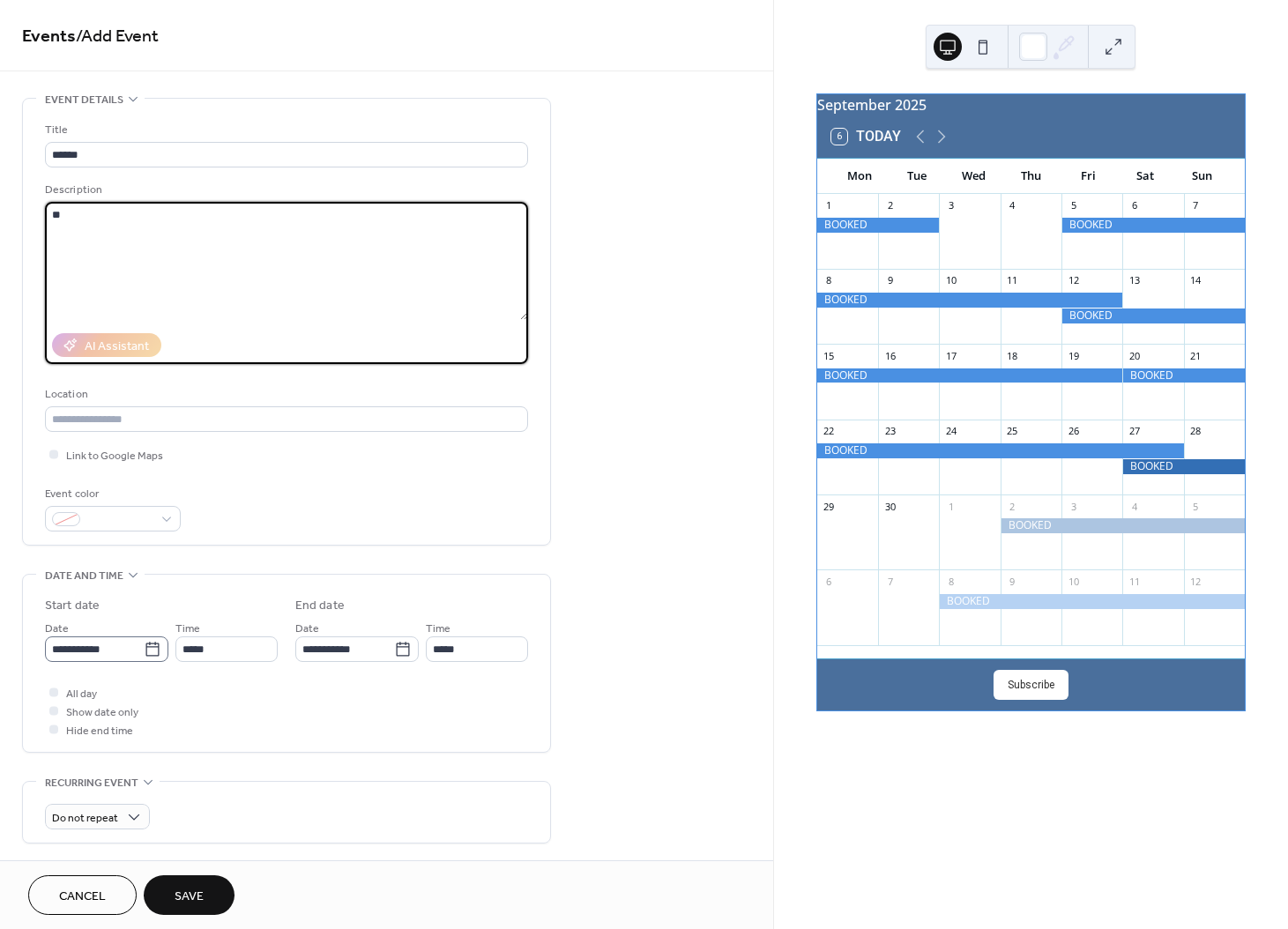 type on "**" 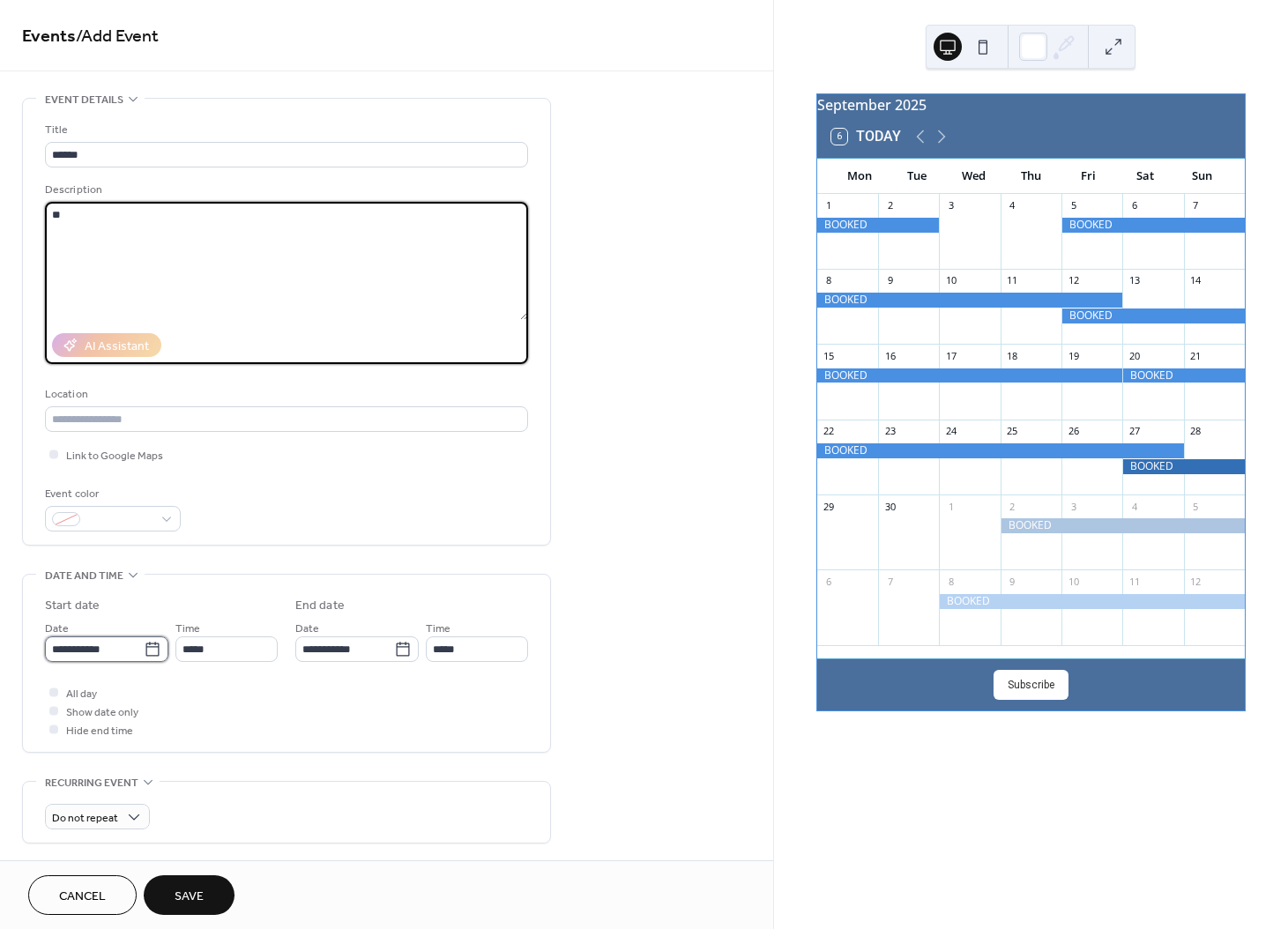 click on "**********" at bounding box center [94, 649] 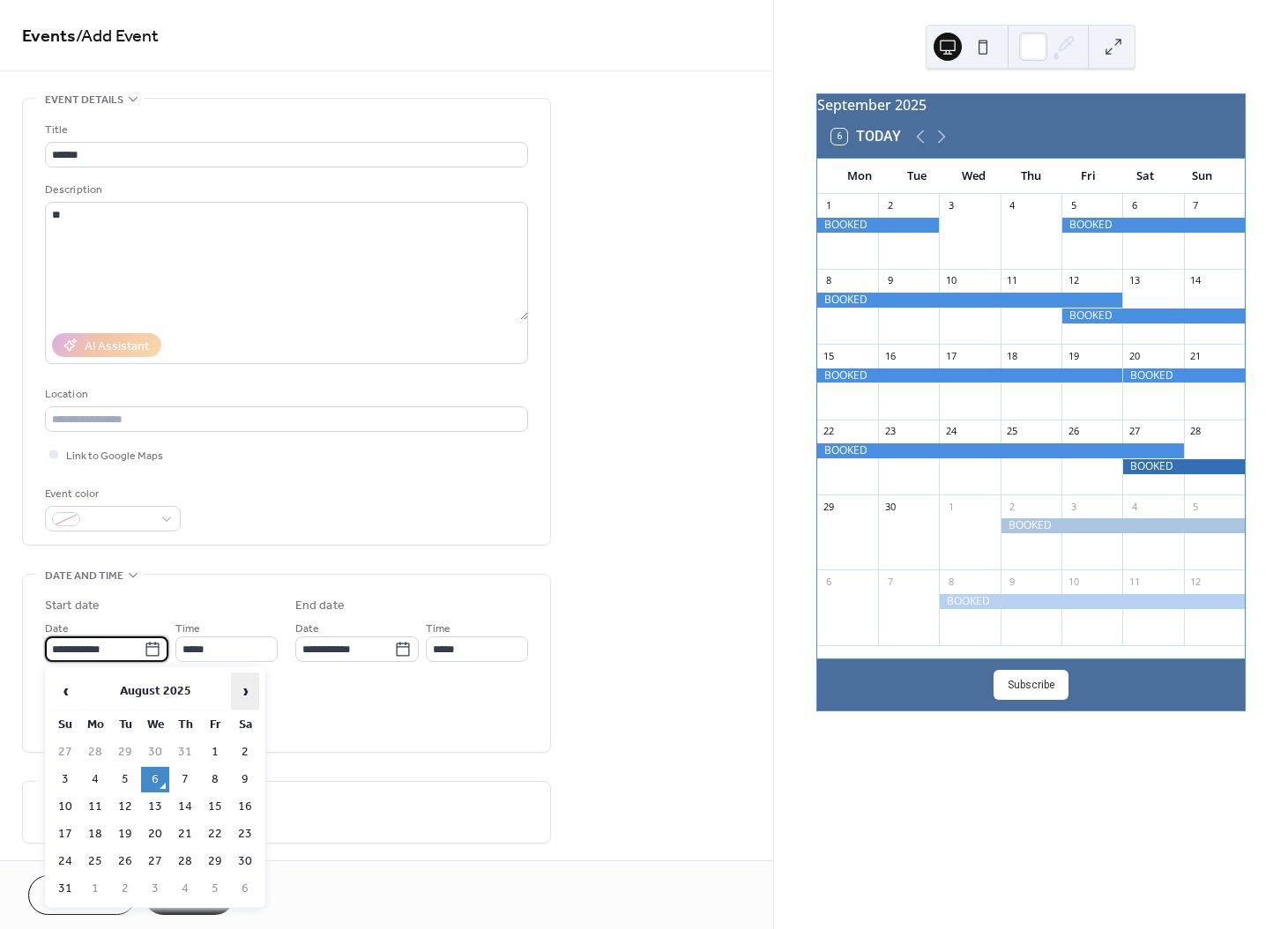 click on "›" at bounding box center (245, 691) 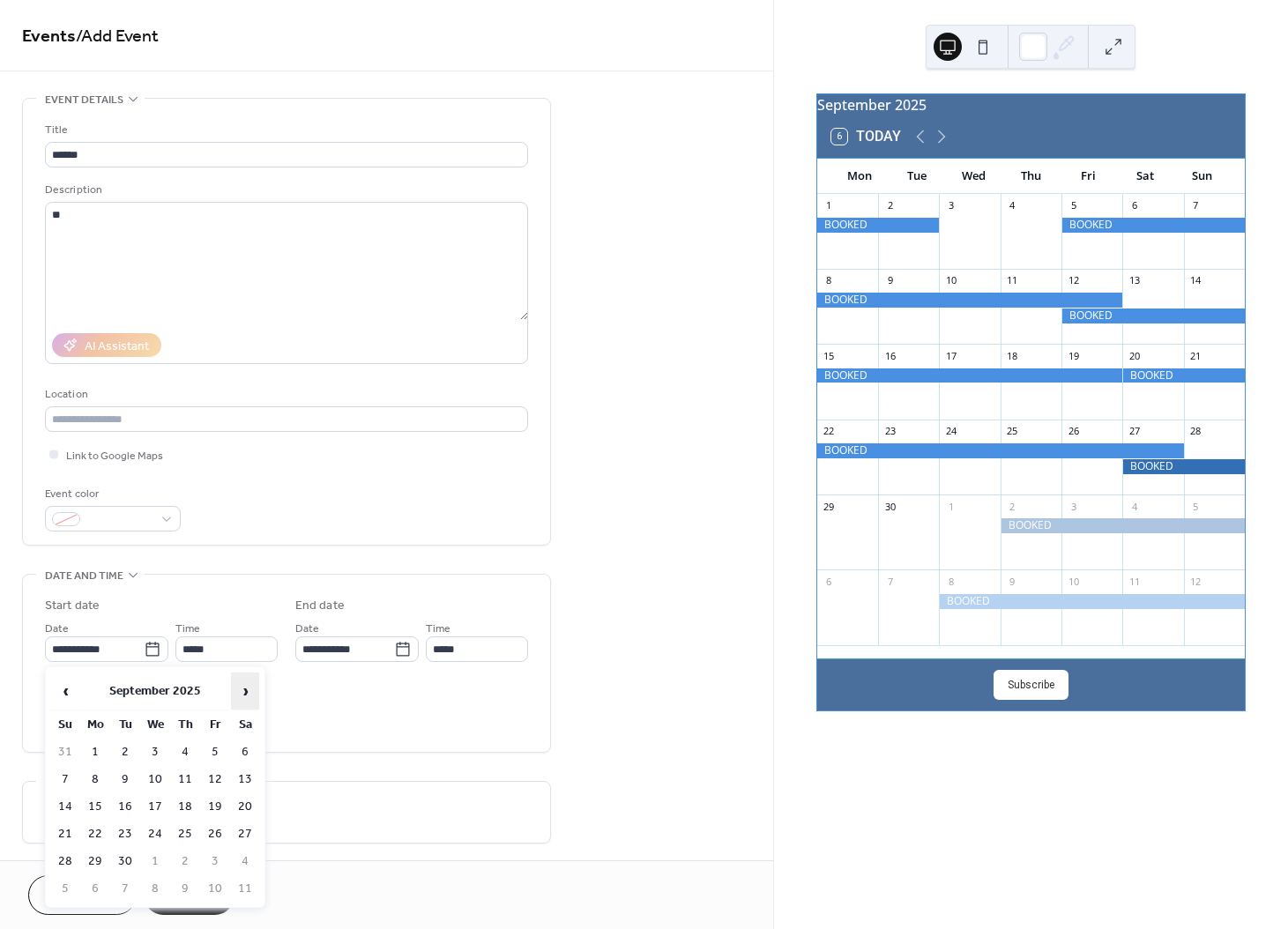 click on "›" at bounding box center [245, 691] 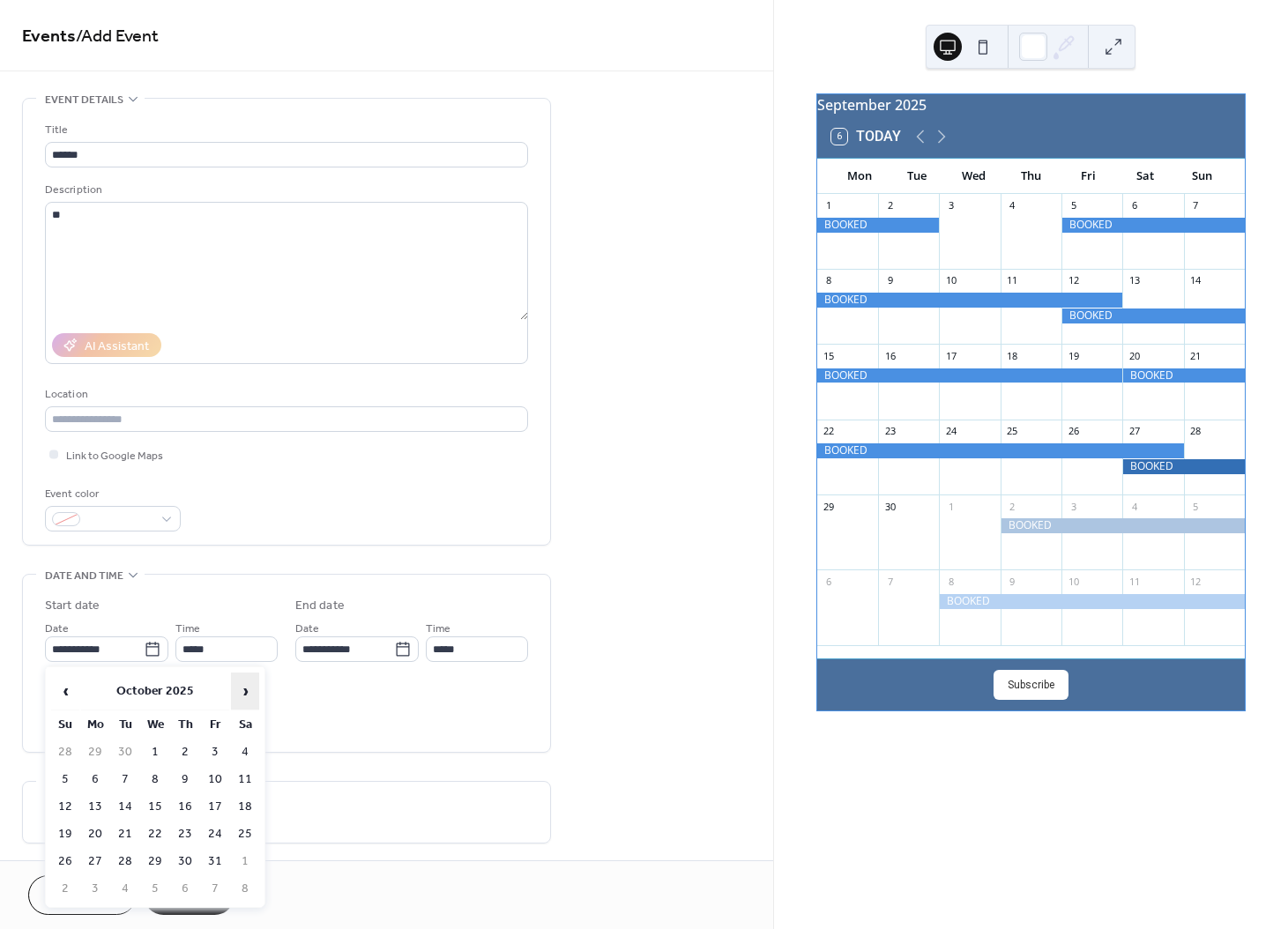 click on "›" at bounding box center [245, 691] 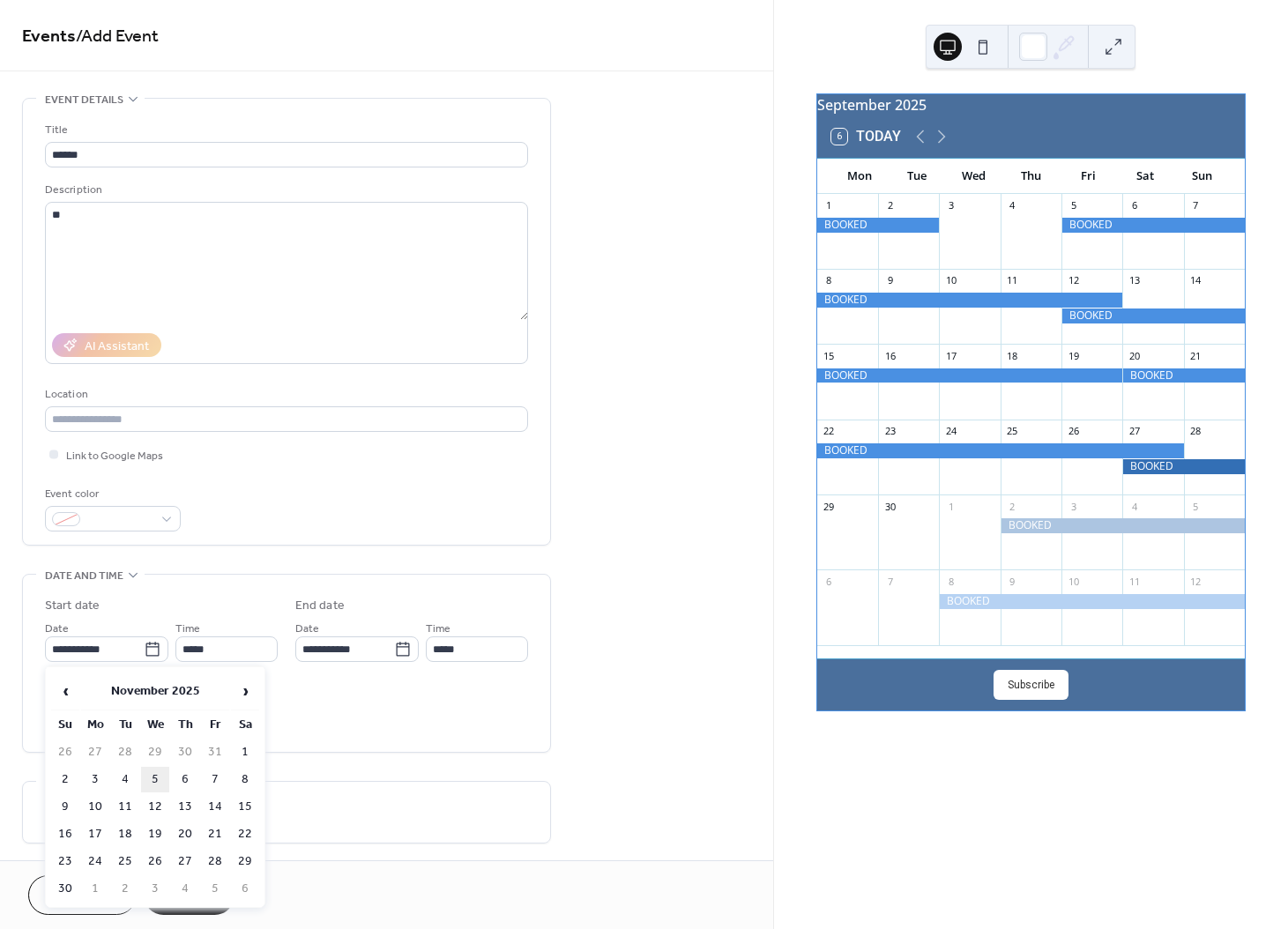 click on "5" at bounding box center (155, 779) 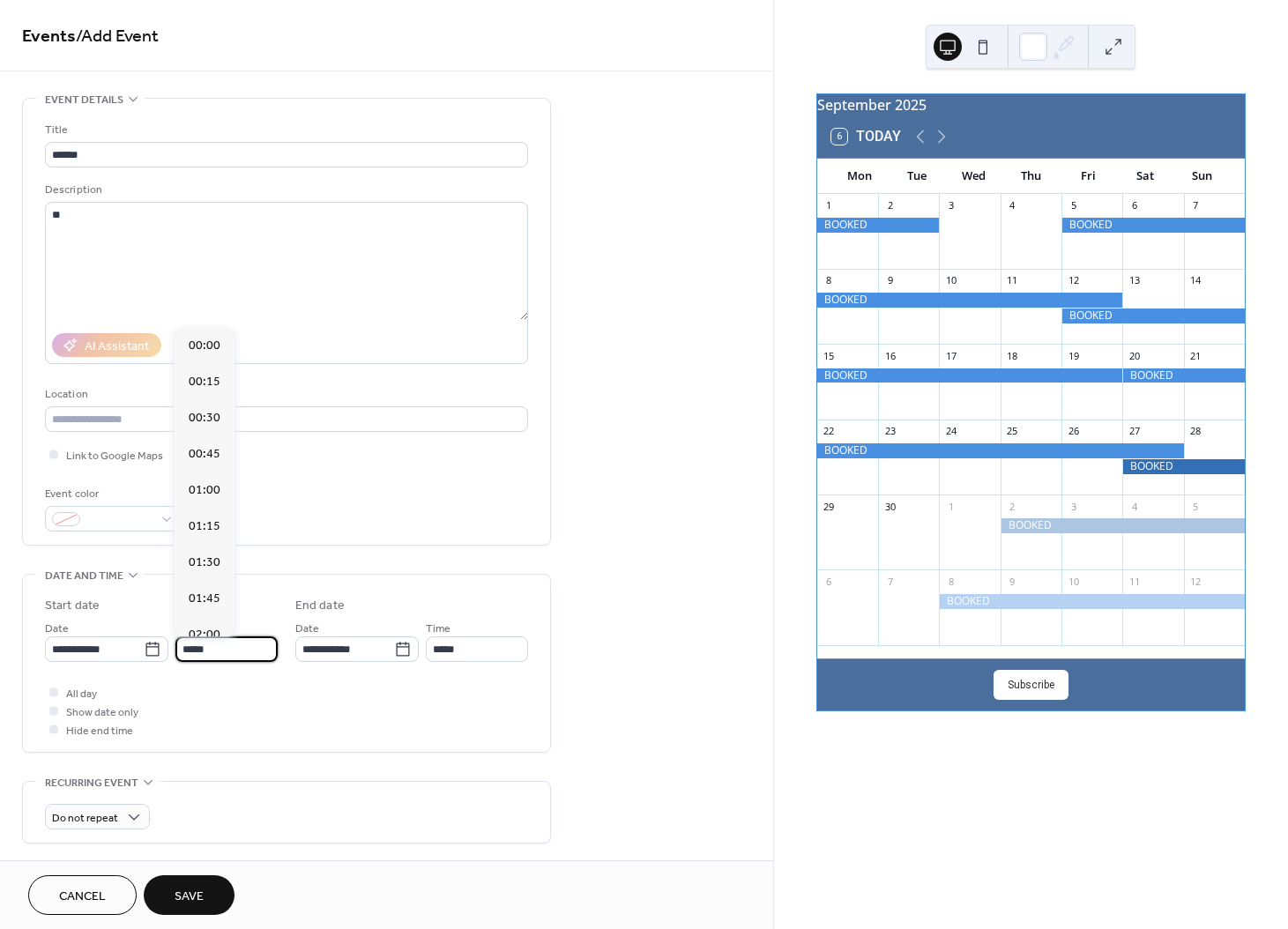 scroll, scrollTop: 1713, scrollLeft: 0, axis: vertical 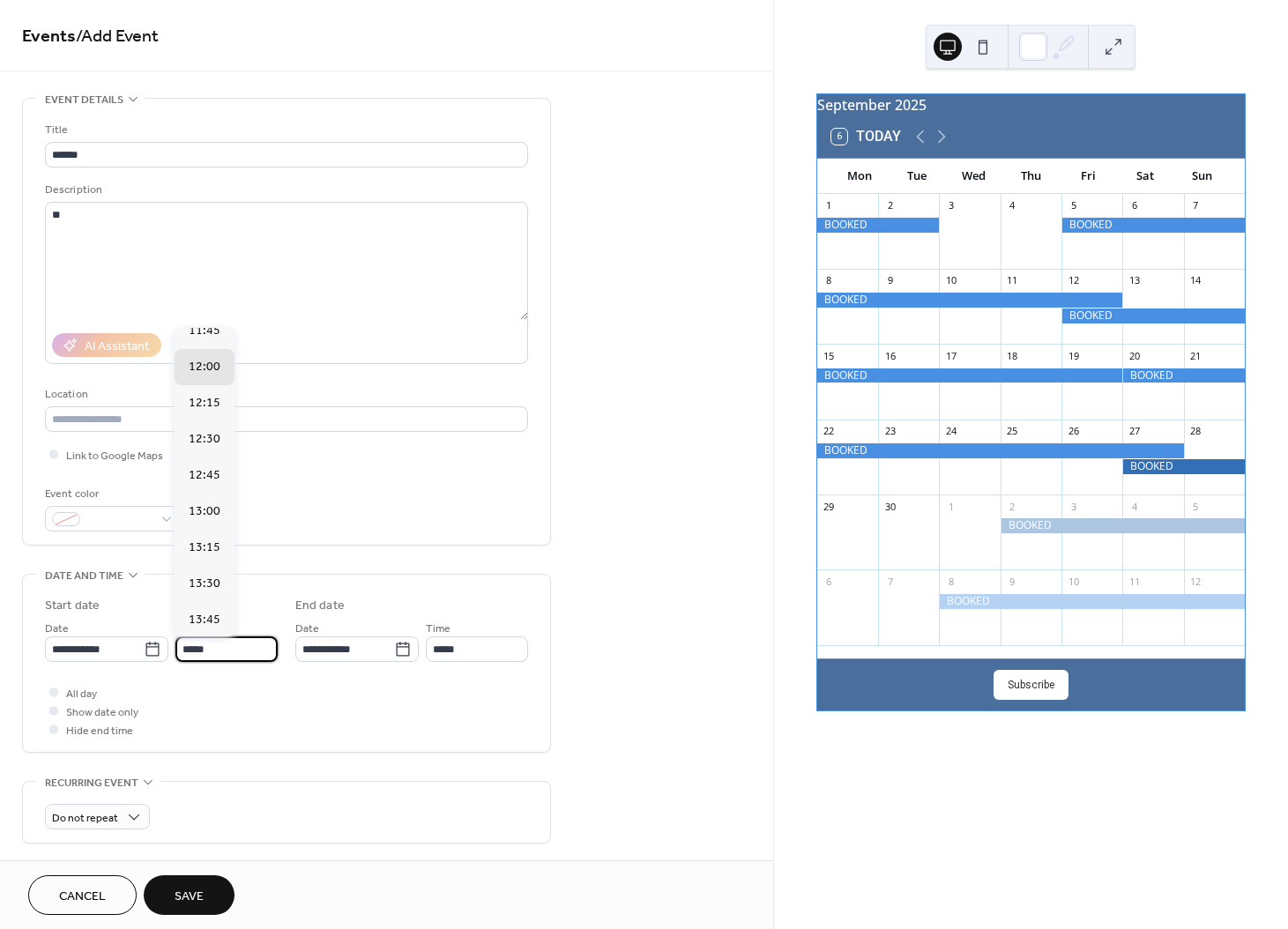 drag, startPoint x: 240, startPoint y: 650, endPoint x: 168, endPoint y: 643, distance: 72.33948 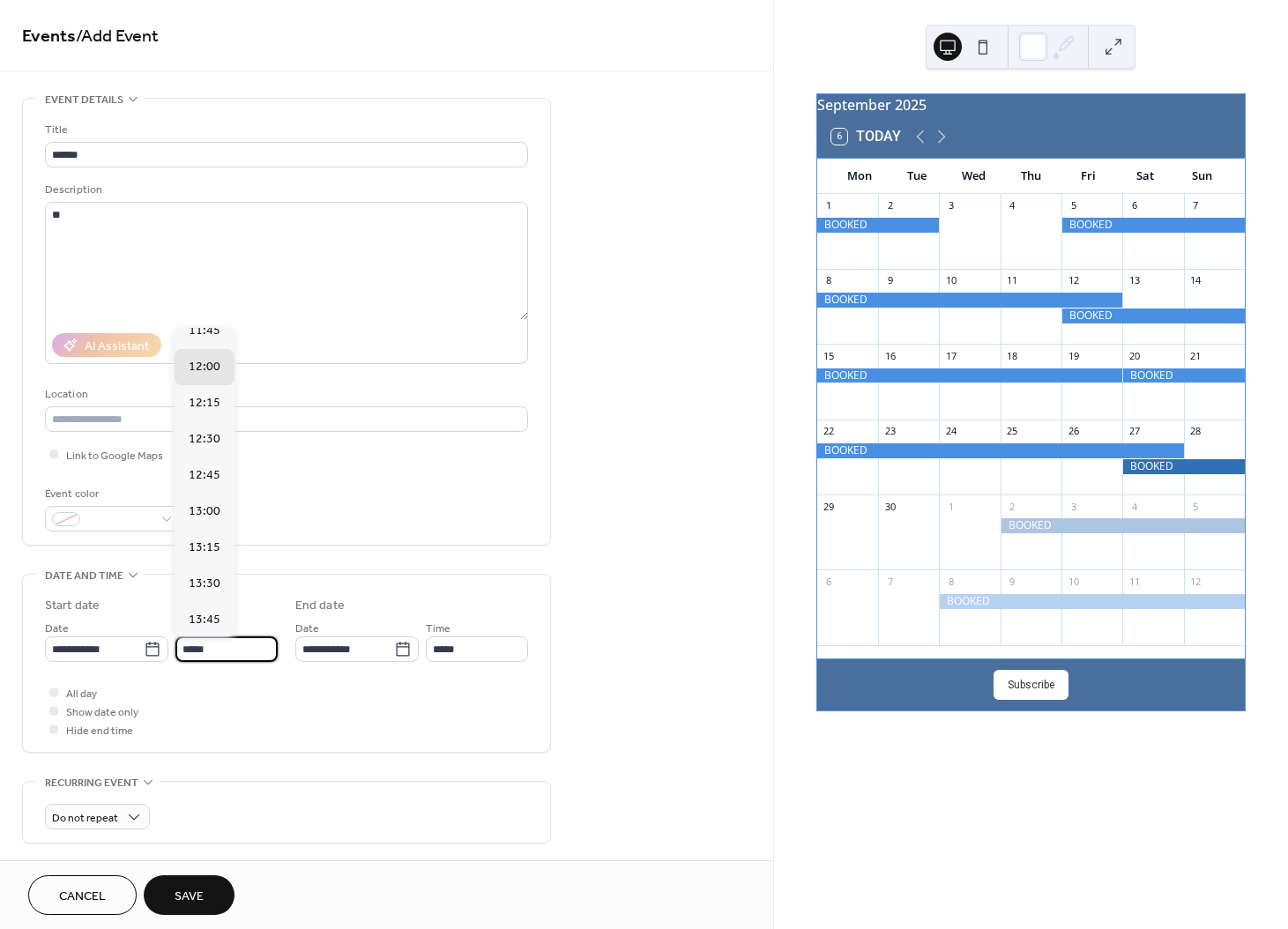 click on "**********" at bounding box center (161, 640) 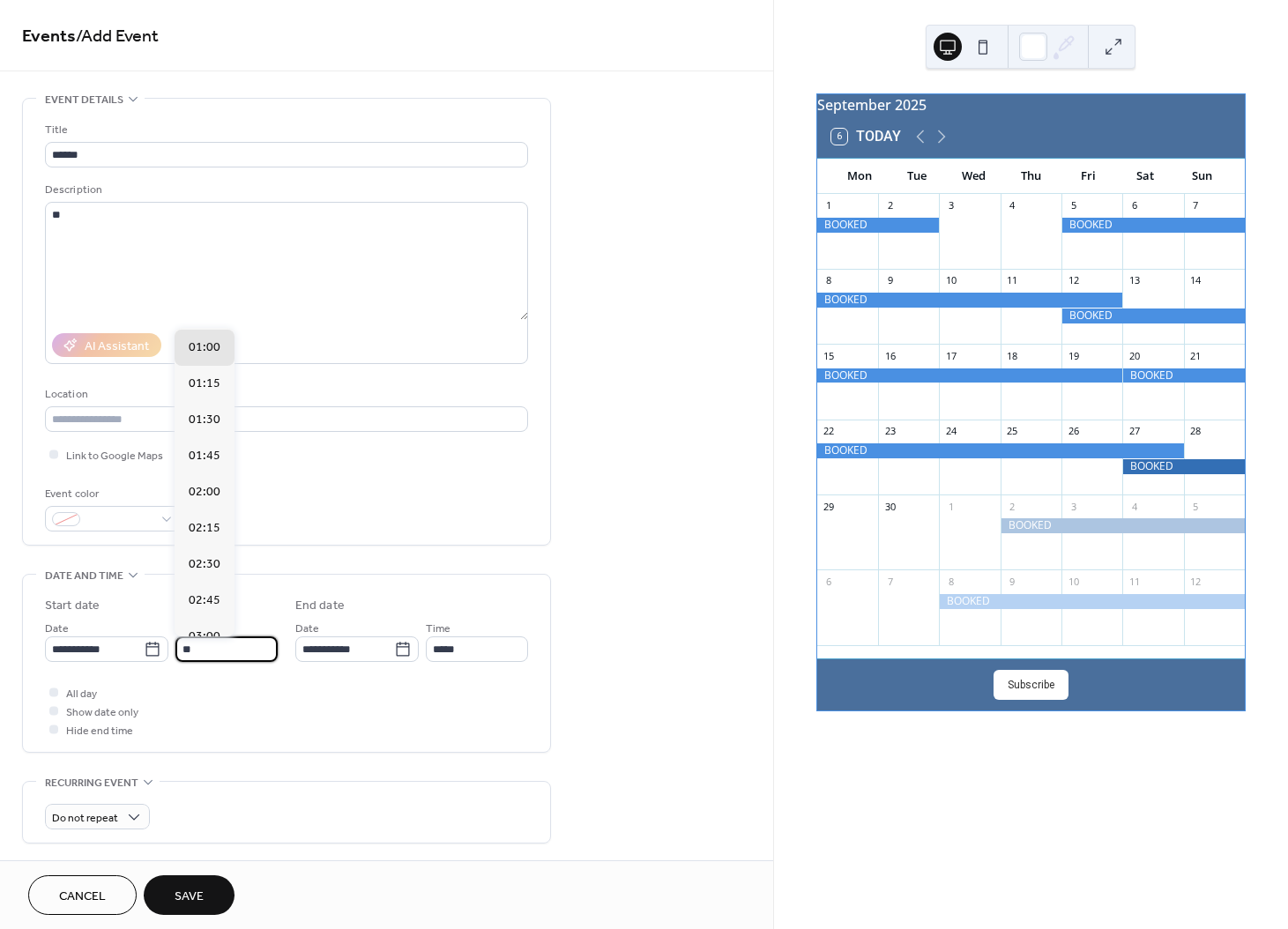 scroll, scrollTop: 2285, scrollLeft: 0, axis: vertical 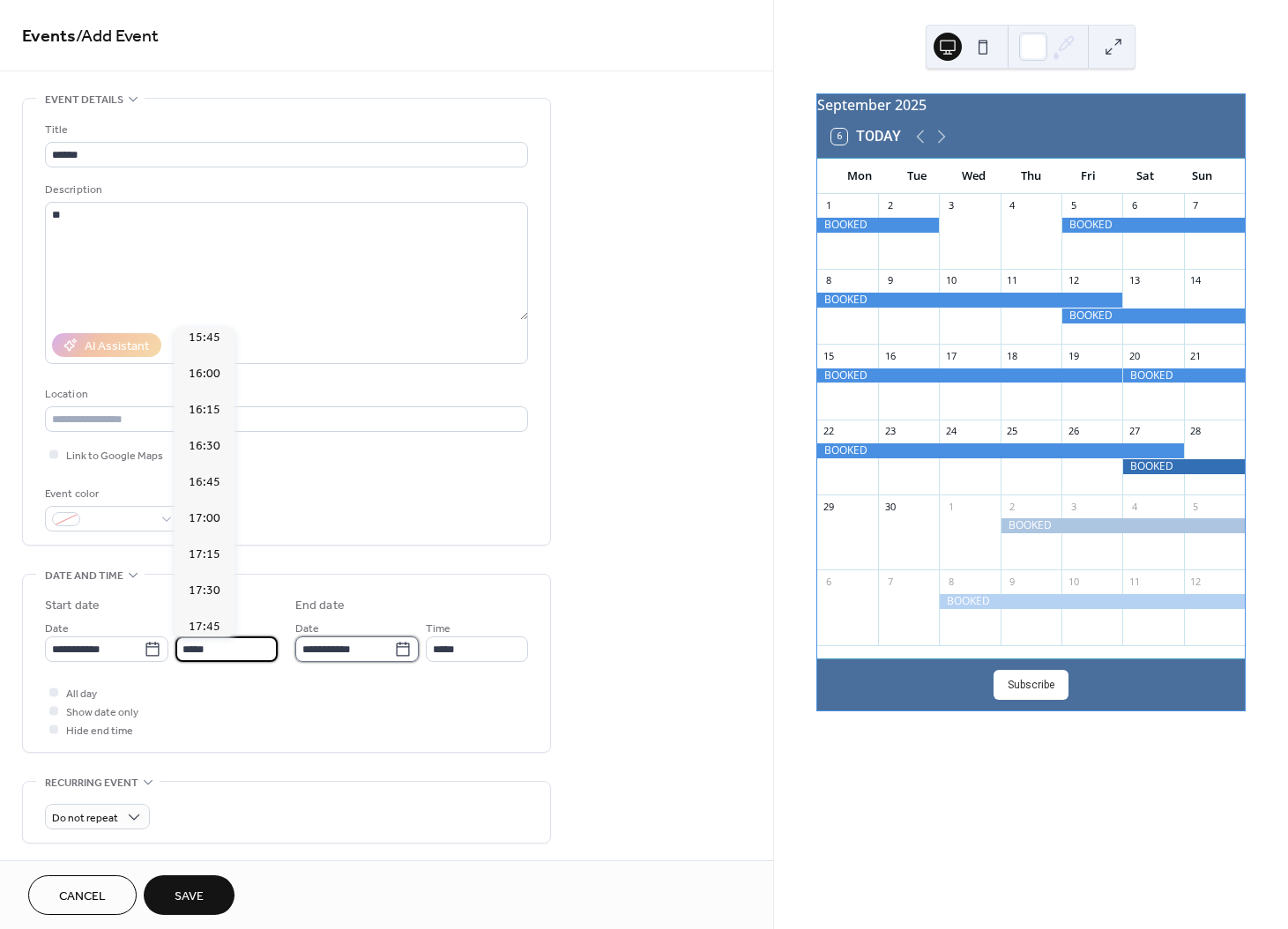 type on "*****" 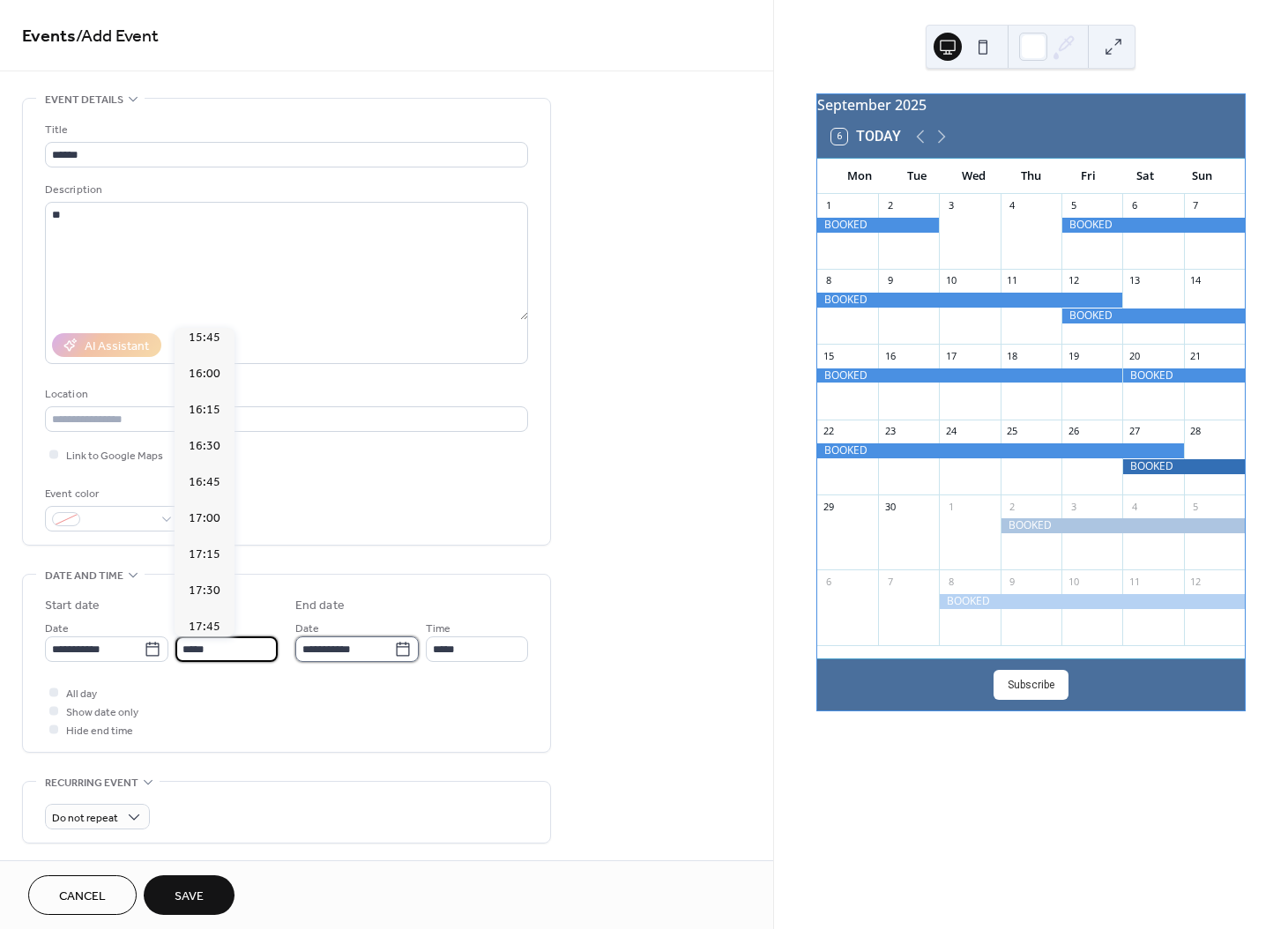 type on "*****" 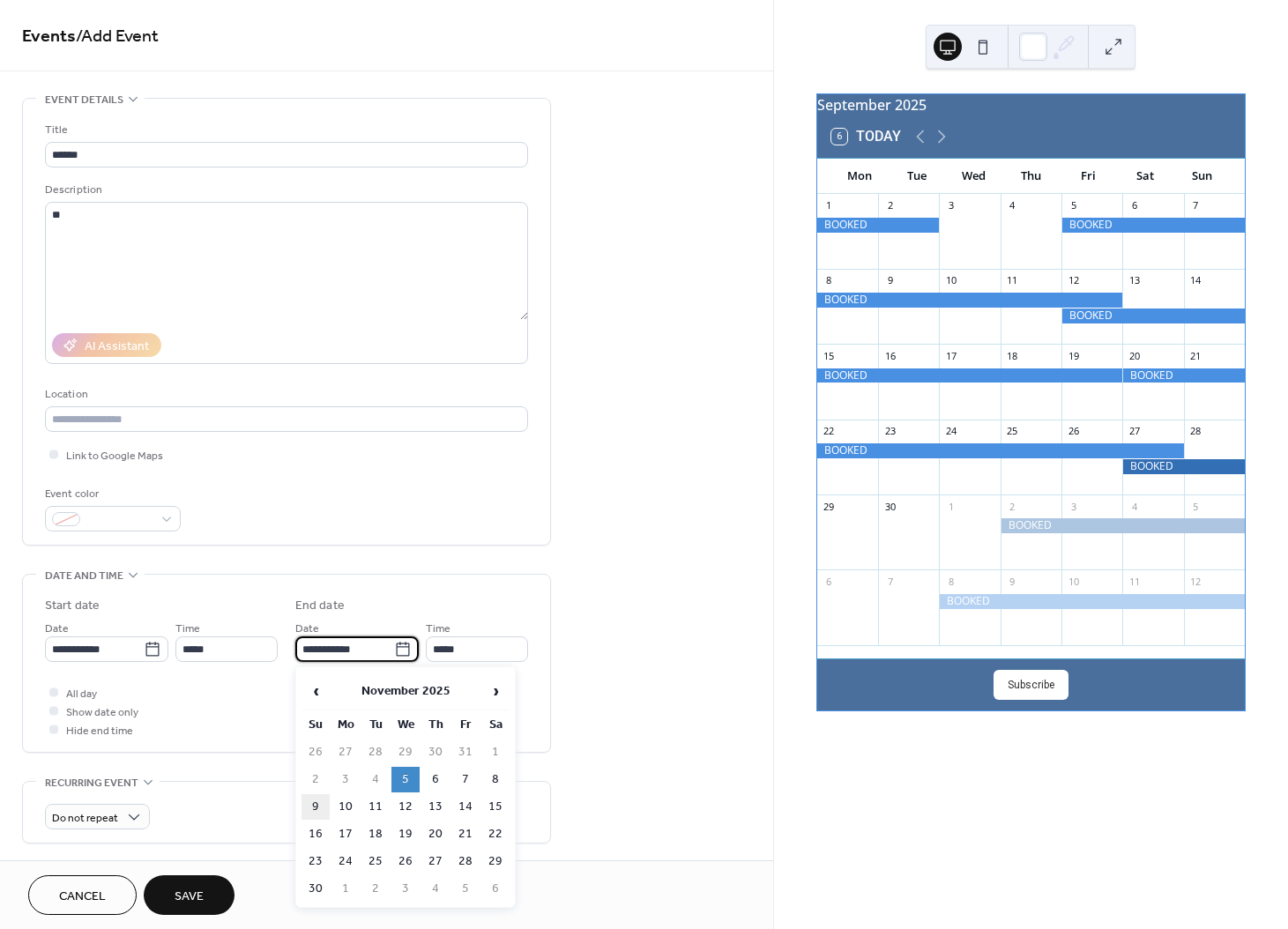 click on "9" at bounding box center (316, 806) 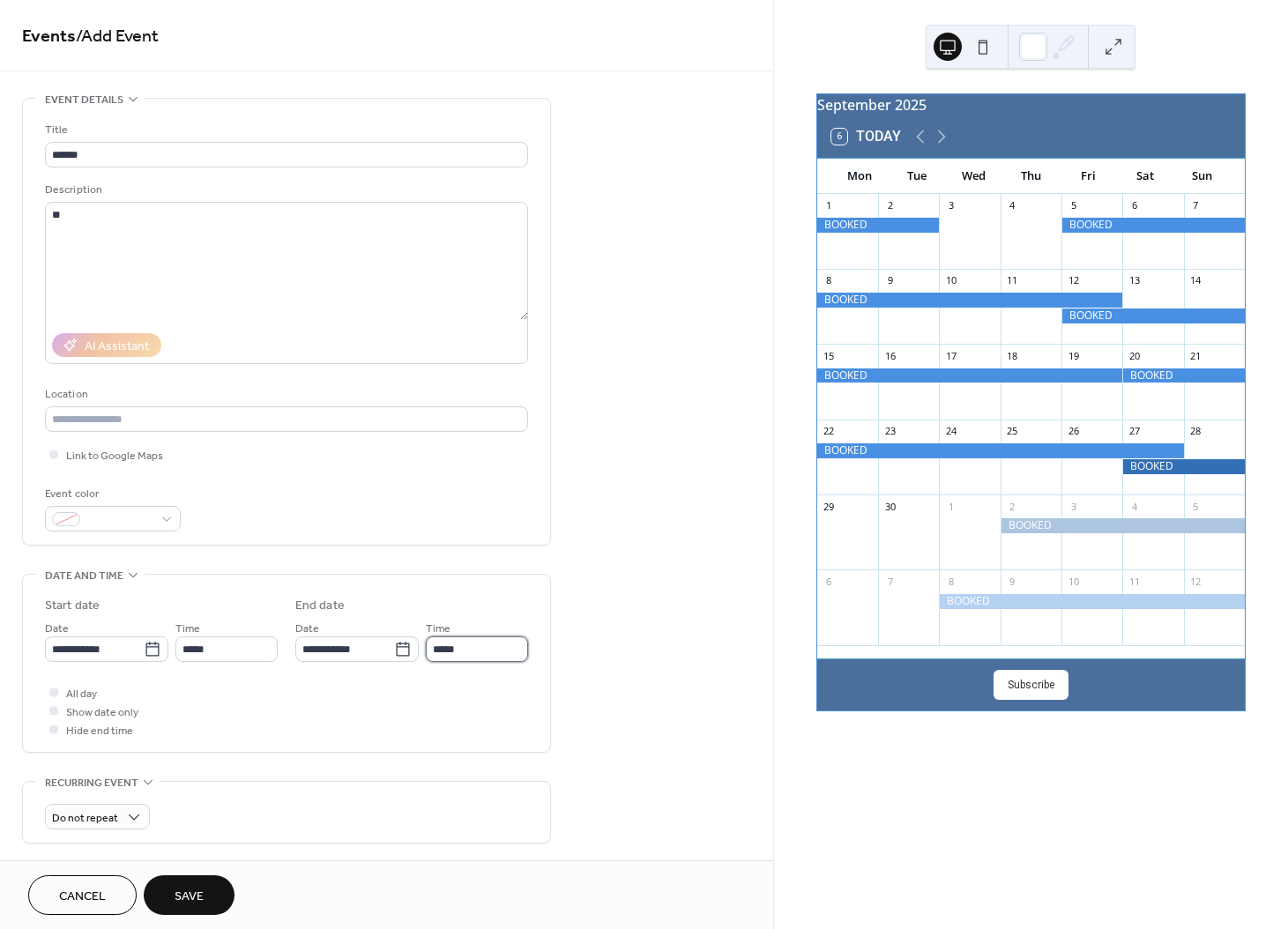 click on "*****" at bounding box center (477, 649) 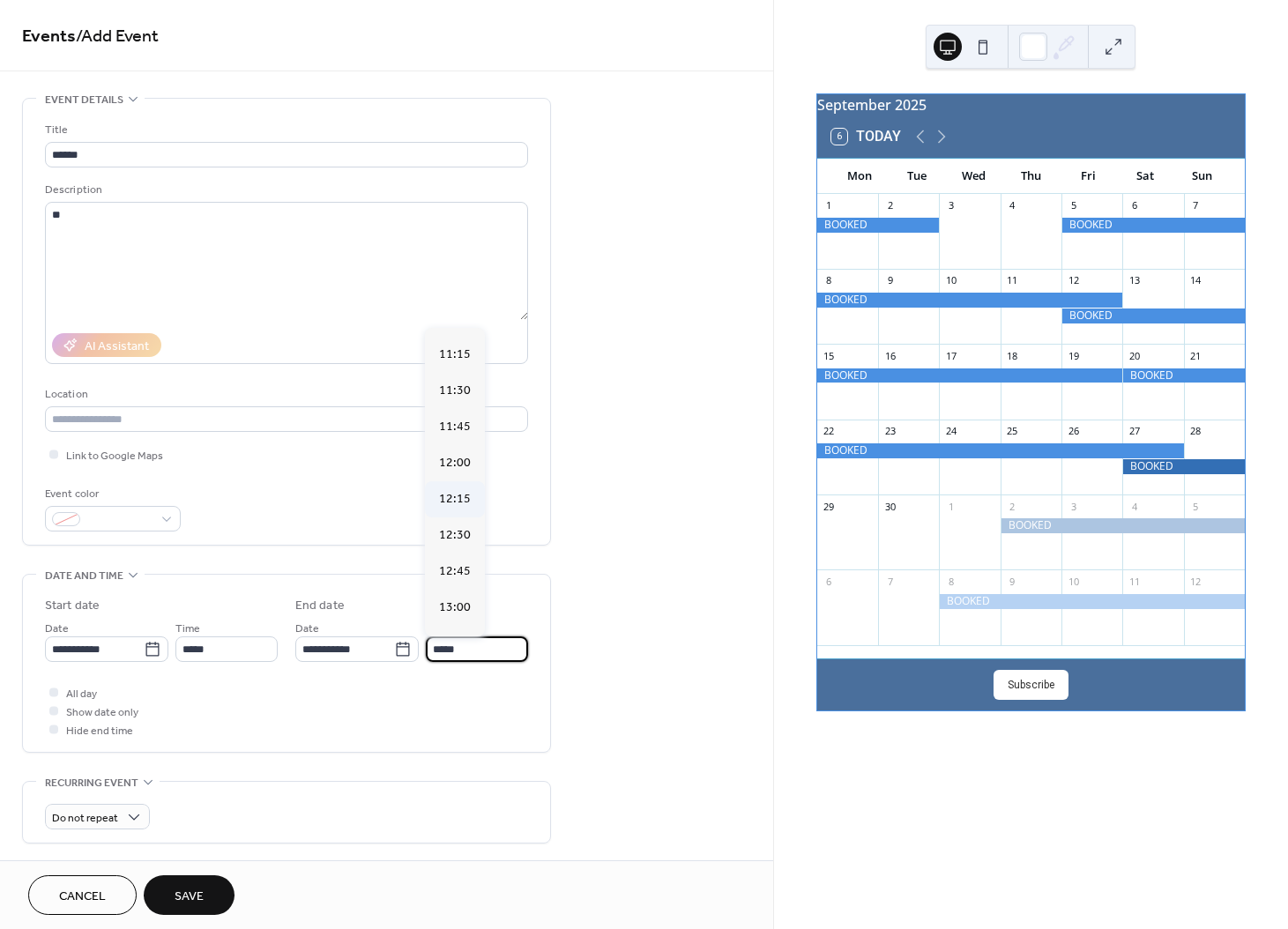 scroll, scrollTop: 1547, scrollLeft: 0, axis: vertical 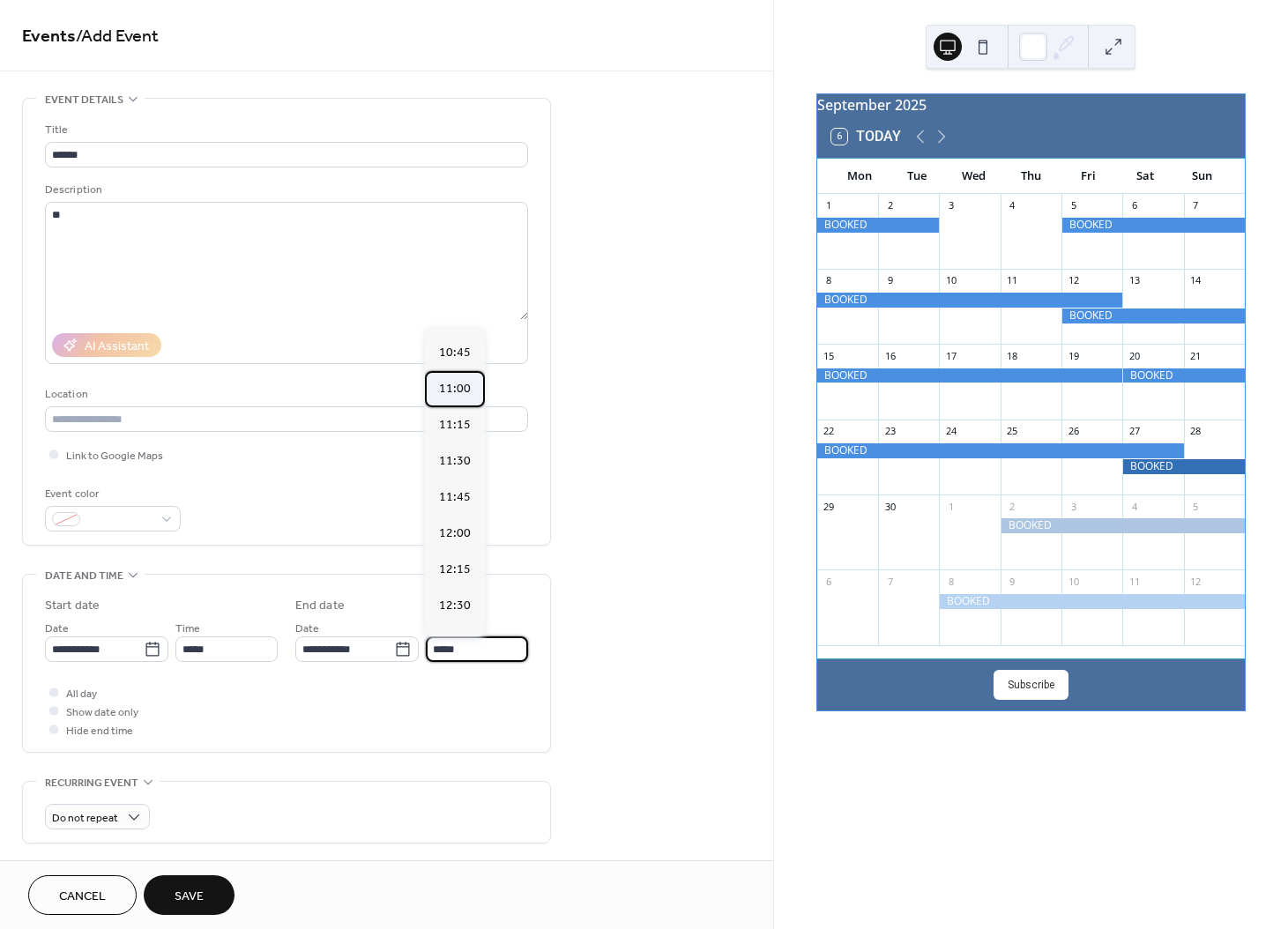 click on "11:00" at bounding box center (455, 389) 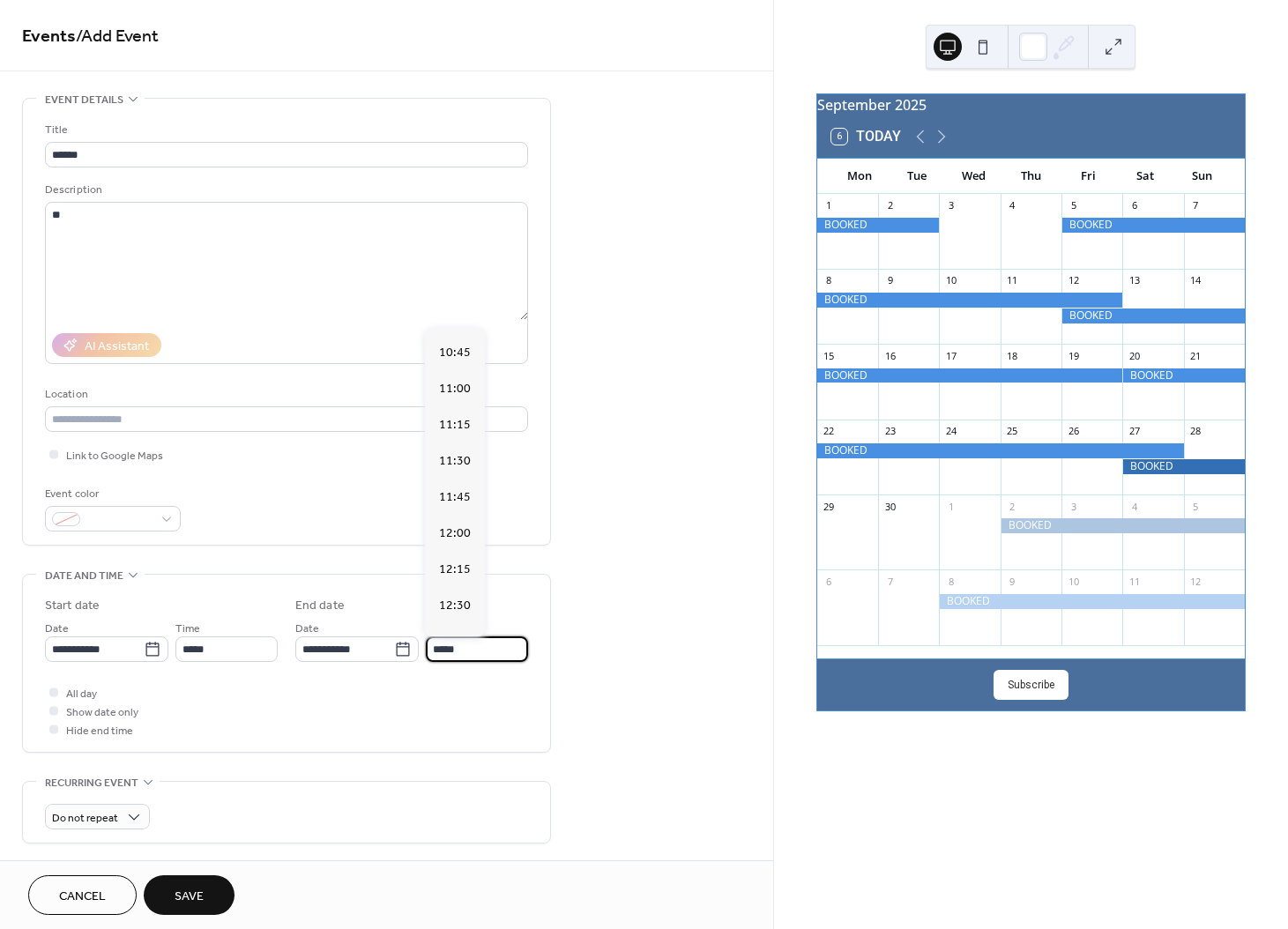 type on "*****" 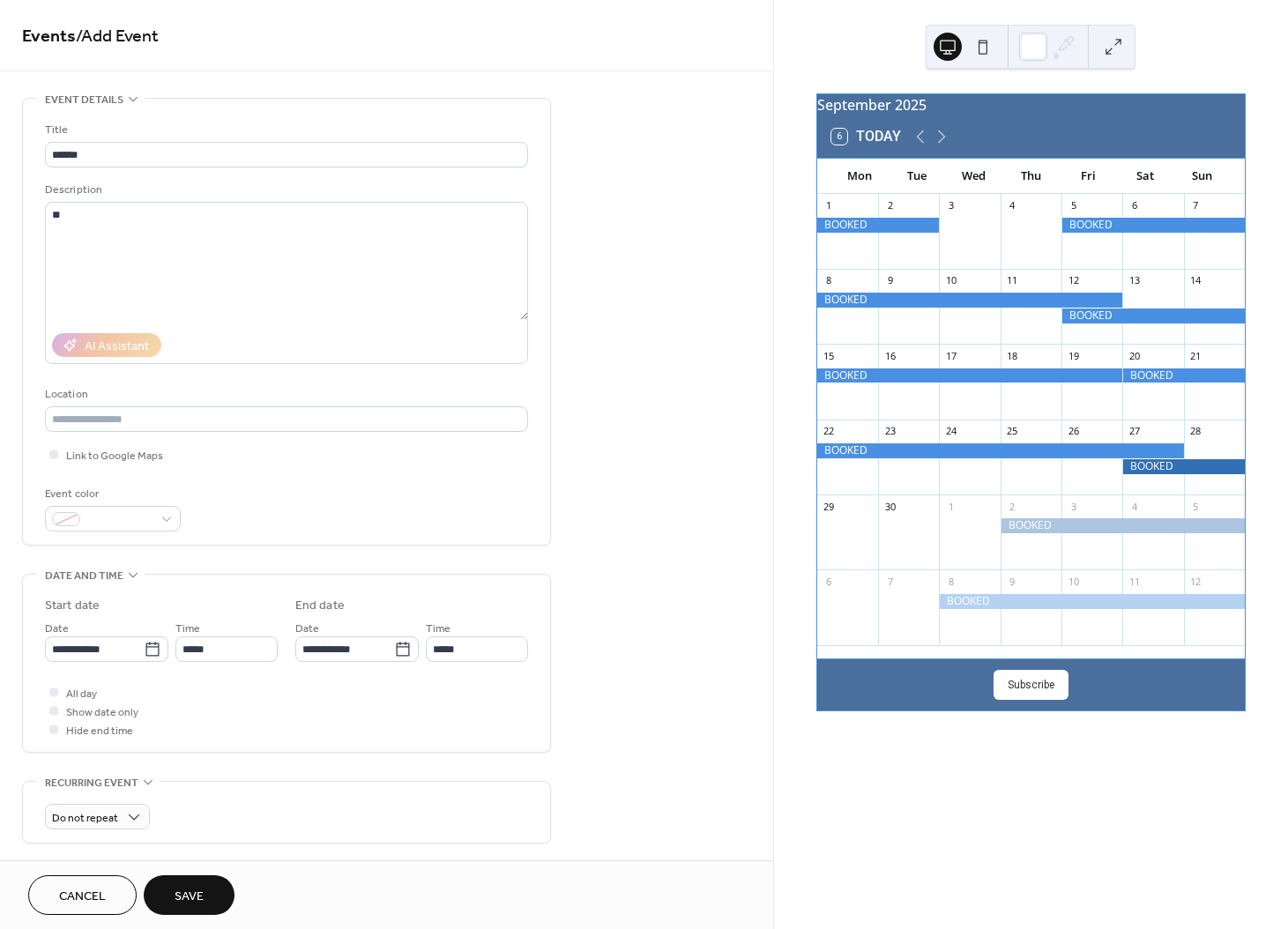 click on "Save" at bounding box center [189, 896] 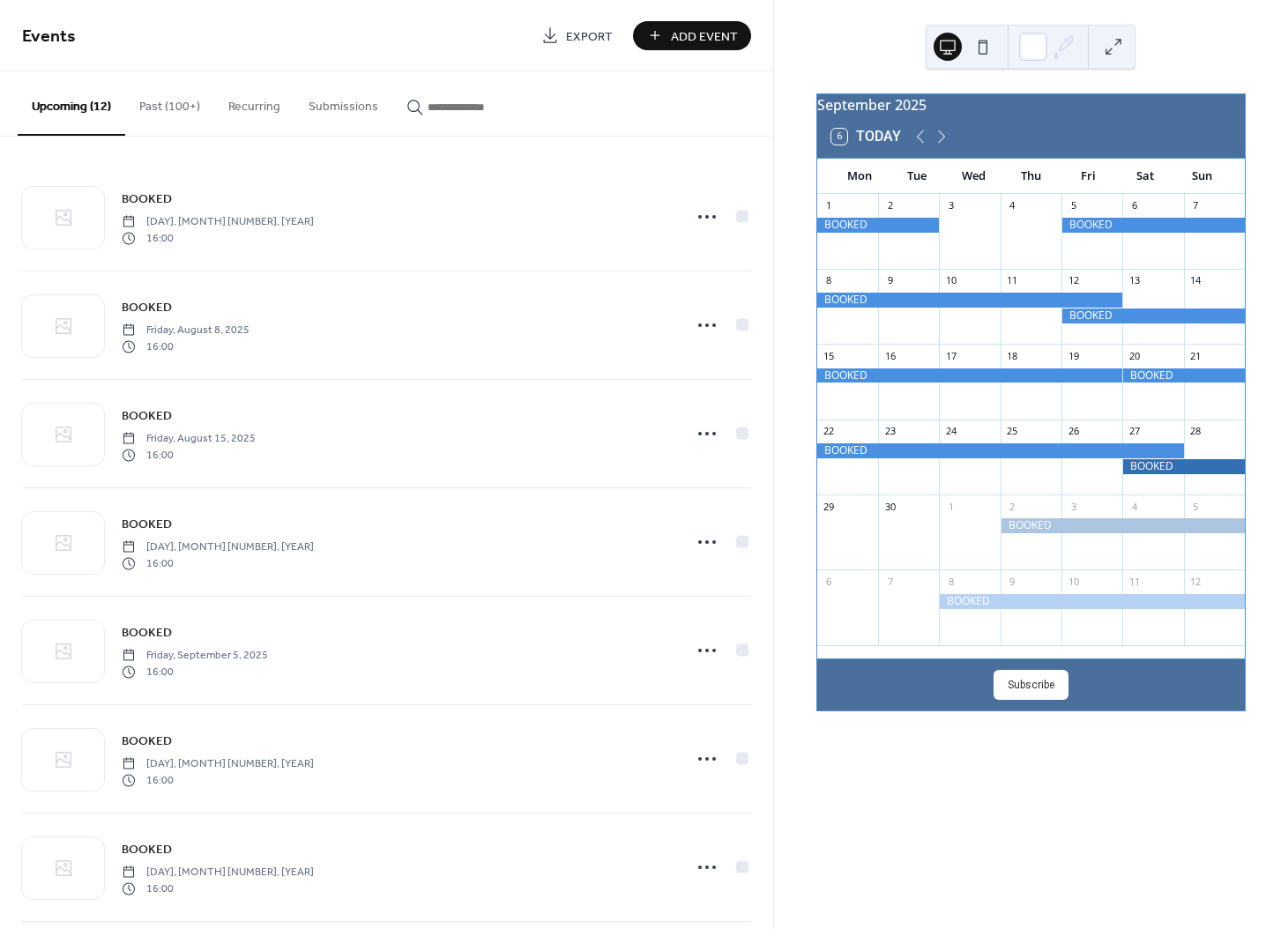 click on "Add Event" at bounding box center [704, 36] 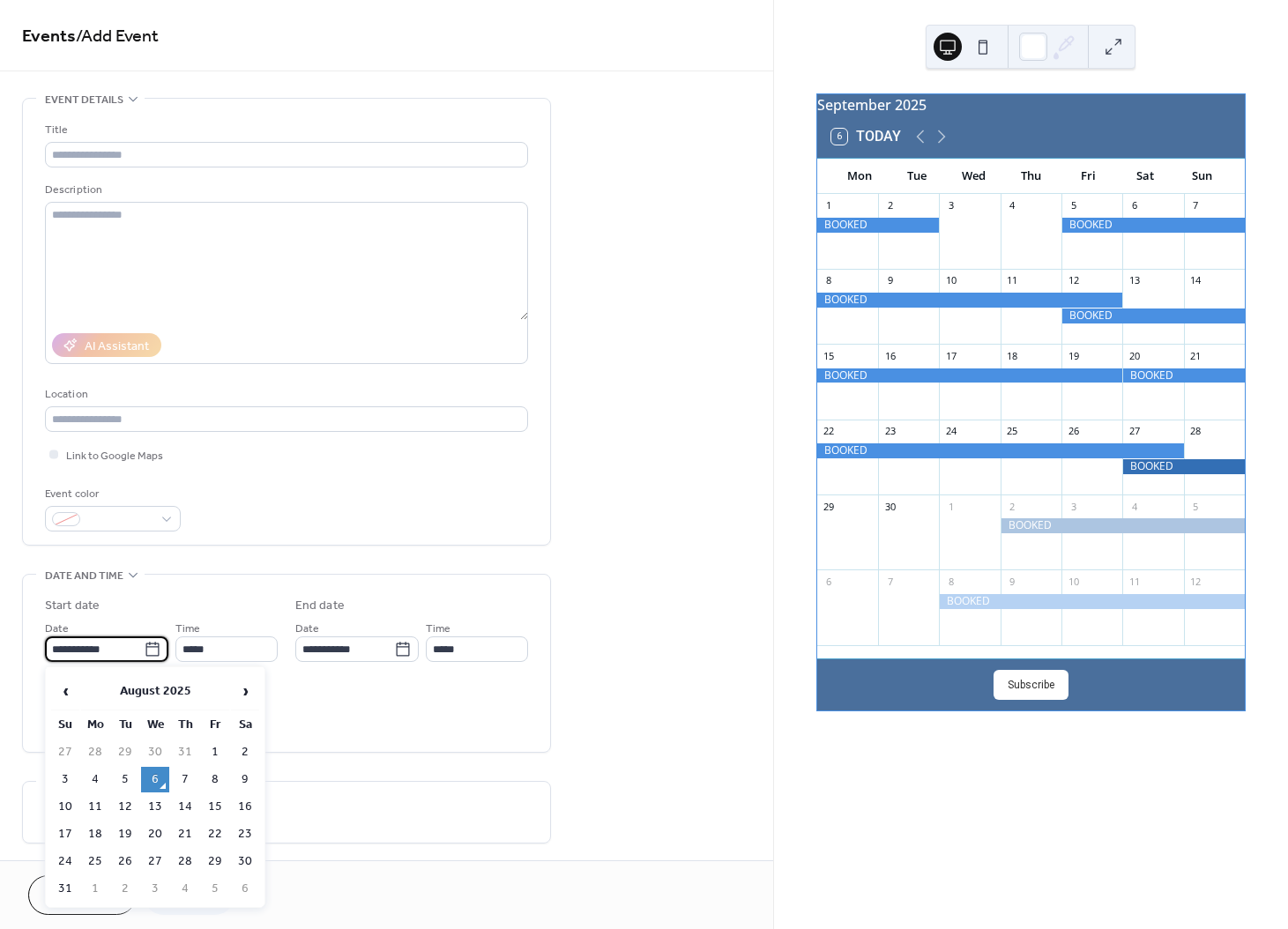 click on "**********" at bounding box center [94, 649] 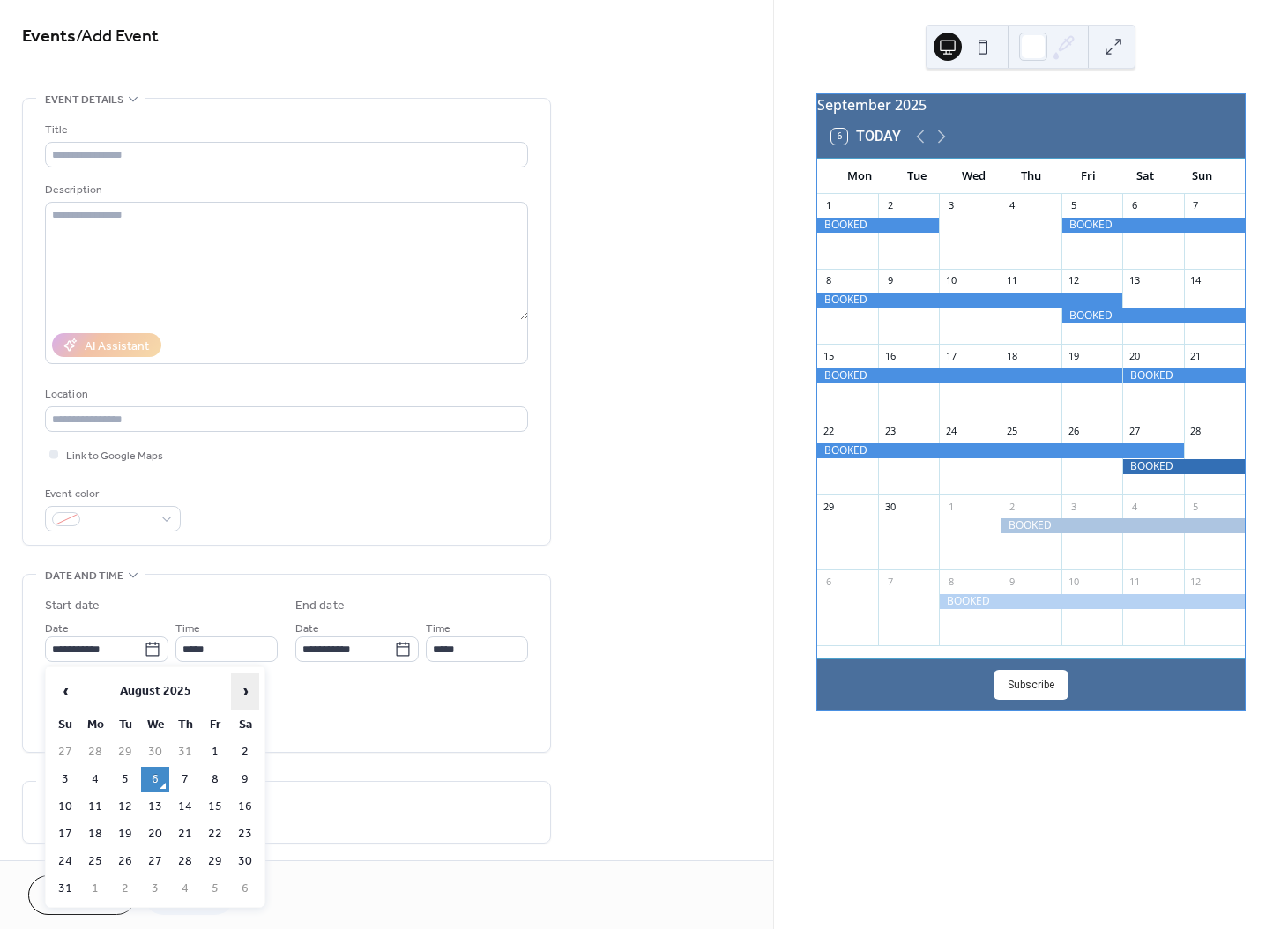 click on "›" at bounding box center [245, 691] 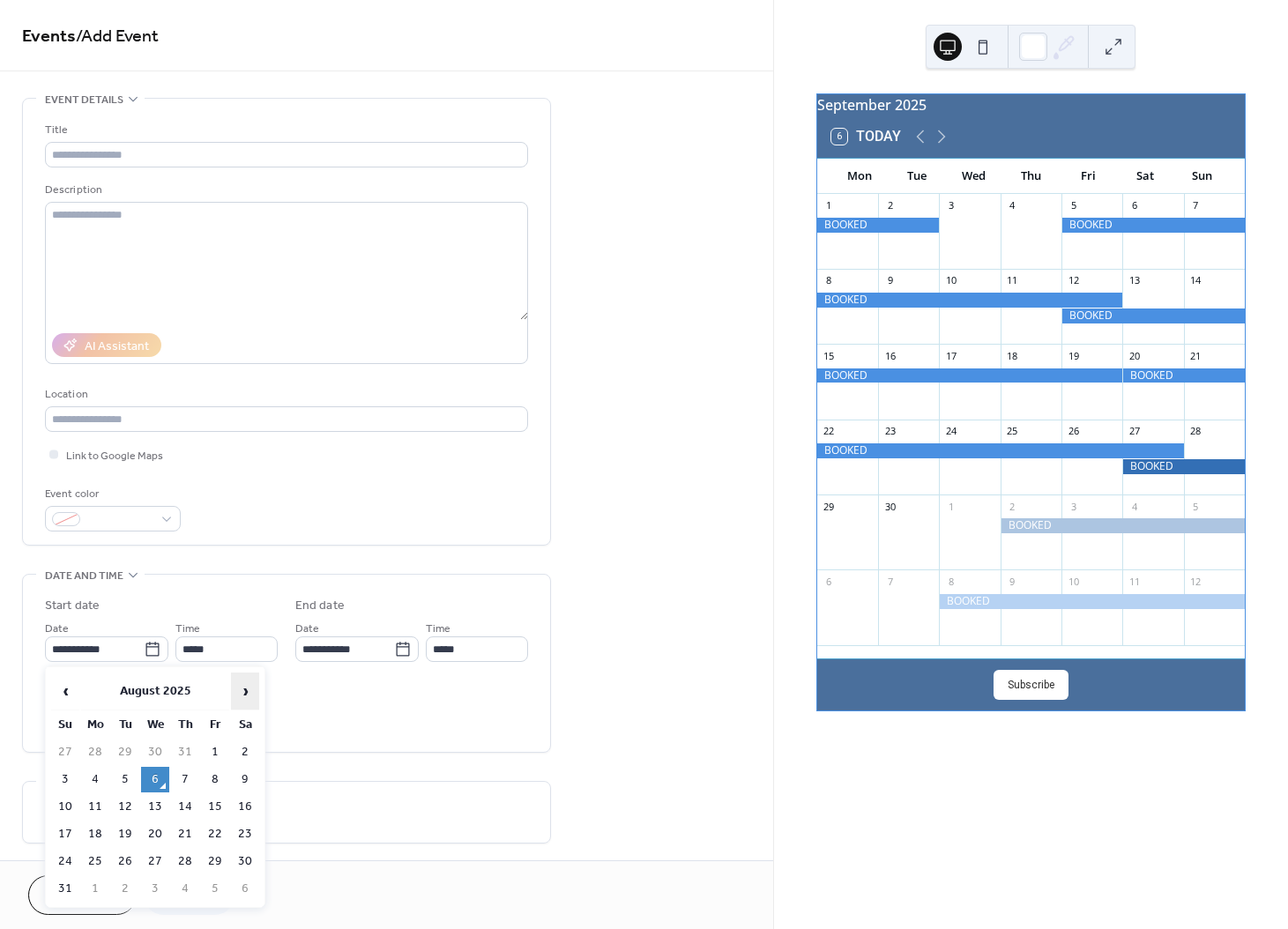 click on "›" at bounding box center (245, 691) 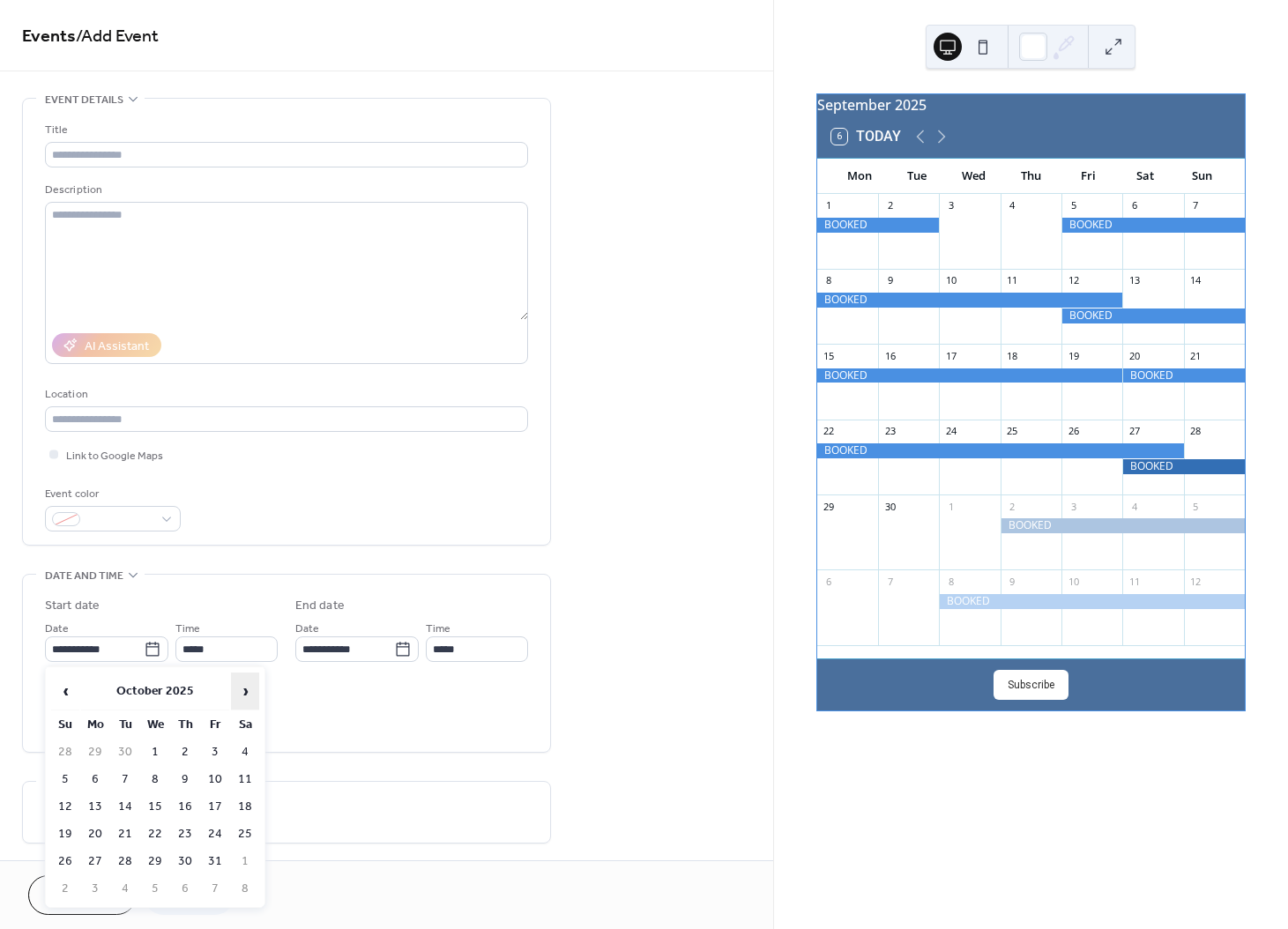 click on "›" at bounding box center (245, 691) 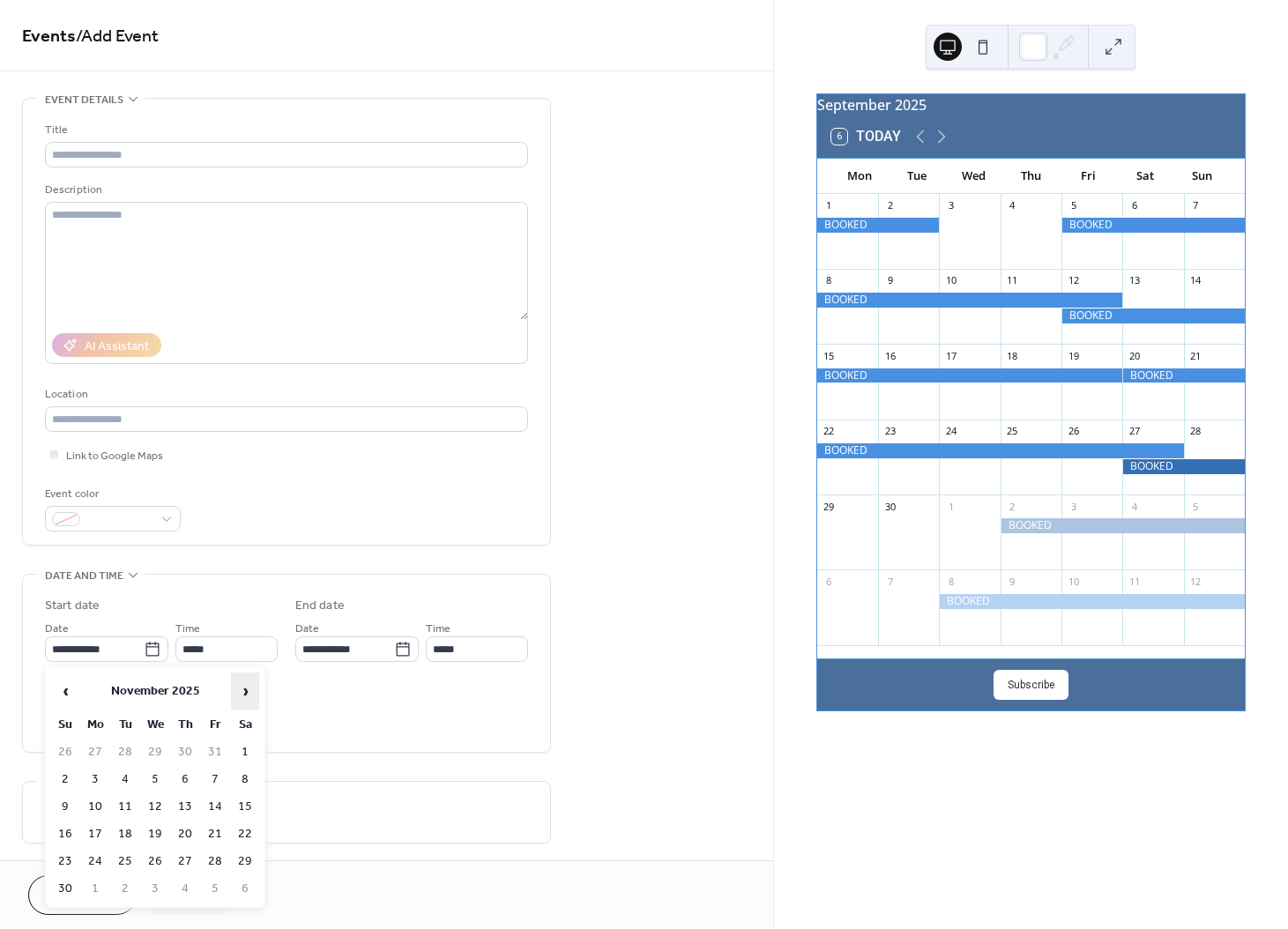 click on "›" at bounding box center [245, 691] 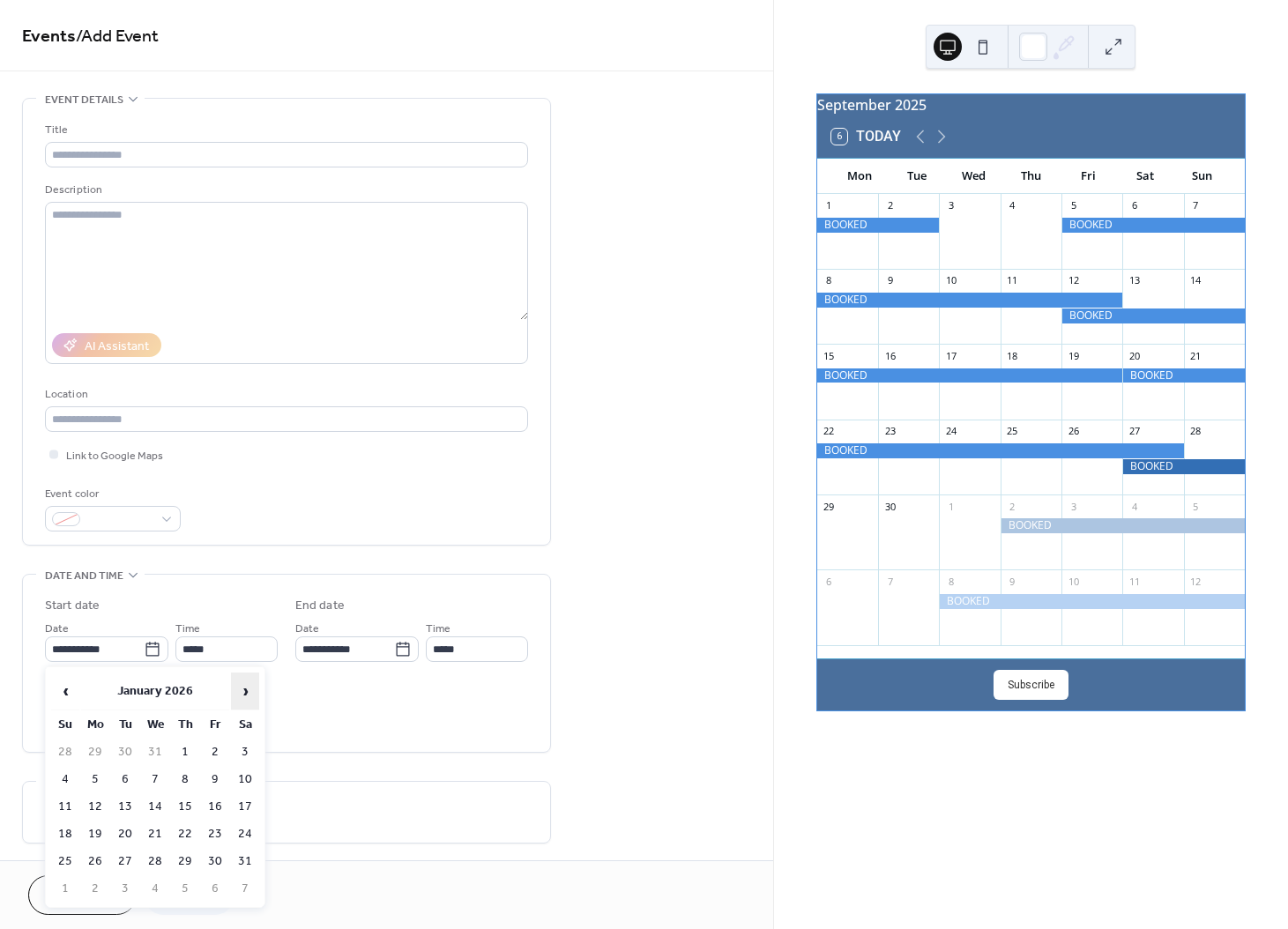 click on "›" at bounding box center (245, 691) 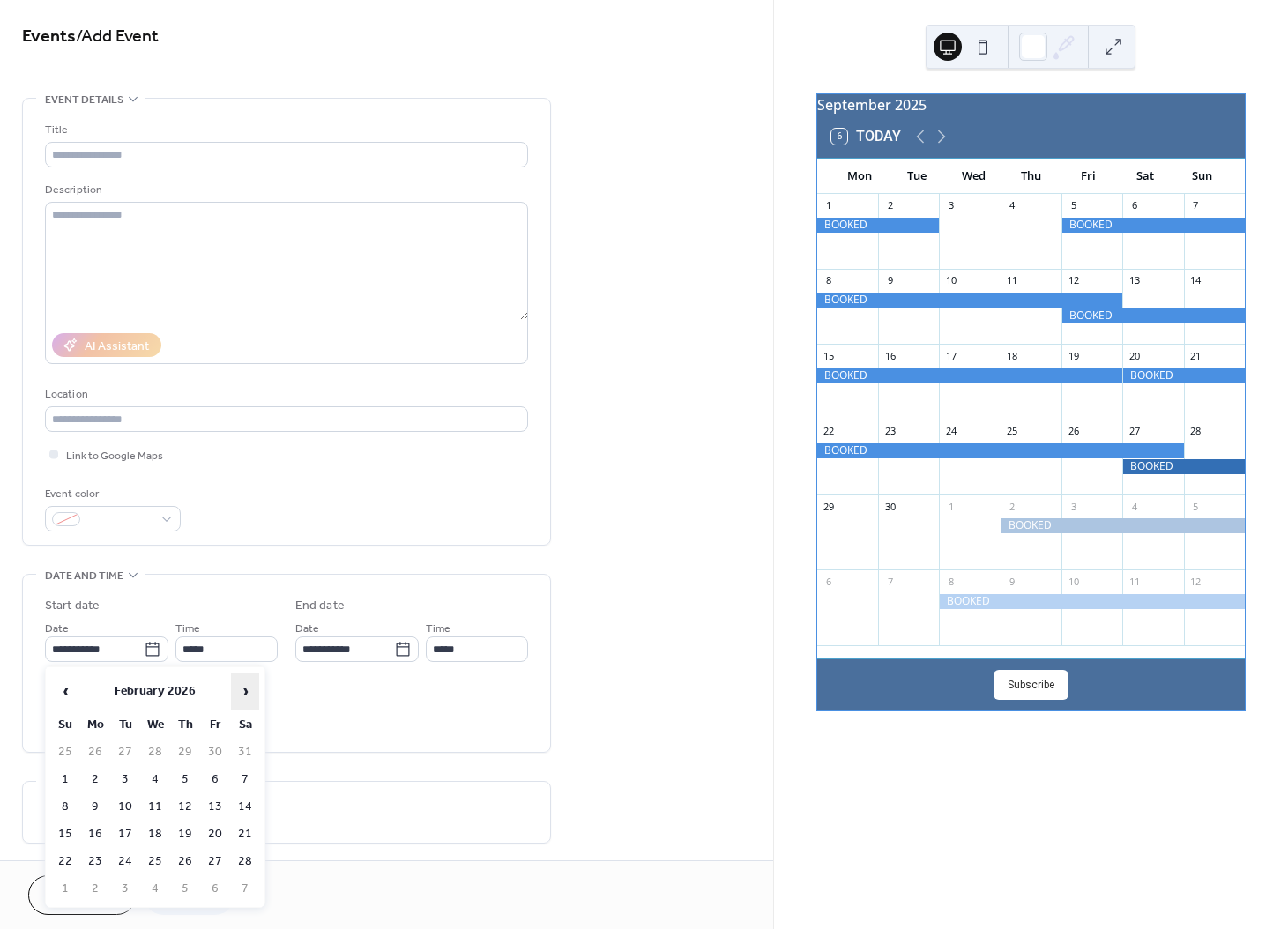 click on "›" at bounding box center [245, 691] 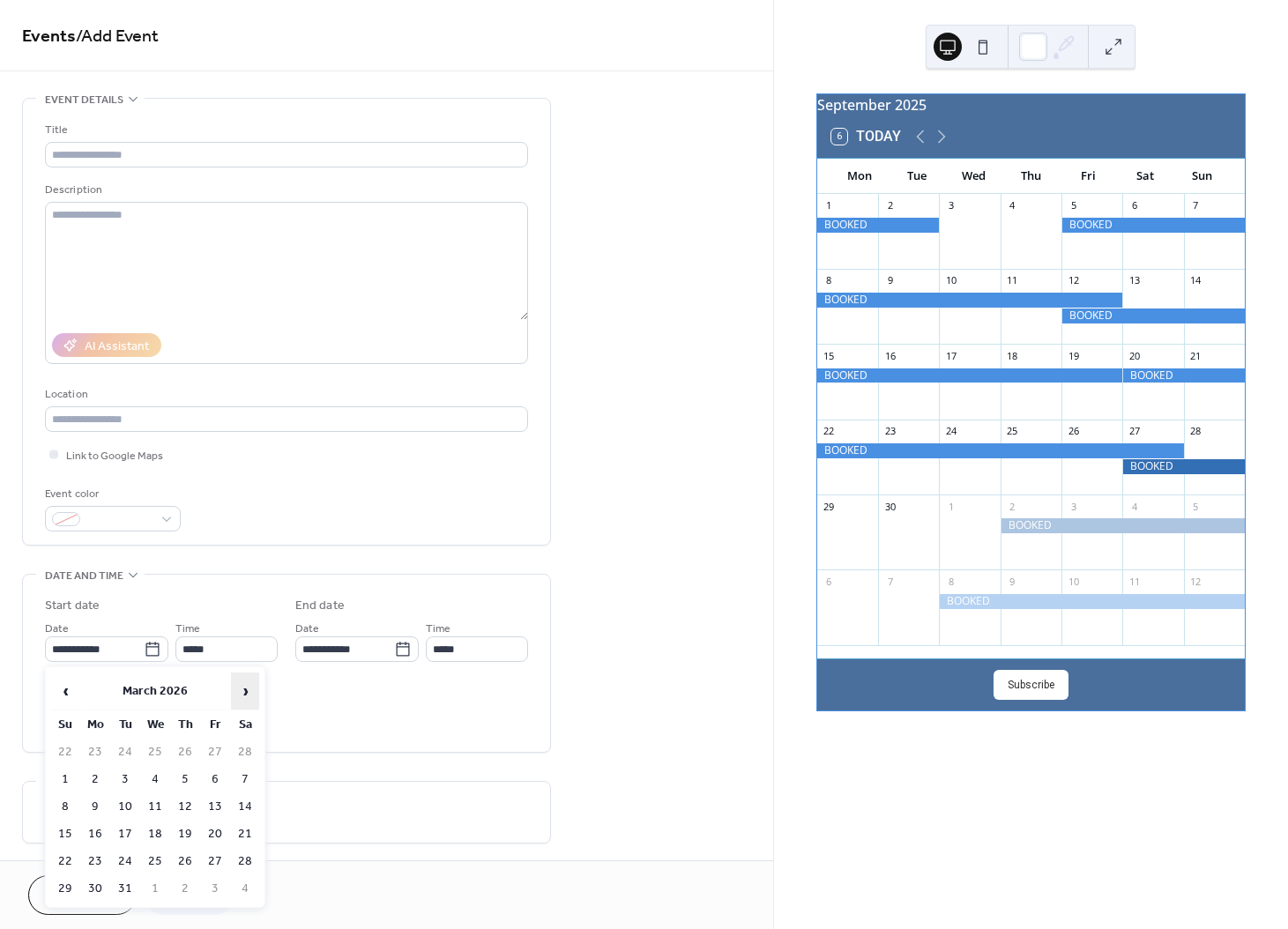 click on "›" at bounding box center [245, 691] 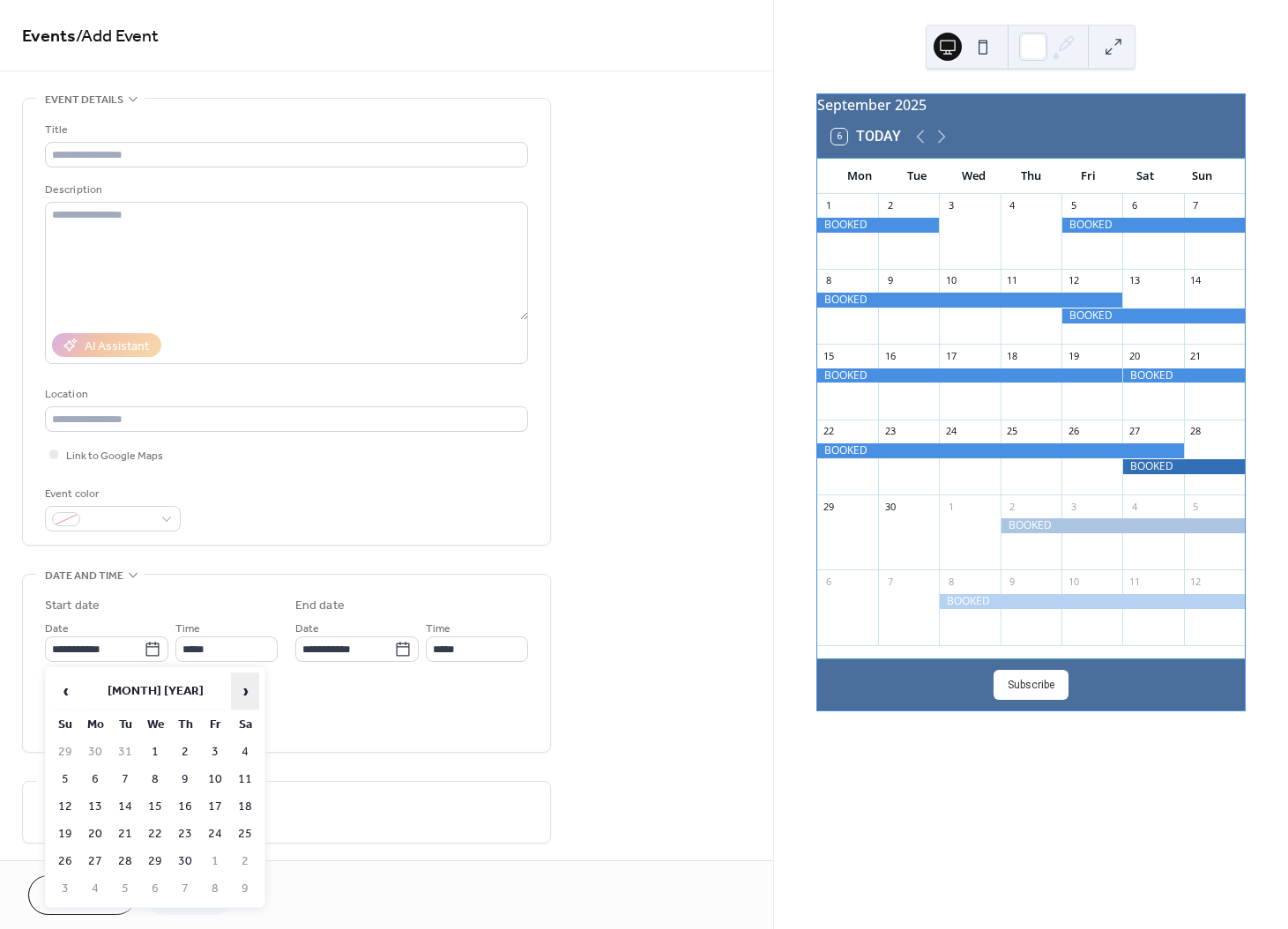 click on "›" at bounding box center (245, 691) 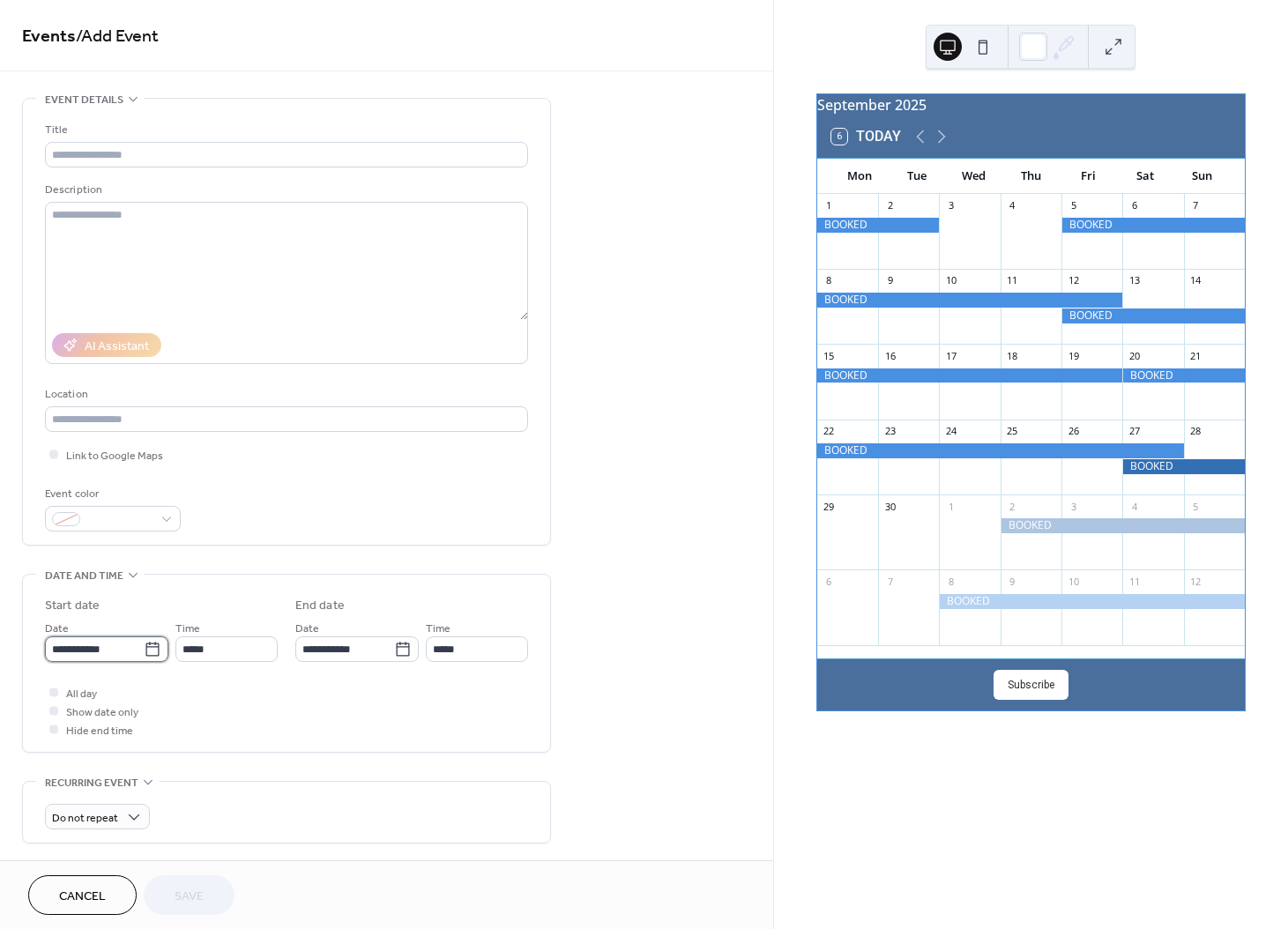 click on "**********" at bounding box center [94, 649] 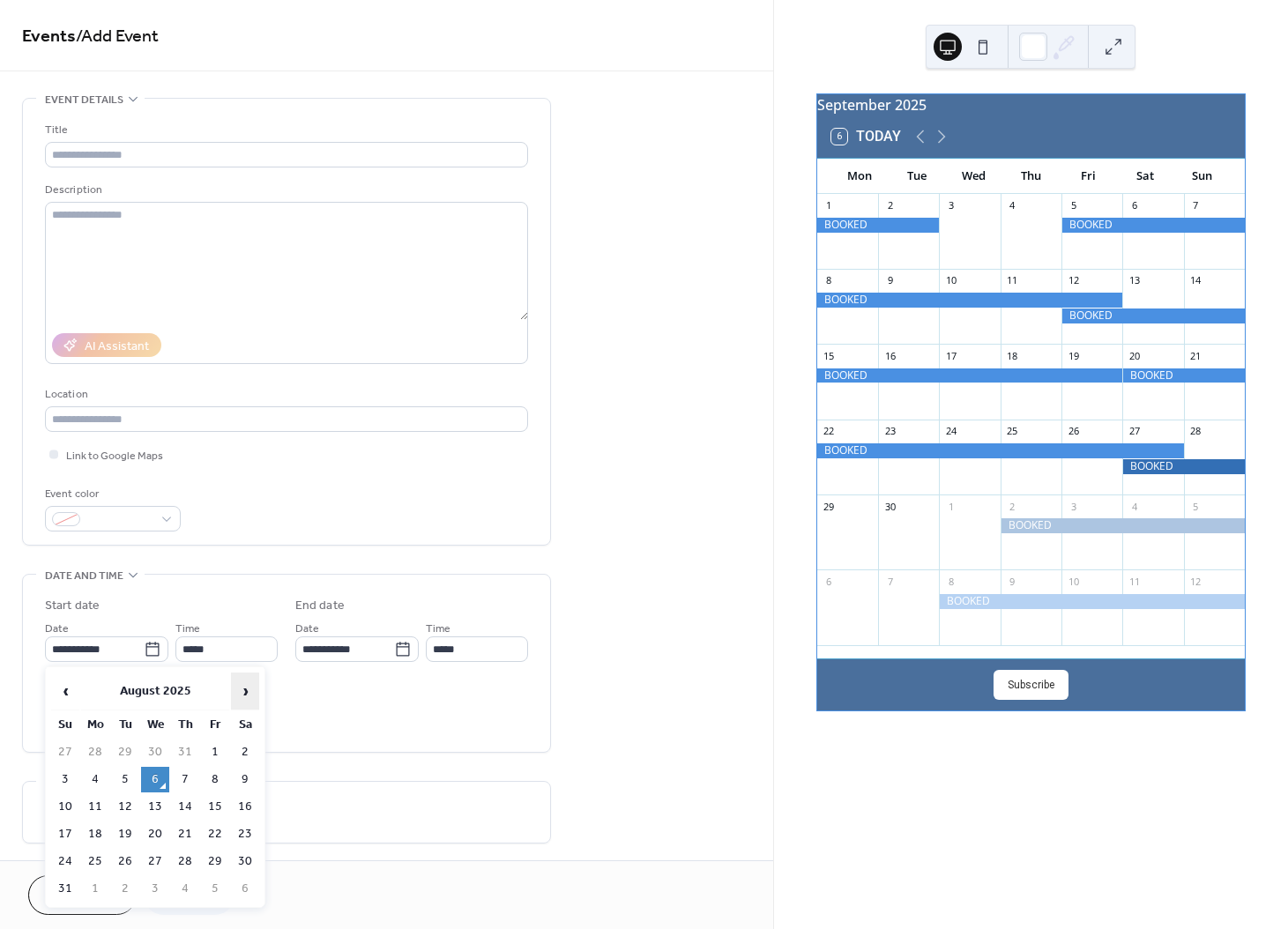 click on "›" at bounding box center (245, 691) 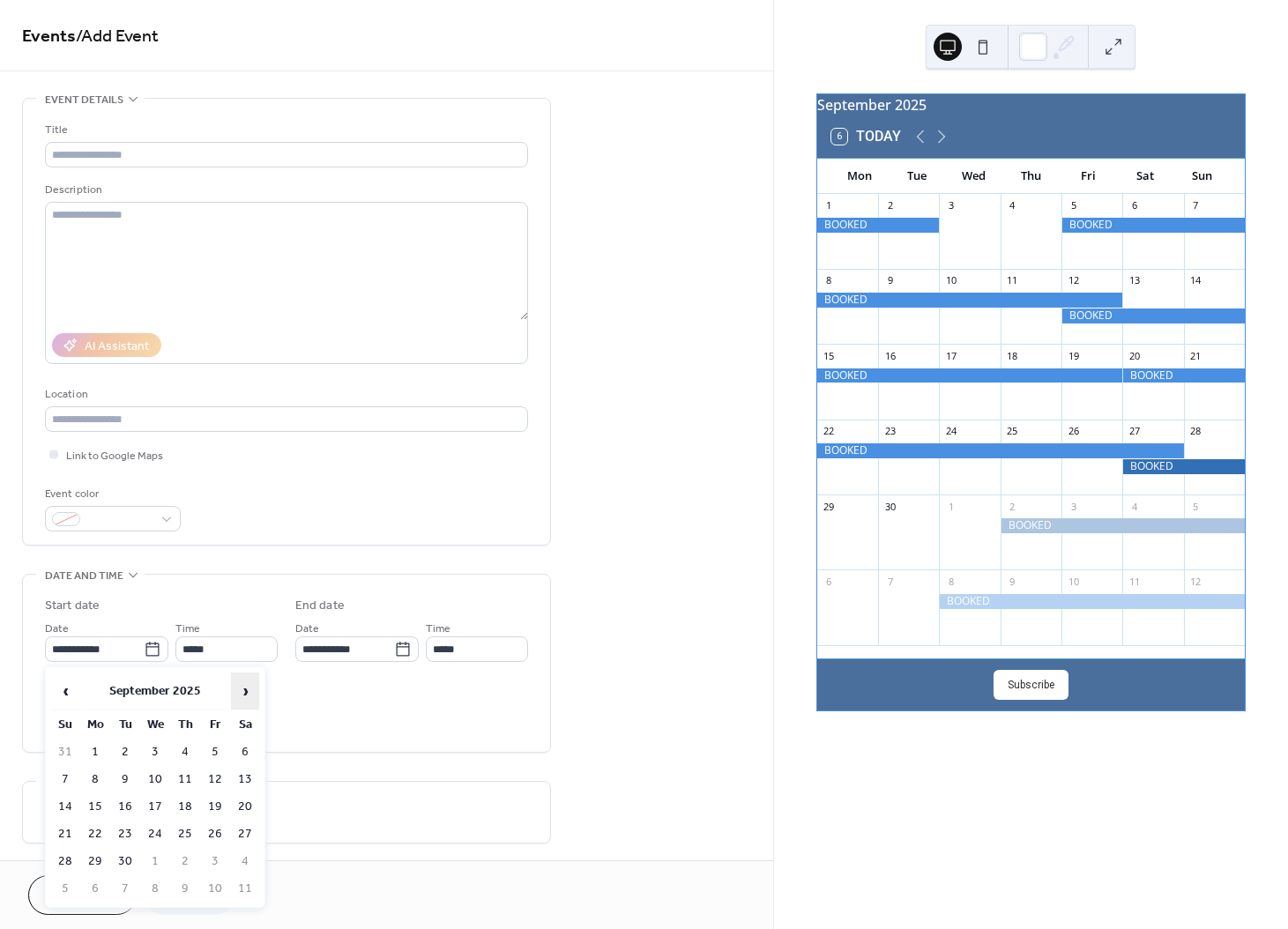 click on "›" at bounding box center [245, 691] 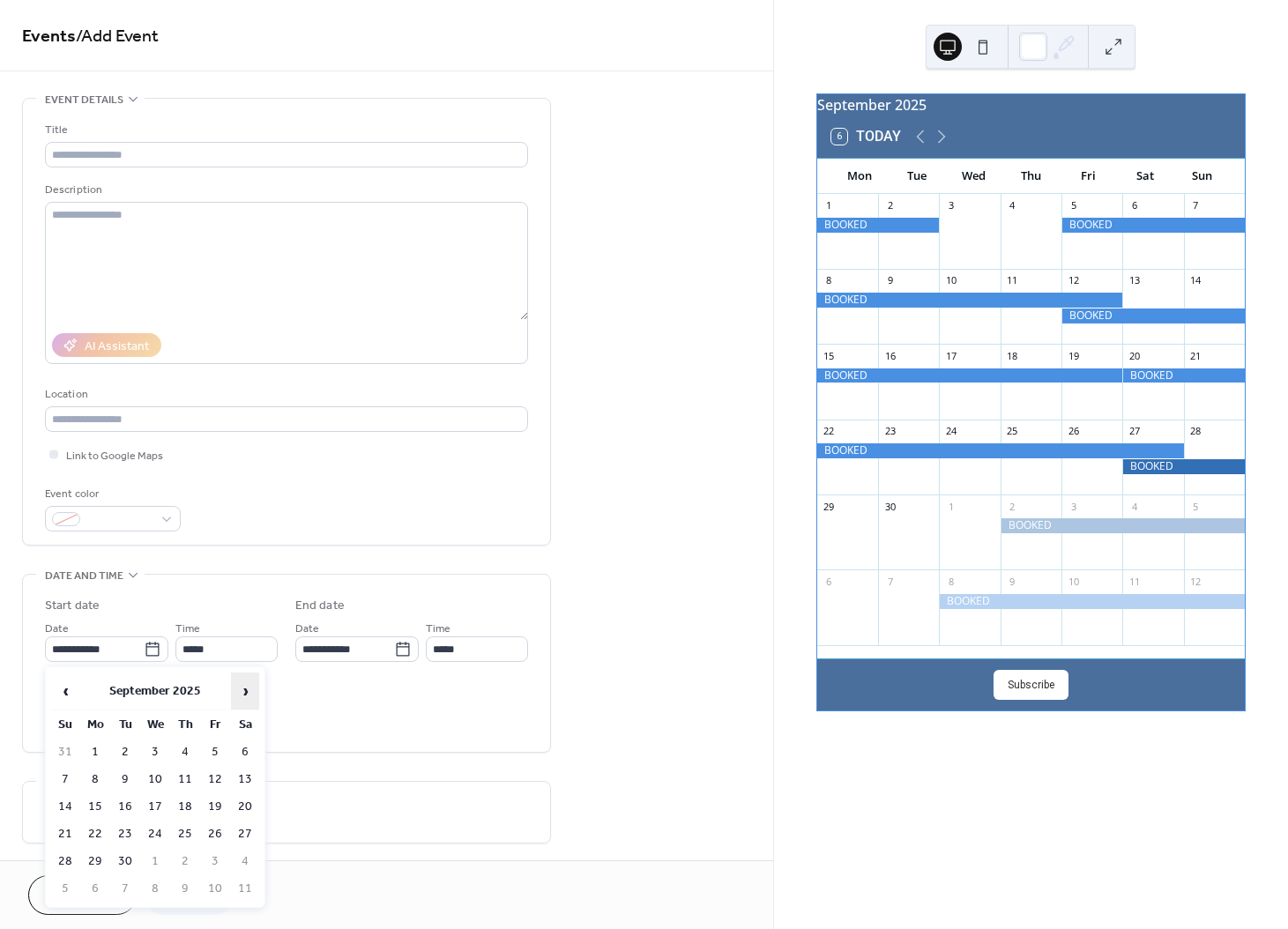 click on "›" at bounding box center (245, 691) 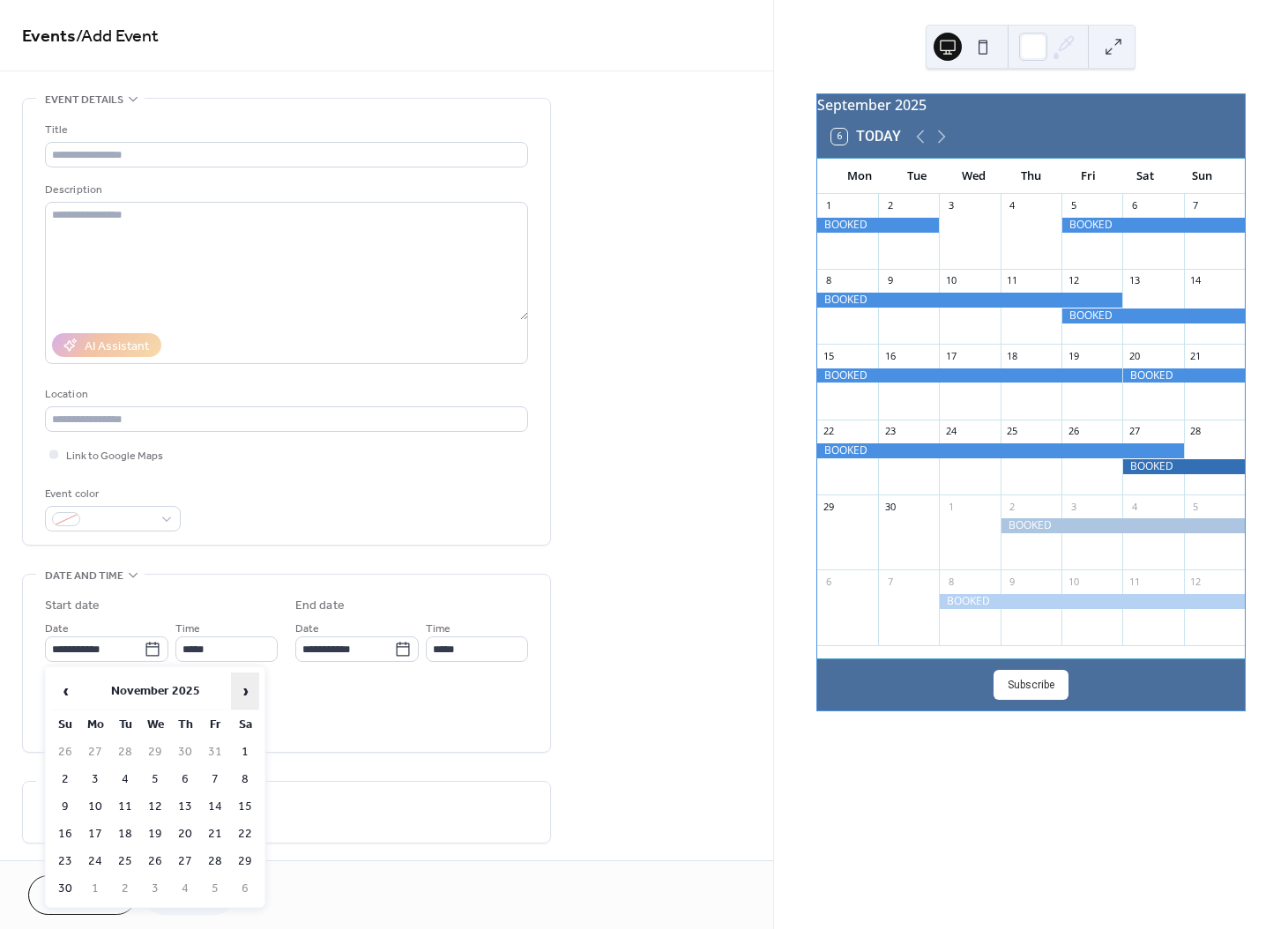 click on "›" at bounding box center [245, 691] 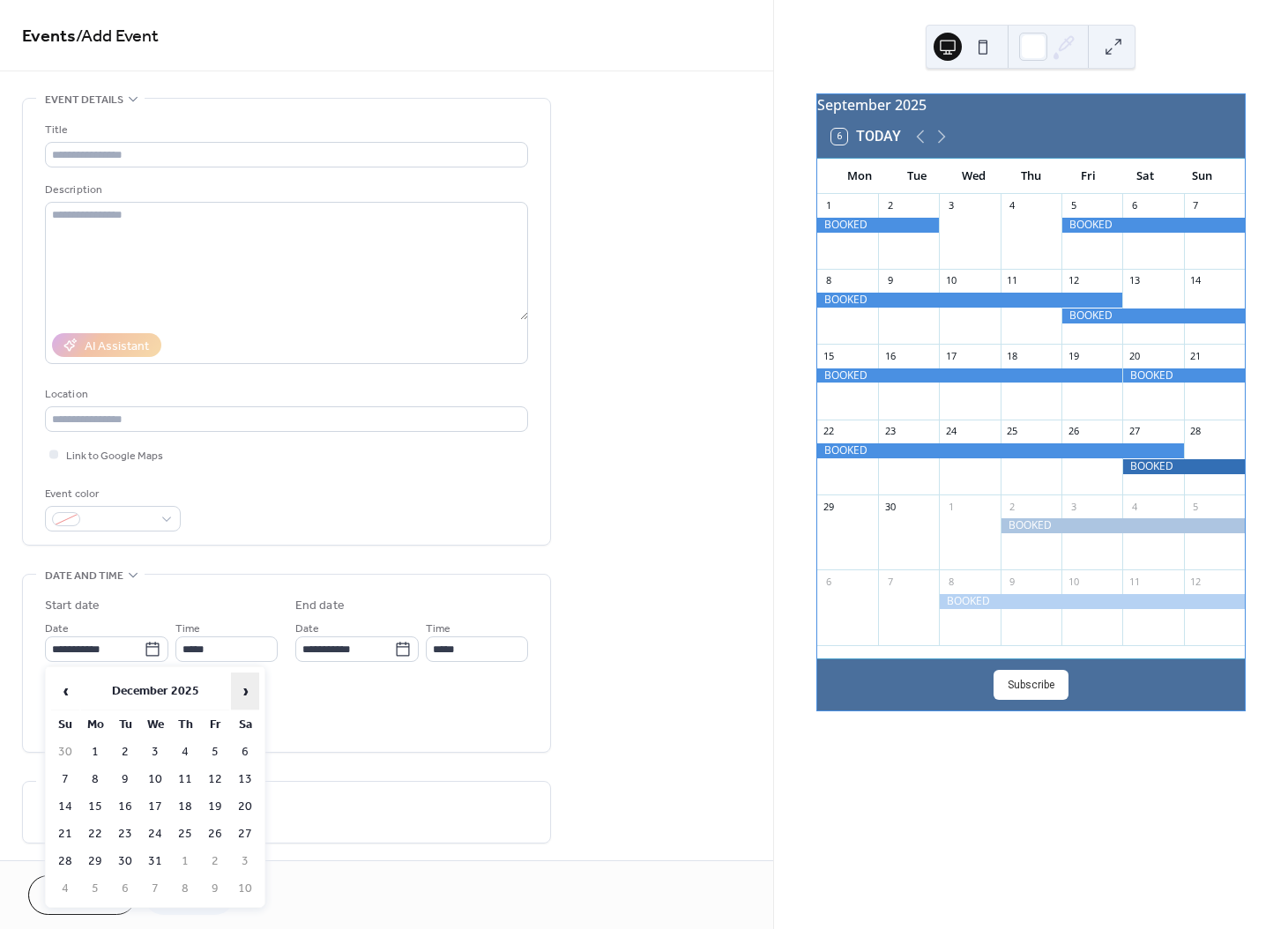 click on "›" at bounding box center (245, 691) 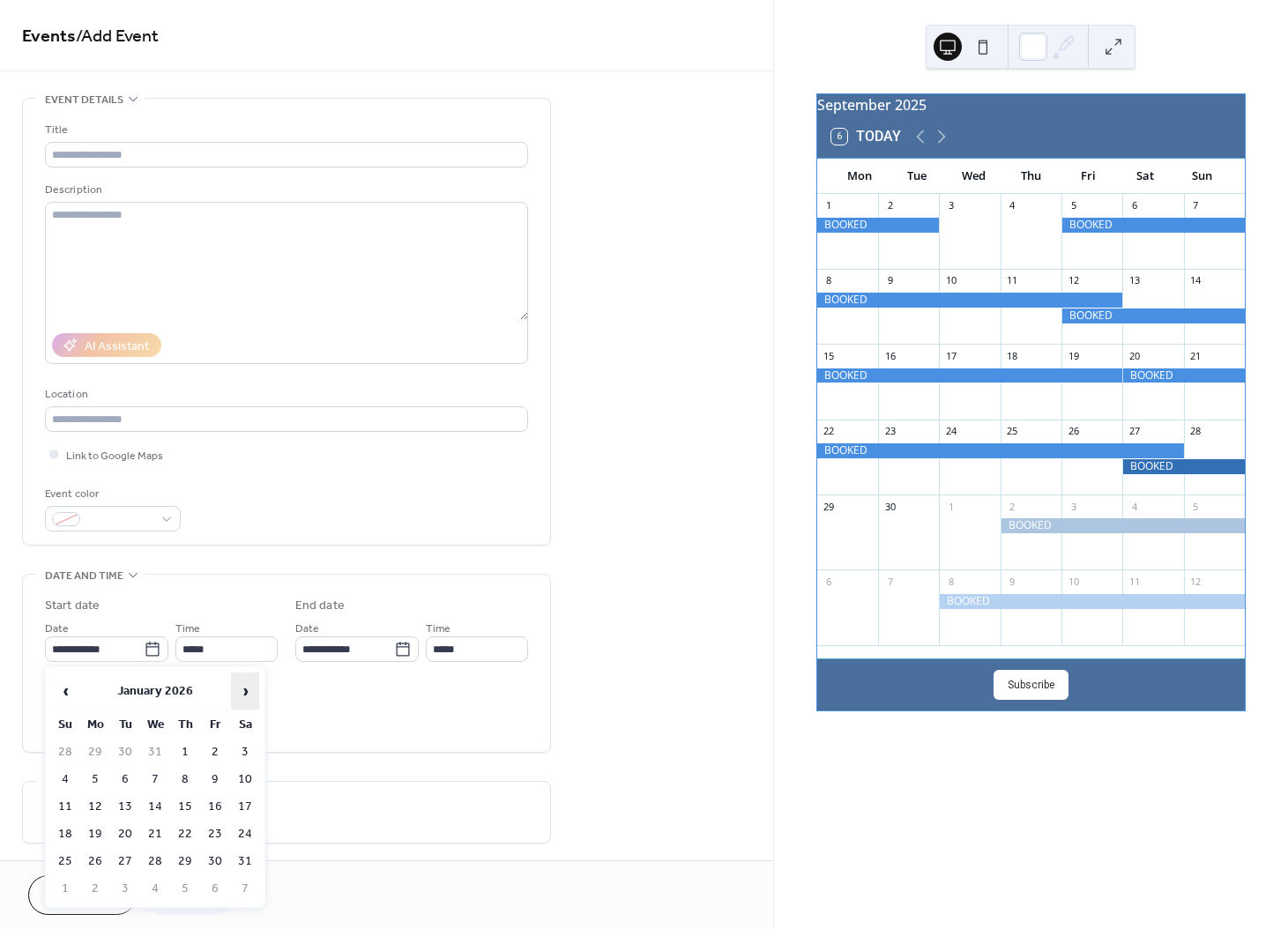 click on "›" at bounding box center [245, 691] 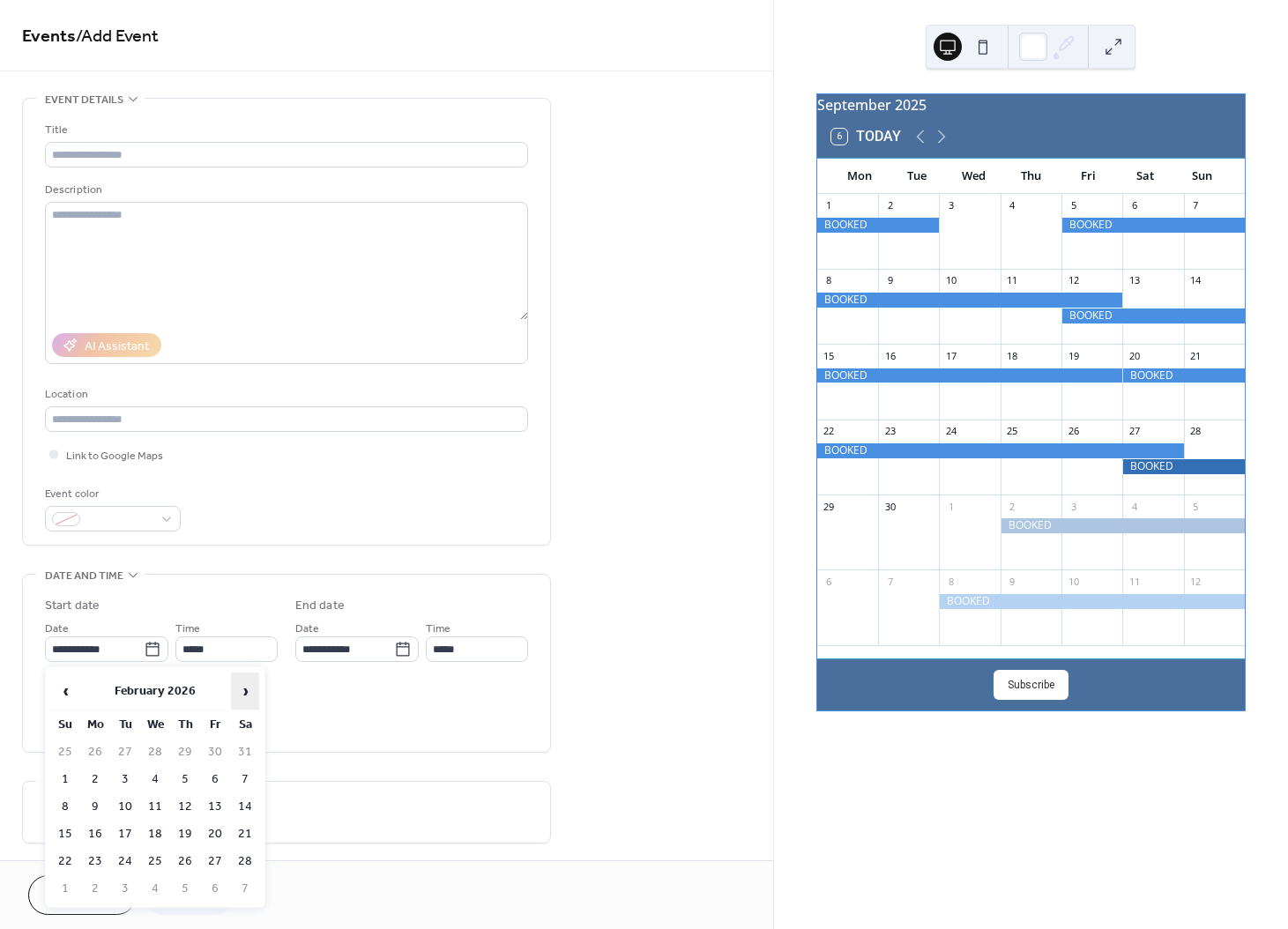 click on "›" at bounding box center (245, 691) 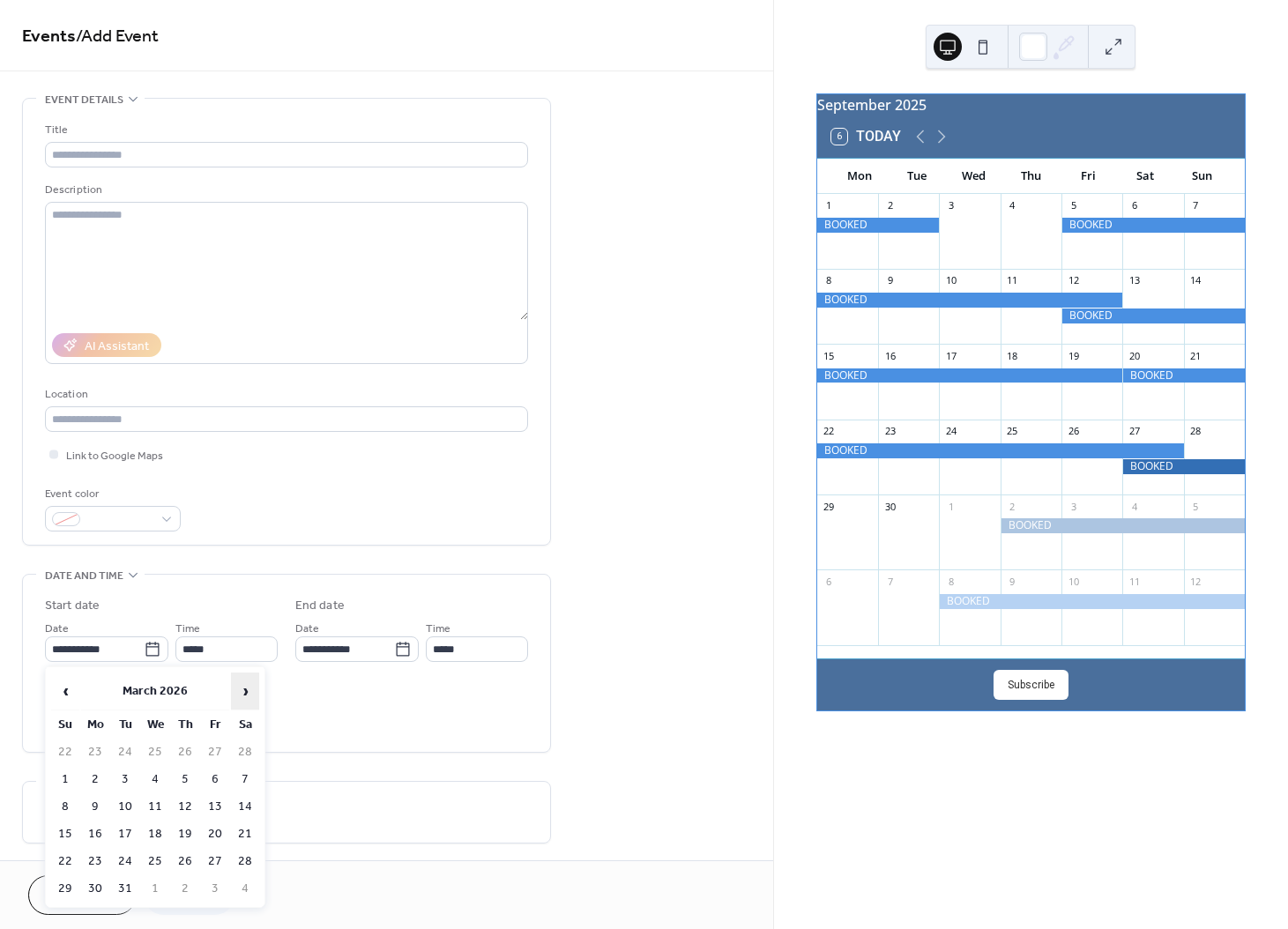 click on "›" at bounding box center (245, 691) 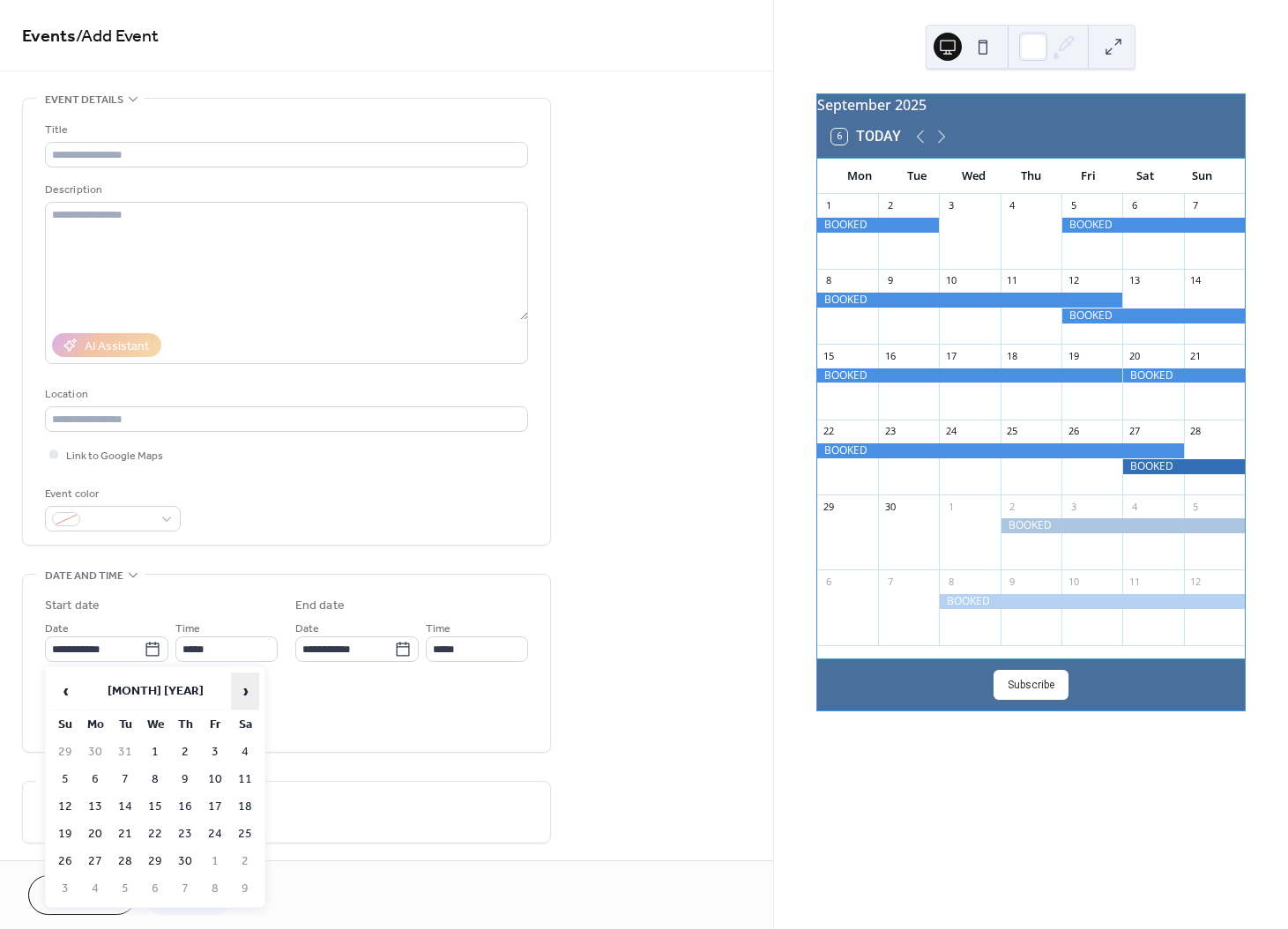 click on "›" at bounding box center (245, 691) 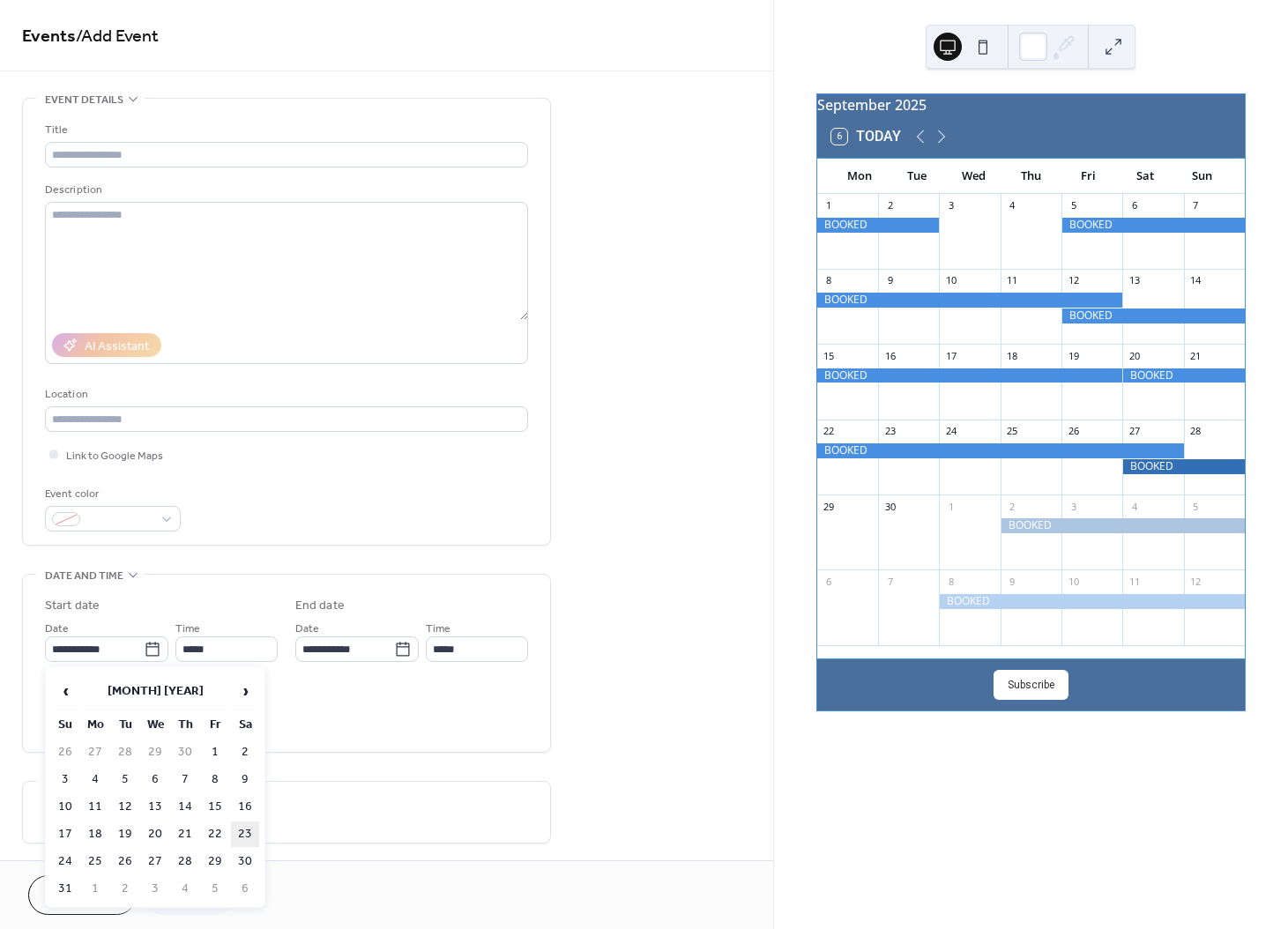 click on "23" at bounding box center (245, 834) 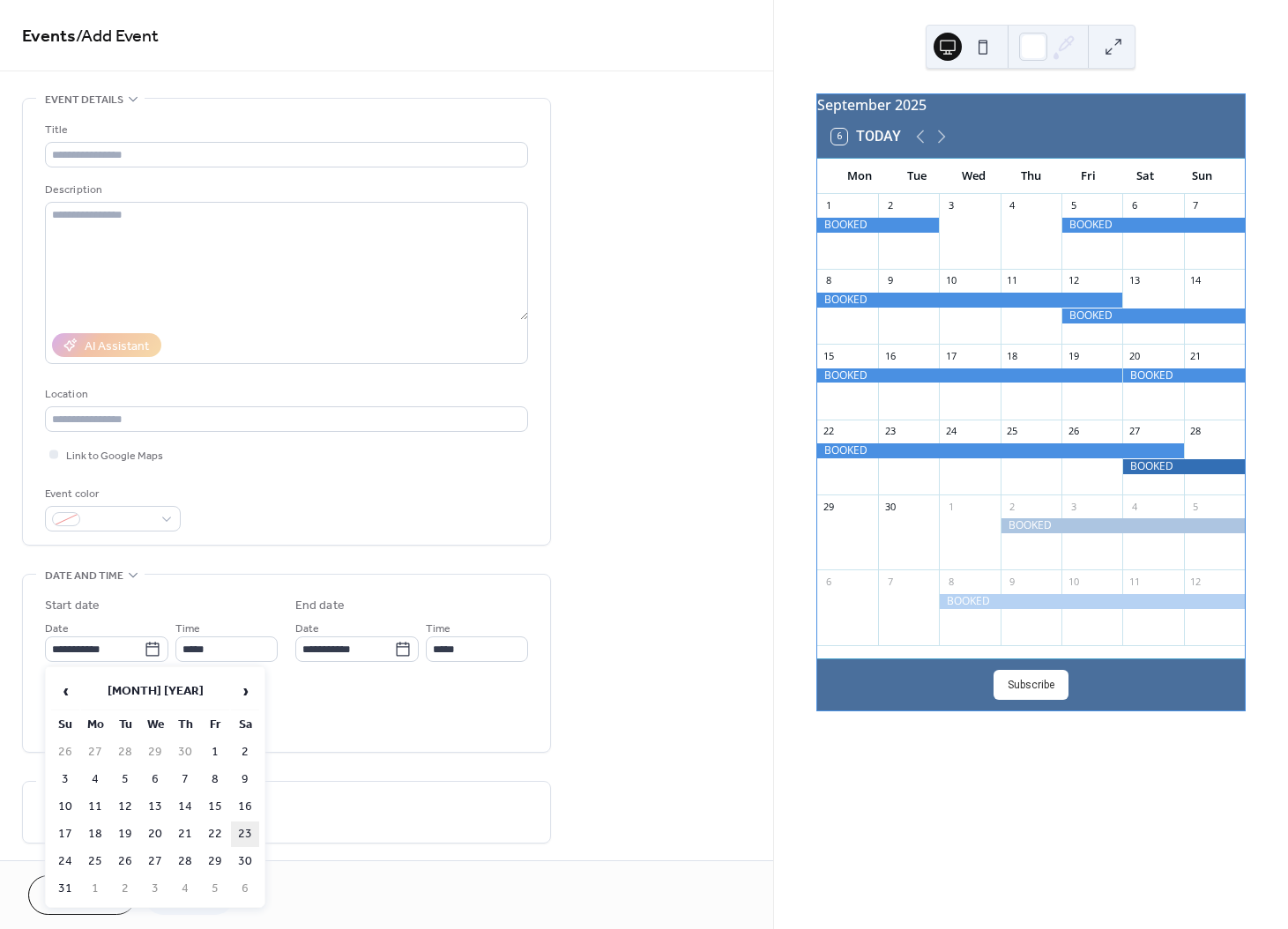 type on "**********" 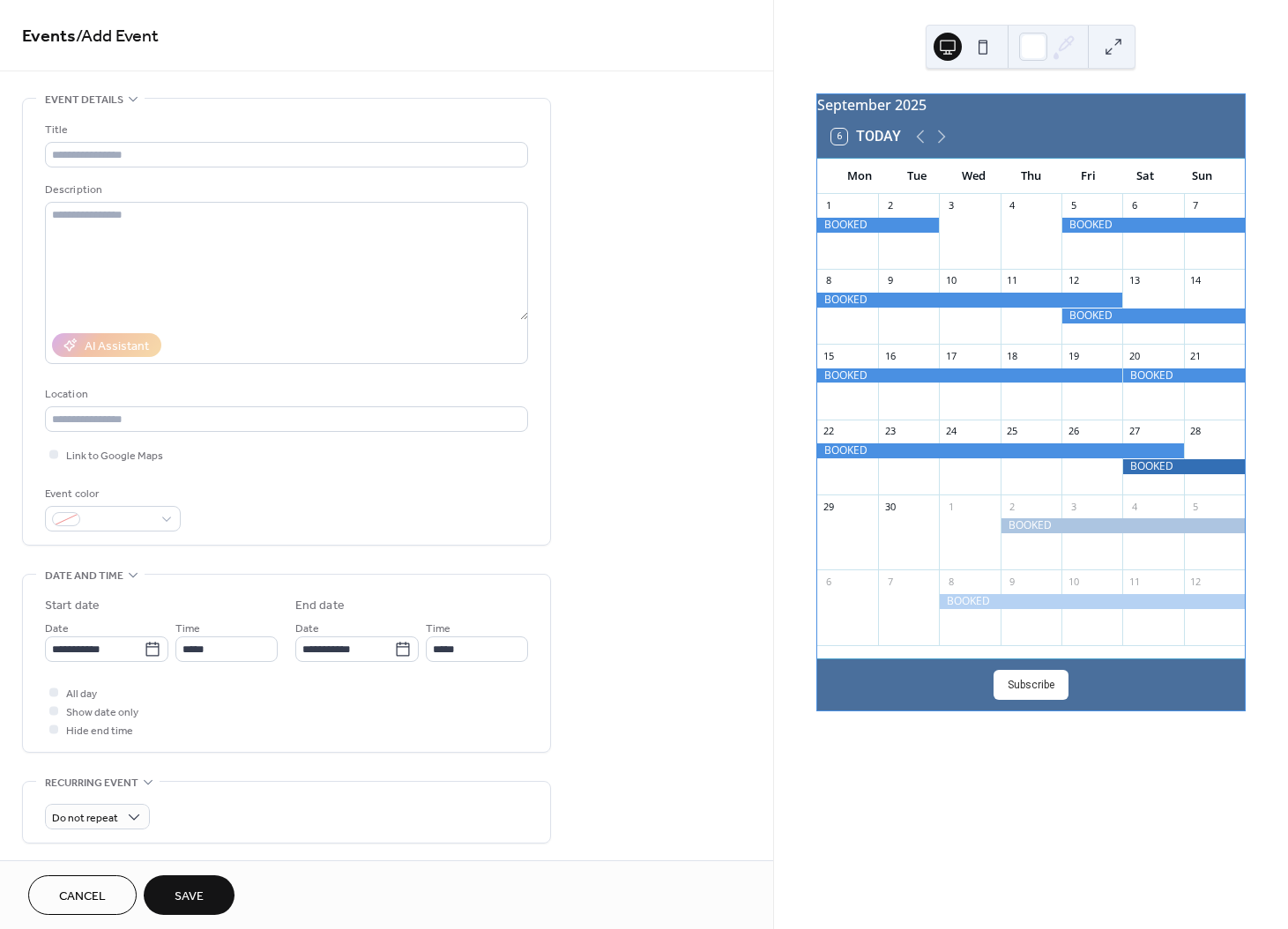click on "Do not repeat" at bounding box center [287, 812] 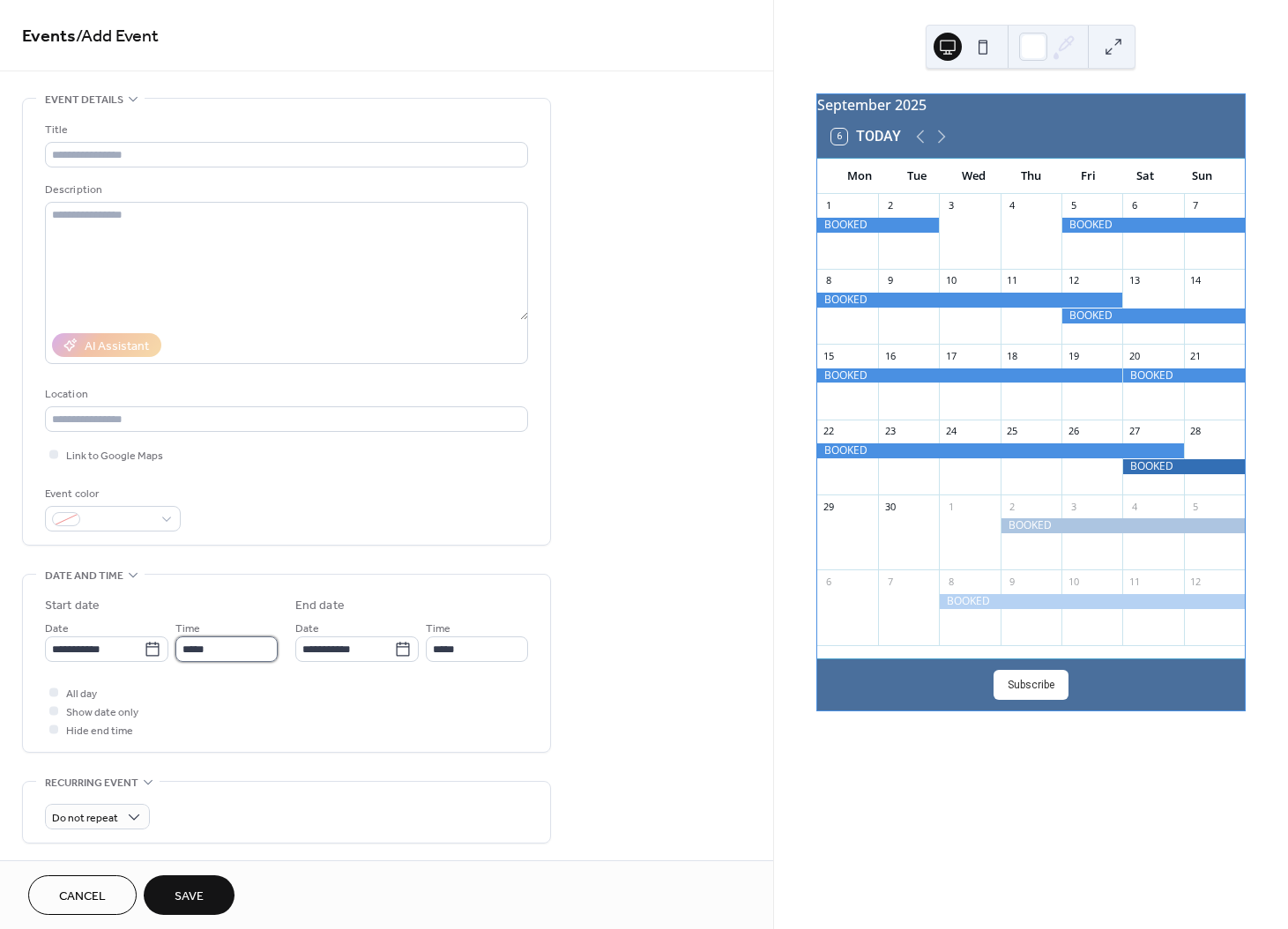 click on "*****" at bounding box center [227, 649] 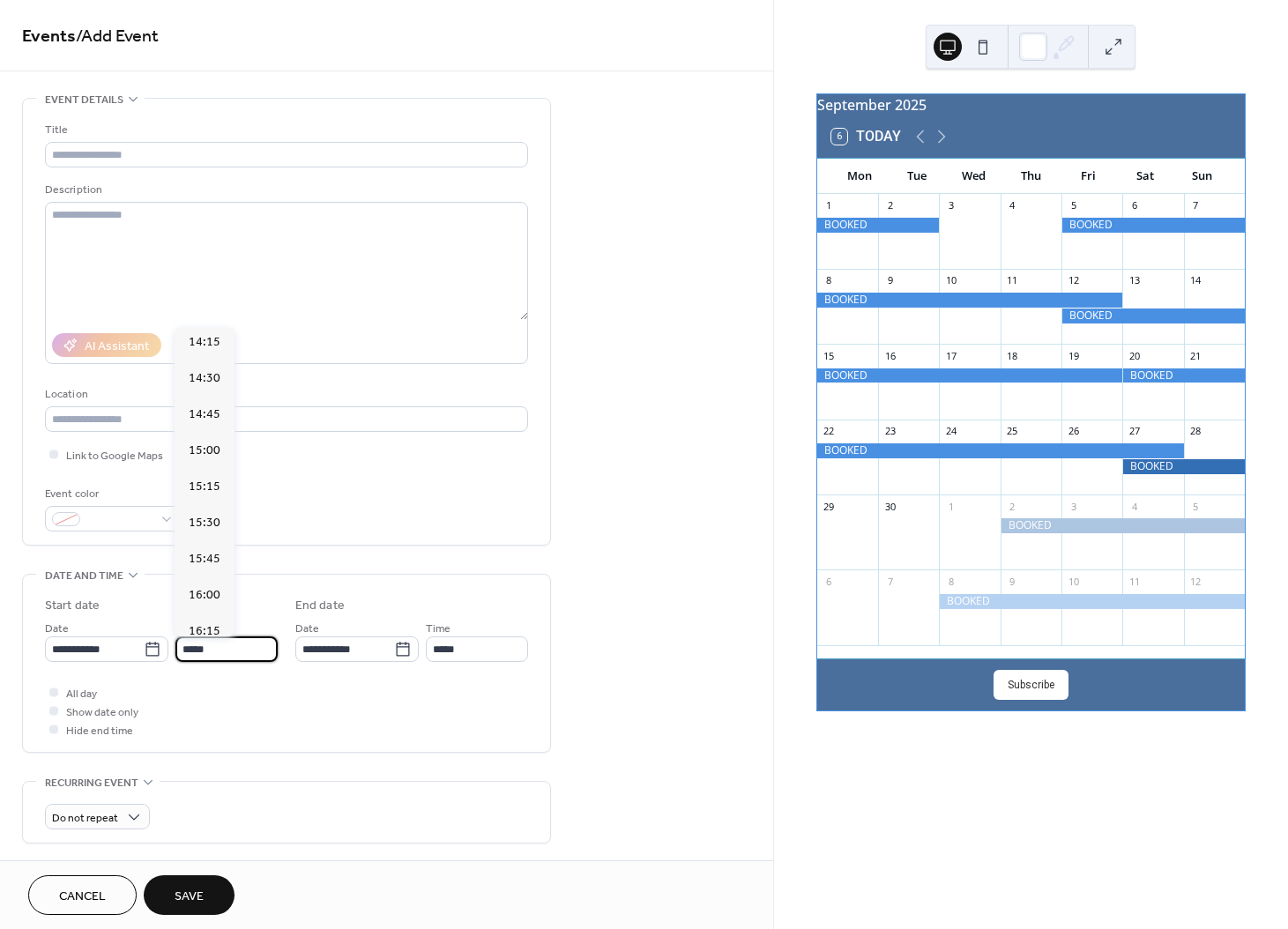 scroll, scrollTop: 2066, scrollLeft: 0, axis: vertical 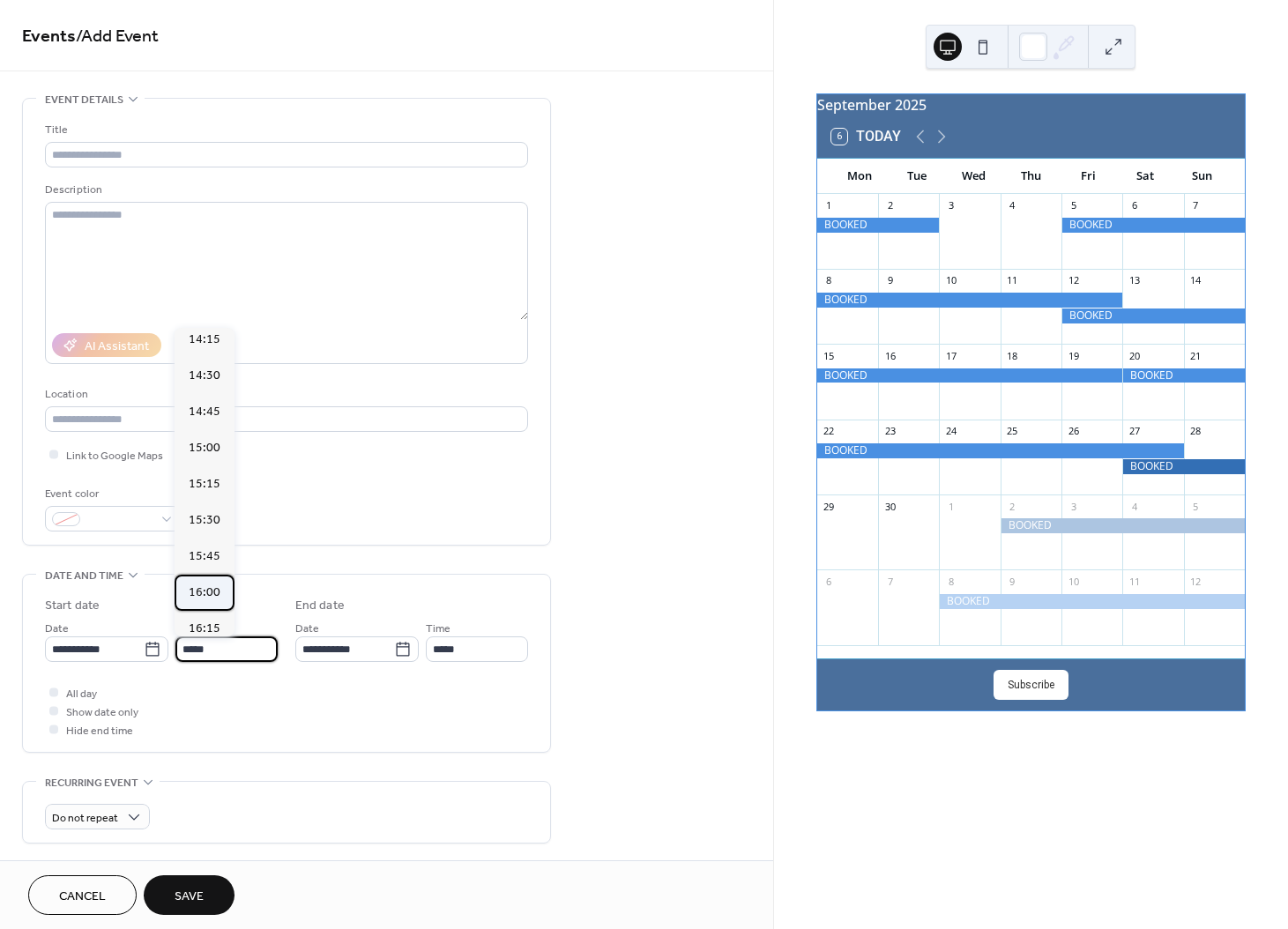 click on "16:00" at bounding box center (205, 592) 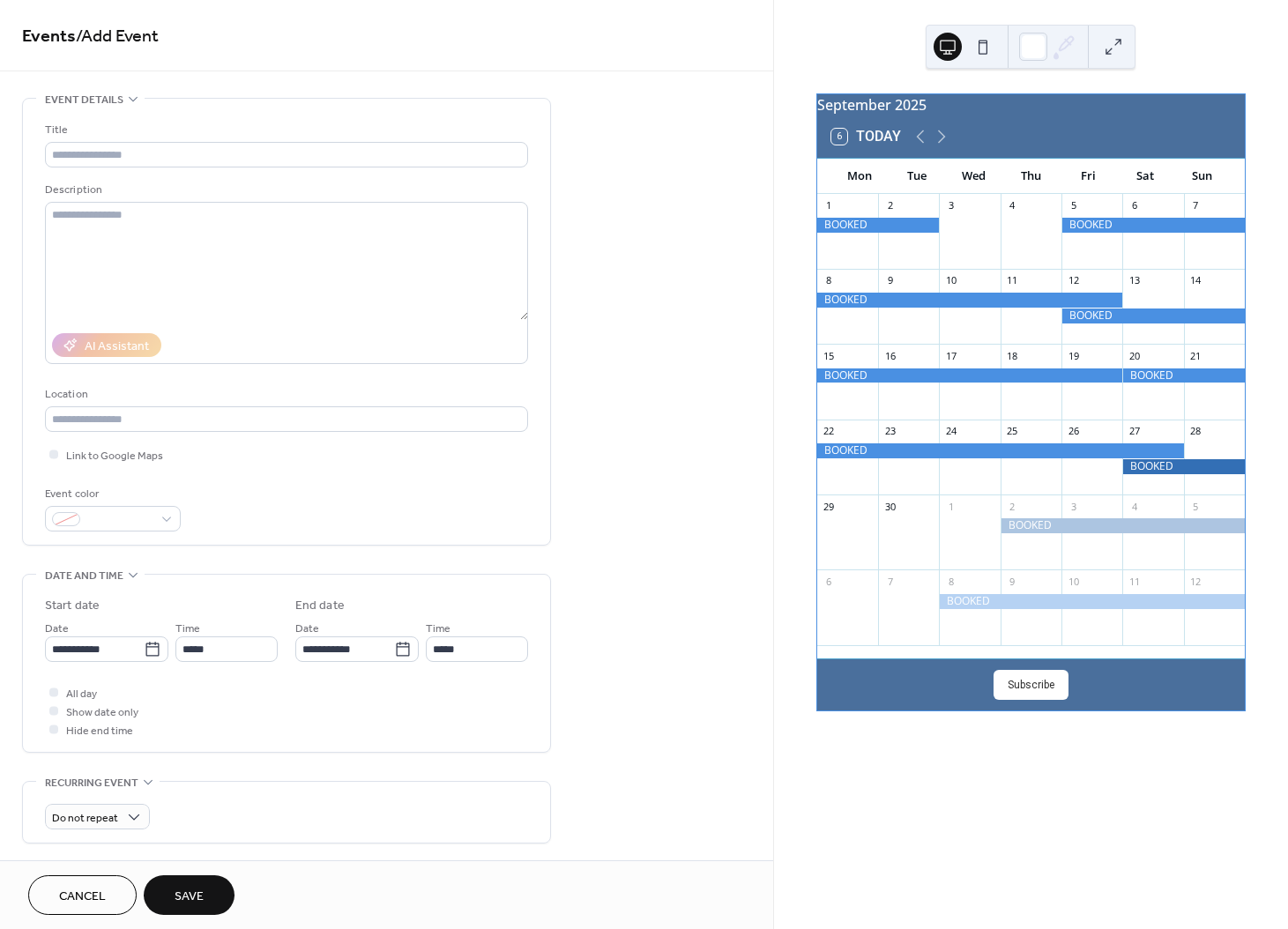 type on "*****" 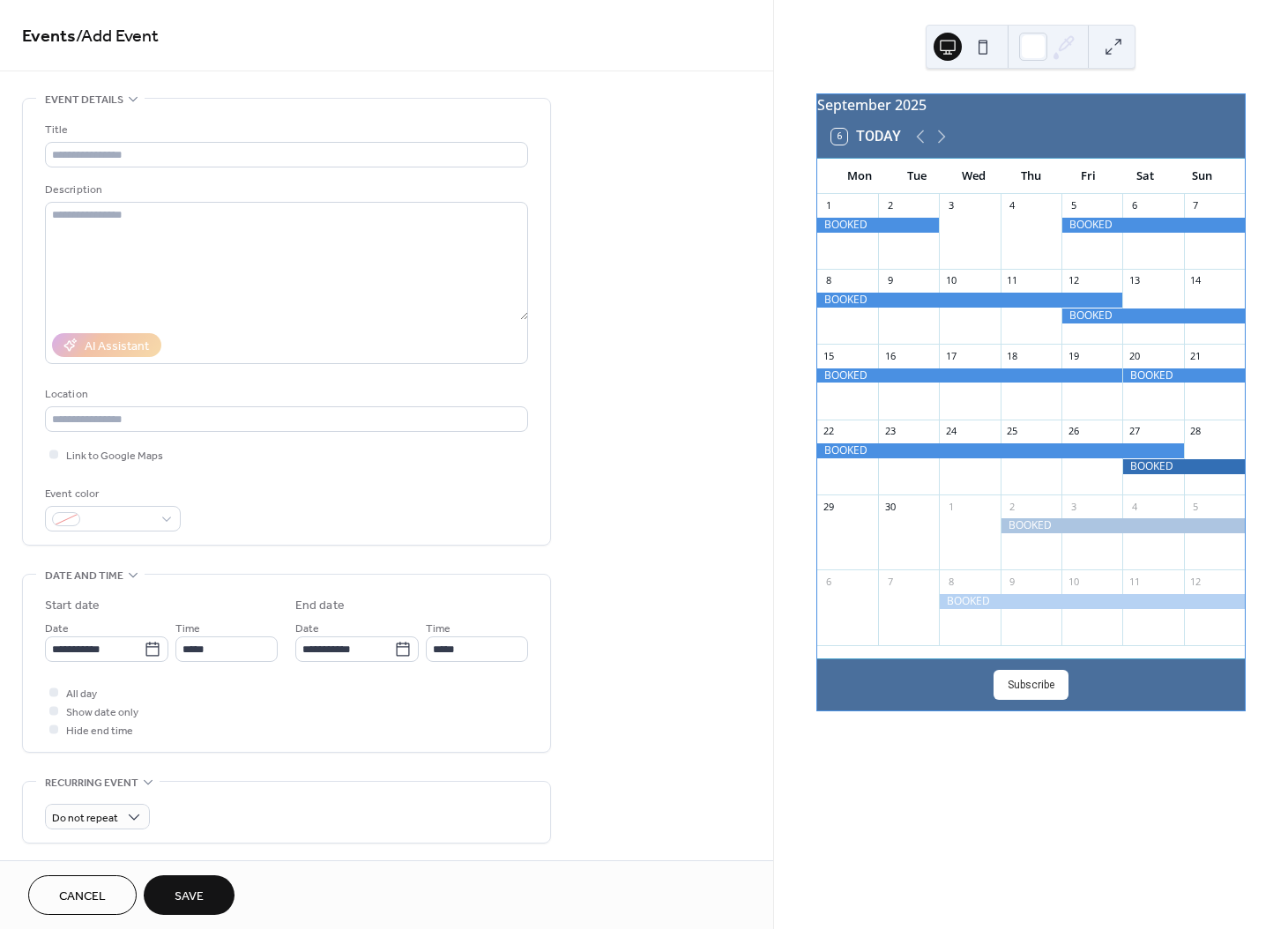 type on "*****" 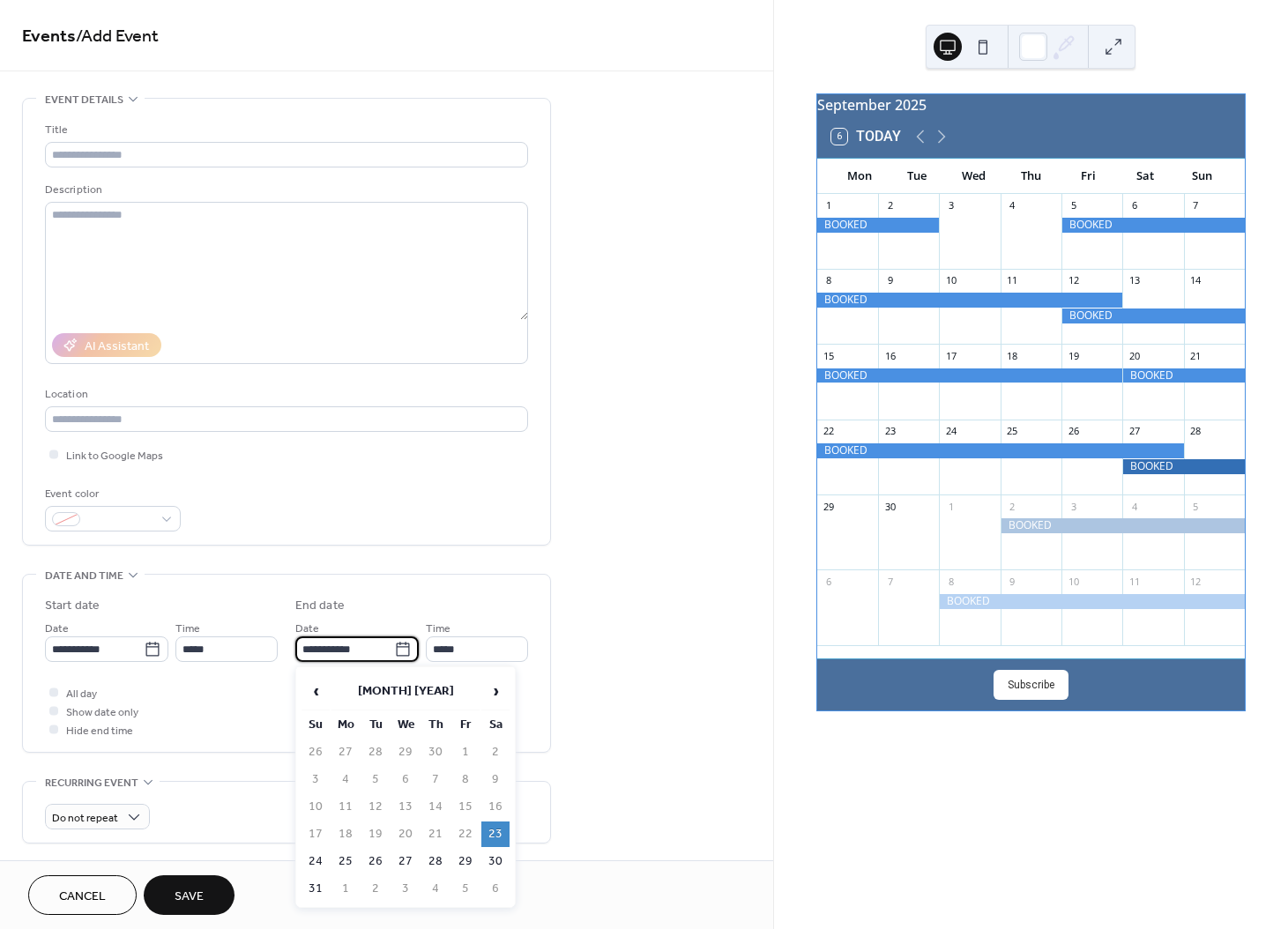 click on "**********" at bounding box center [345, 649] 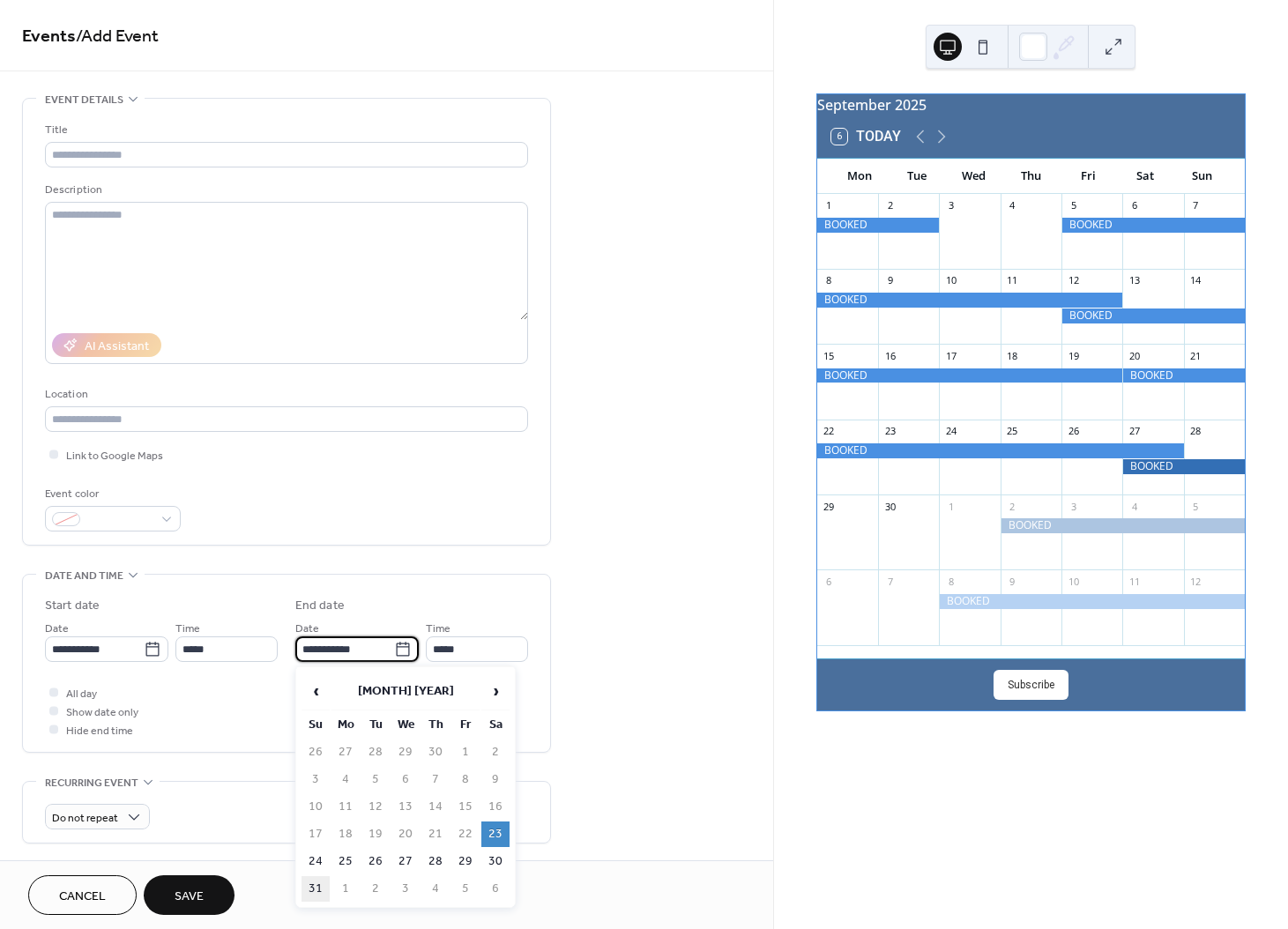 click on "31" at bounding box center [316, 888] 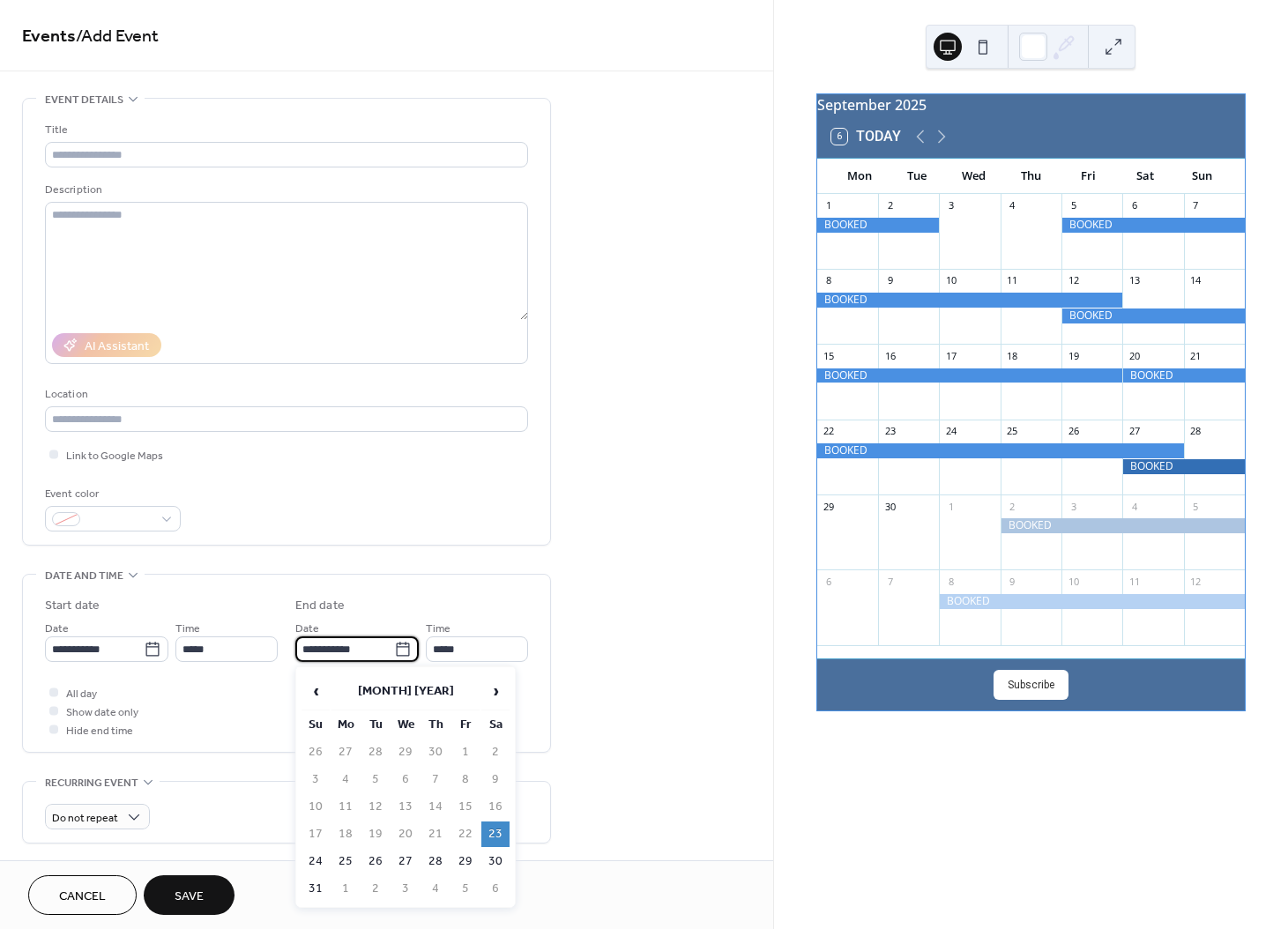 type on "**********" 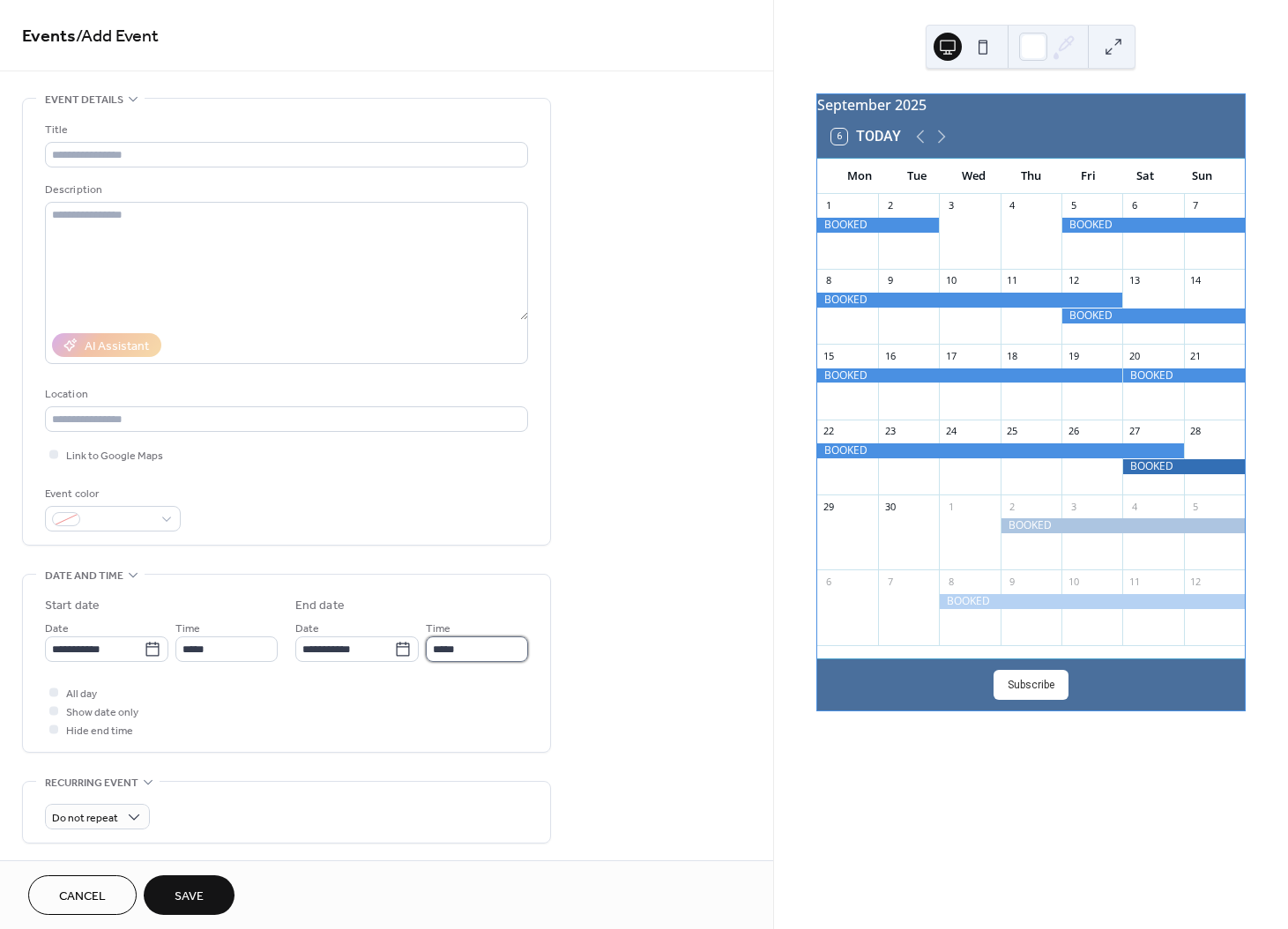 click on "*****" at bounding box center [477, 649] 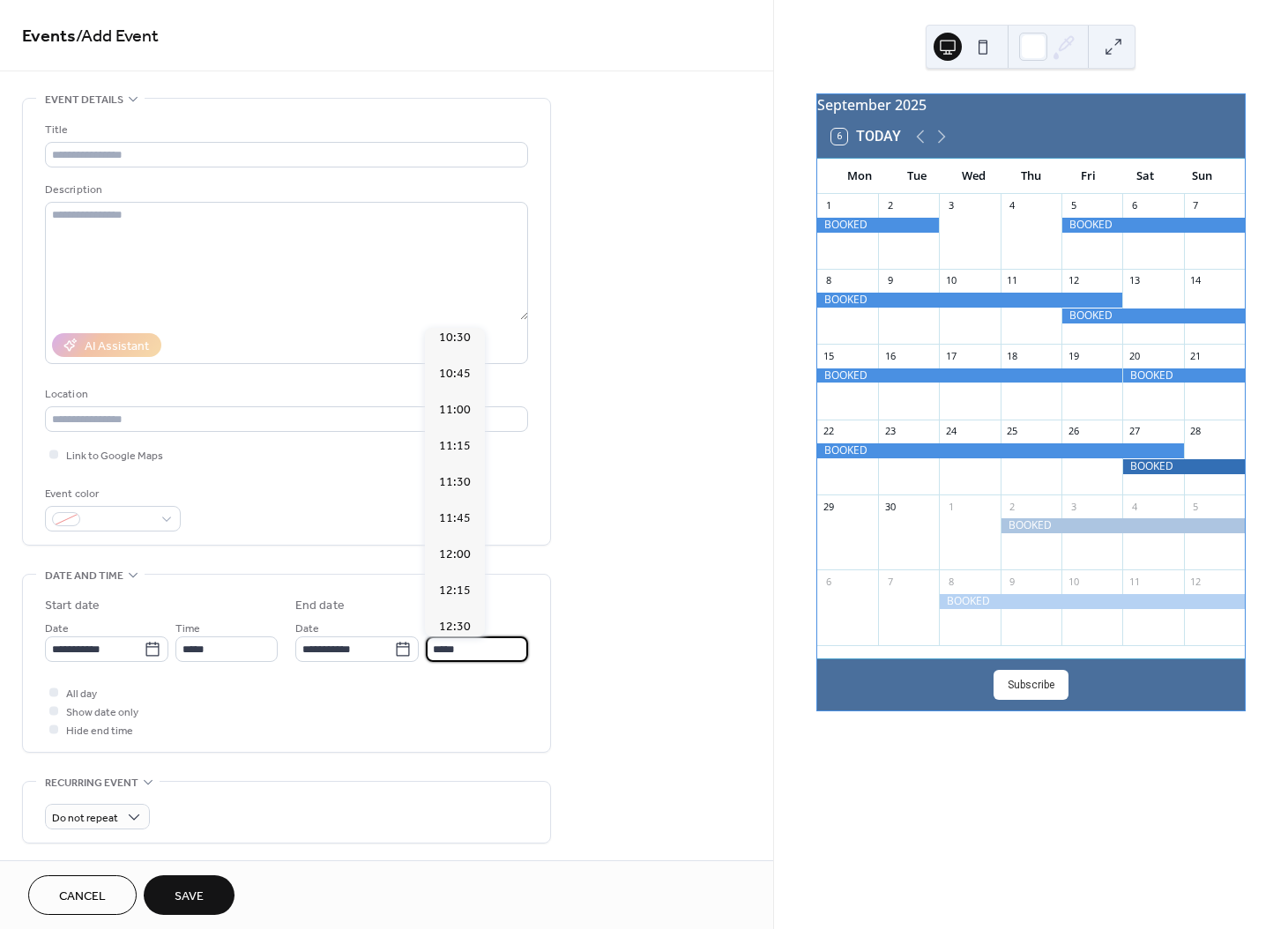 scroll, scrollTop: 1508, scrollLeft: 0, axis: vertical 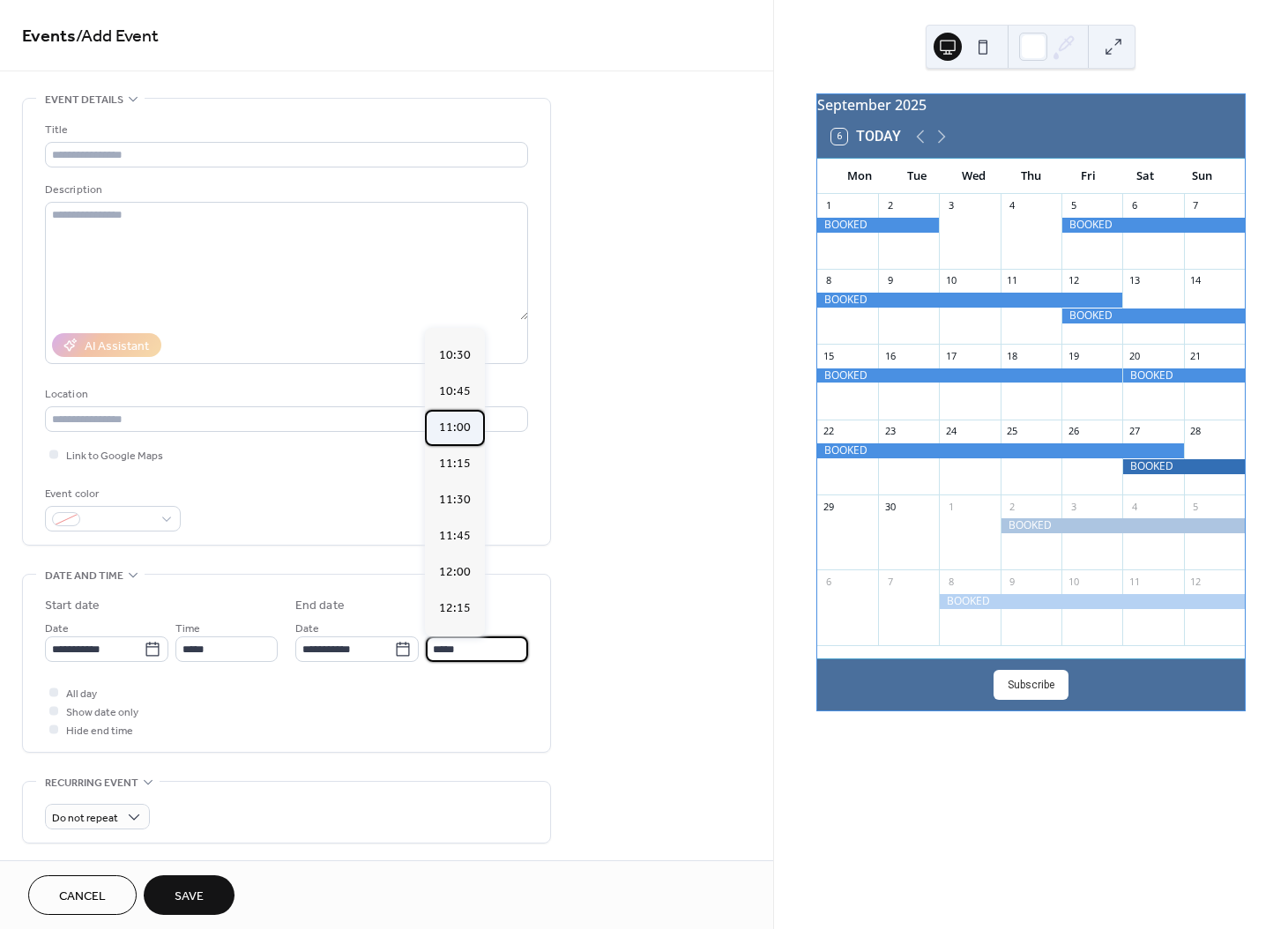 click on "11:00" at bounding box center (455, 427) 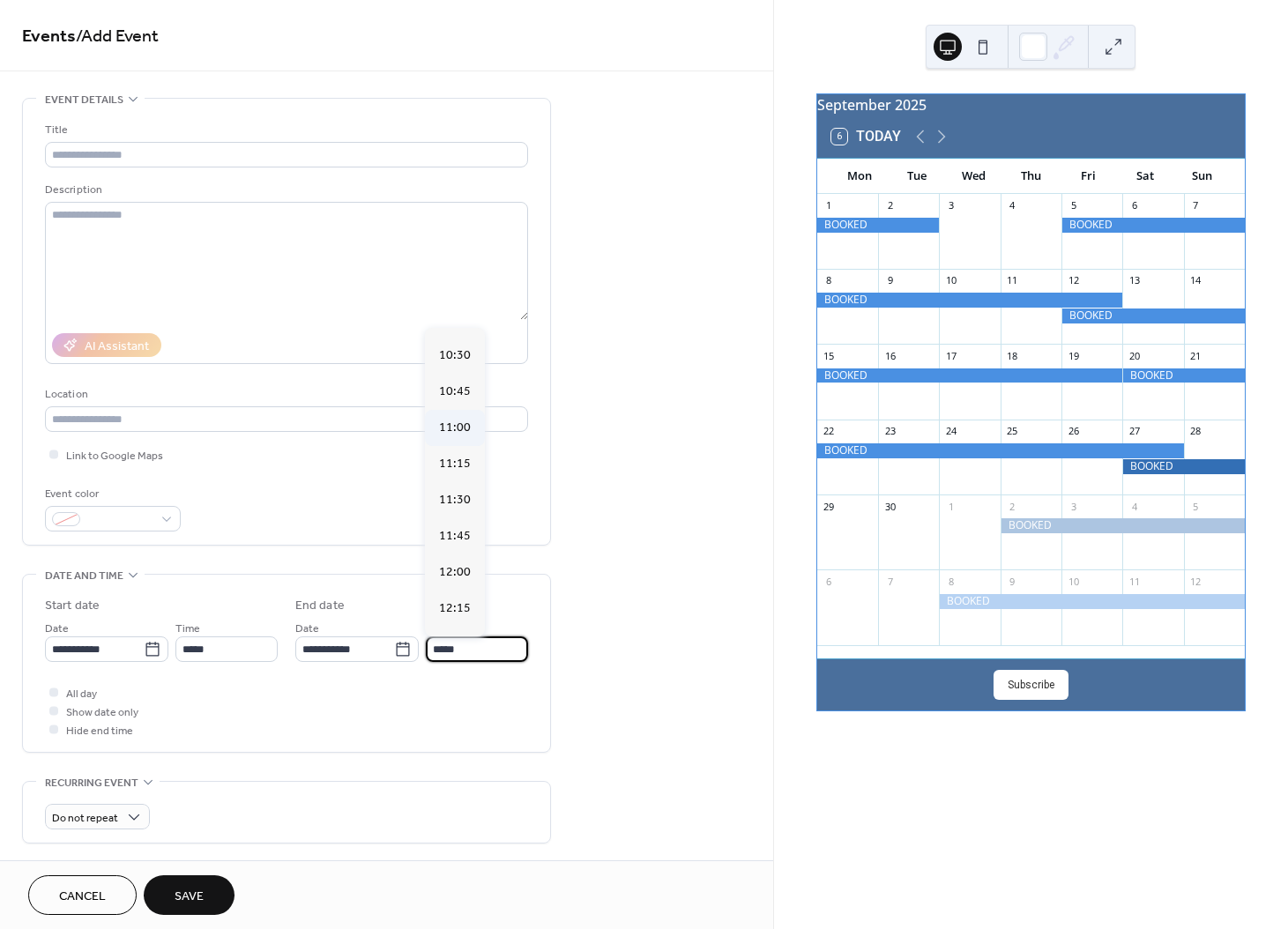 type on "*****" 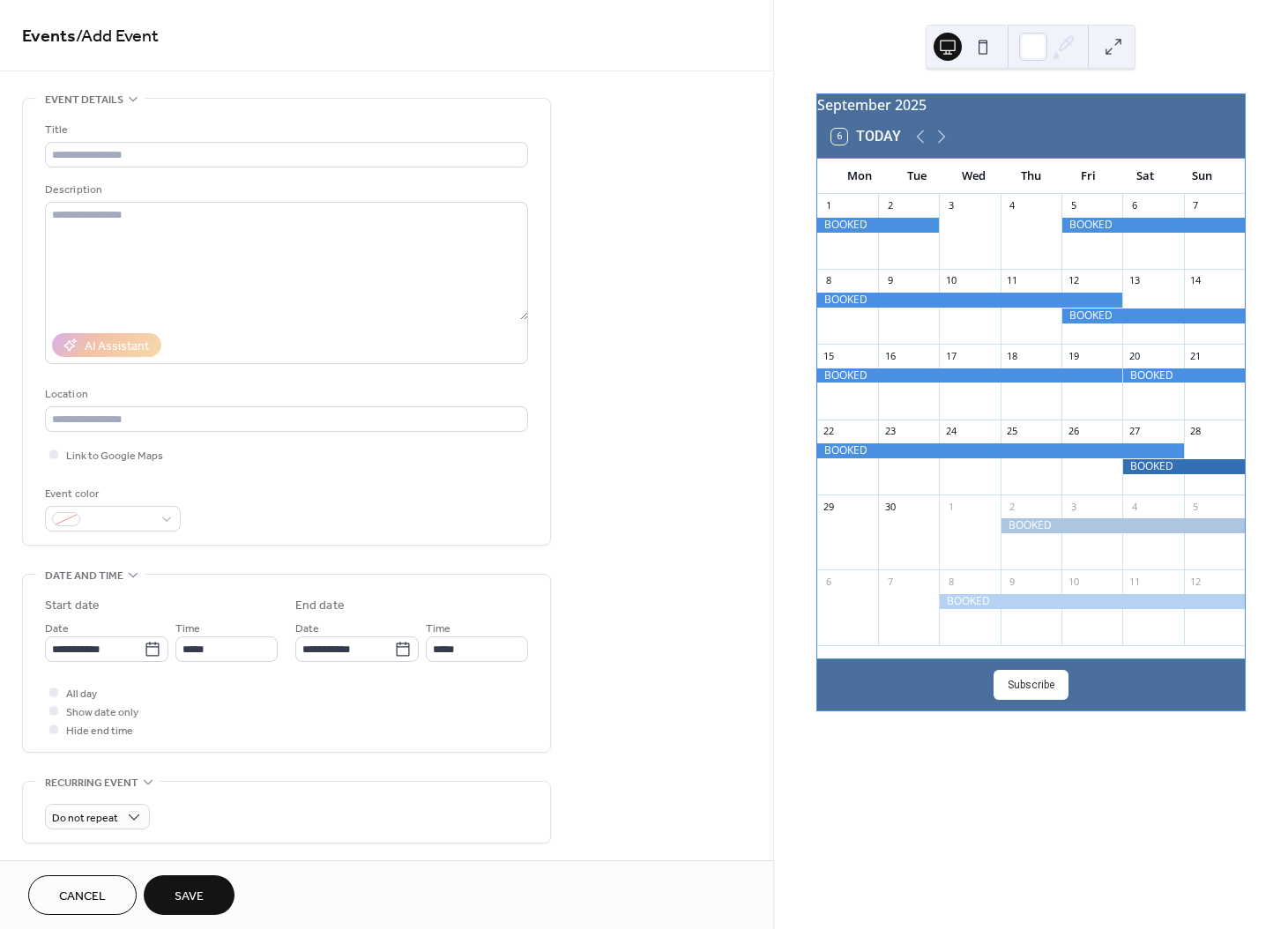 scroll, scrollTop: 11, scrollLeft: 0, axis: vertical 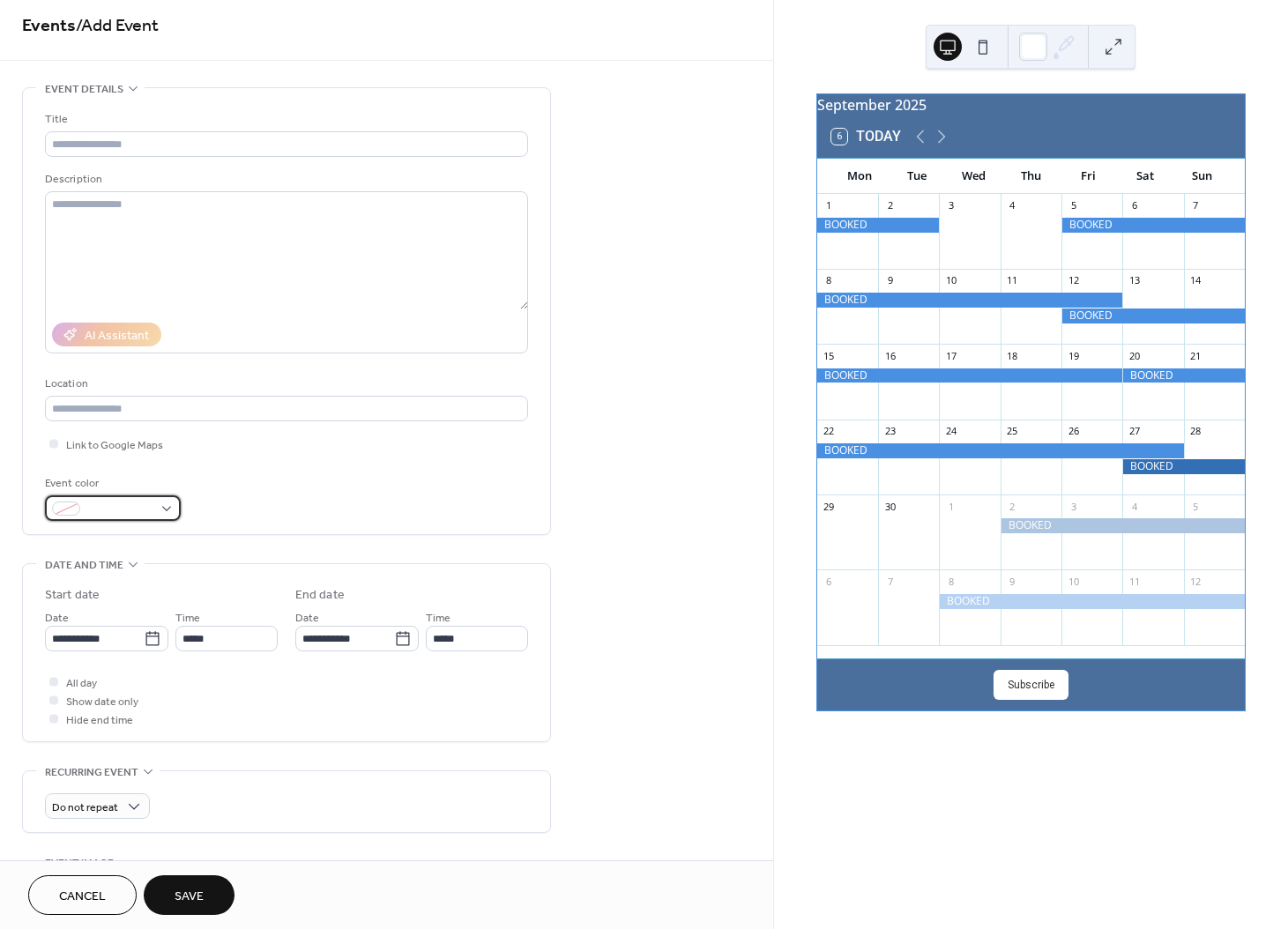 click at bounding box center [113, 508] 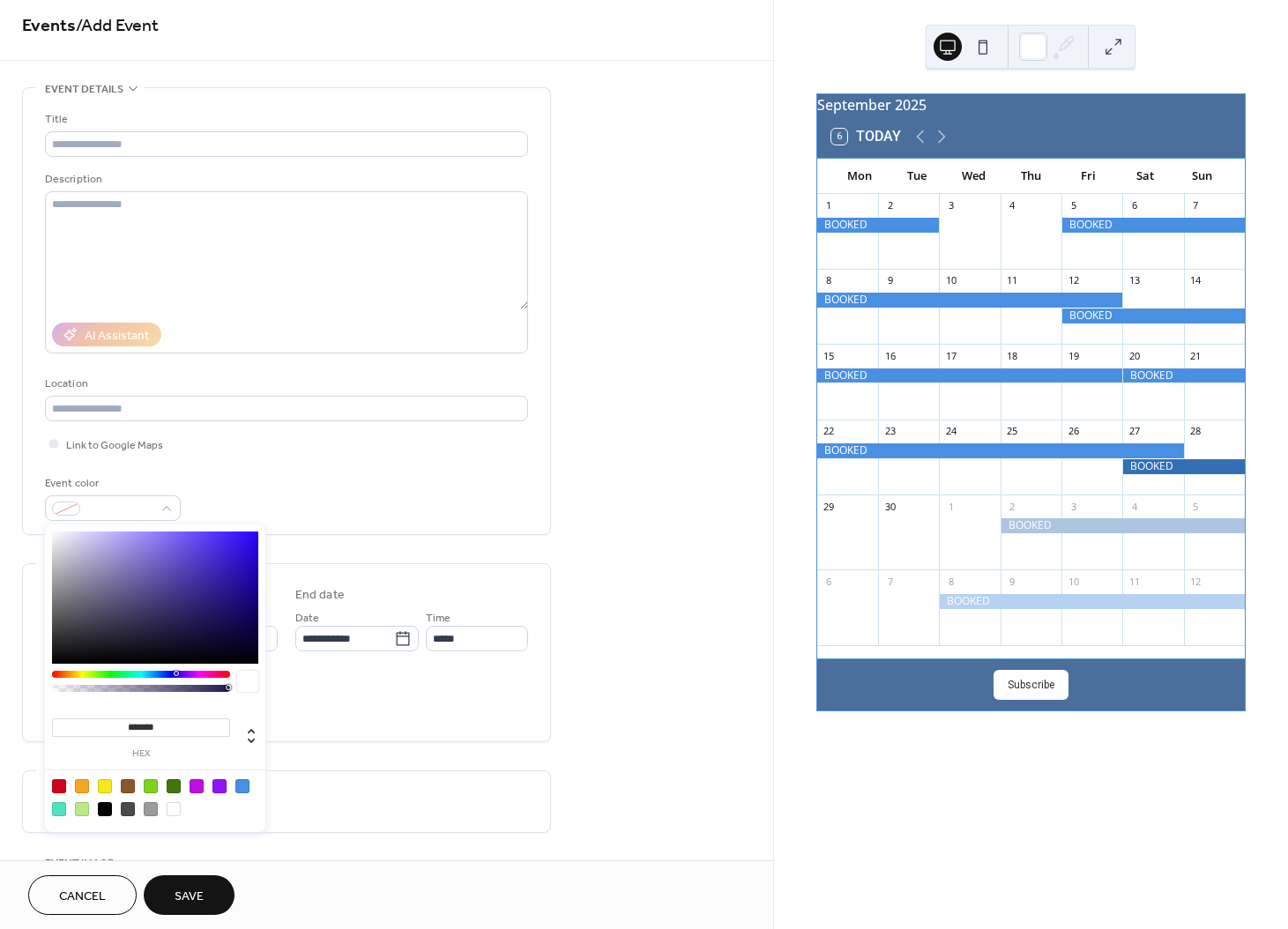 click at bounding box center [242, 786] 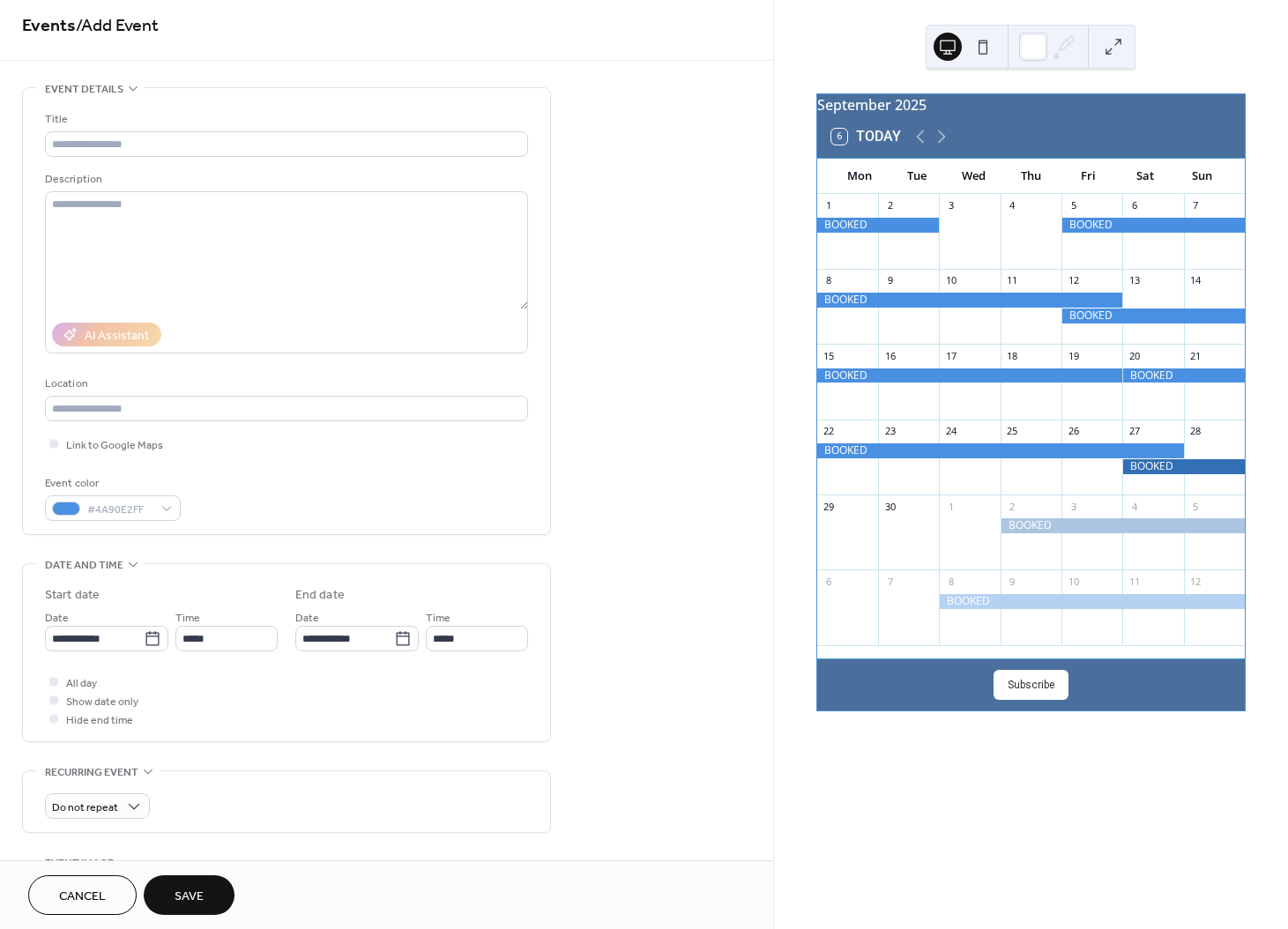 click on "Save" at bounding box center [189, 895] 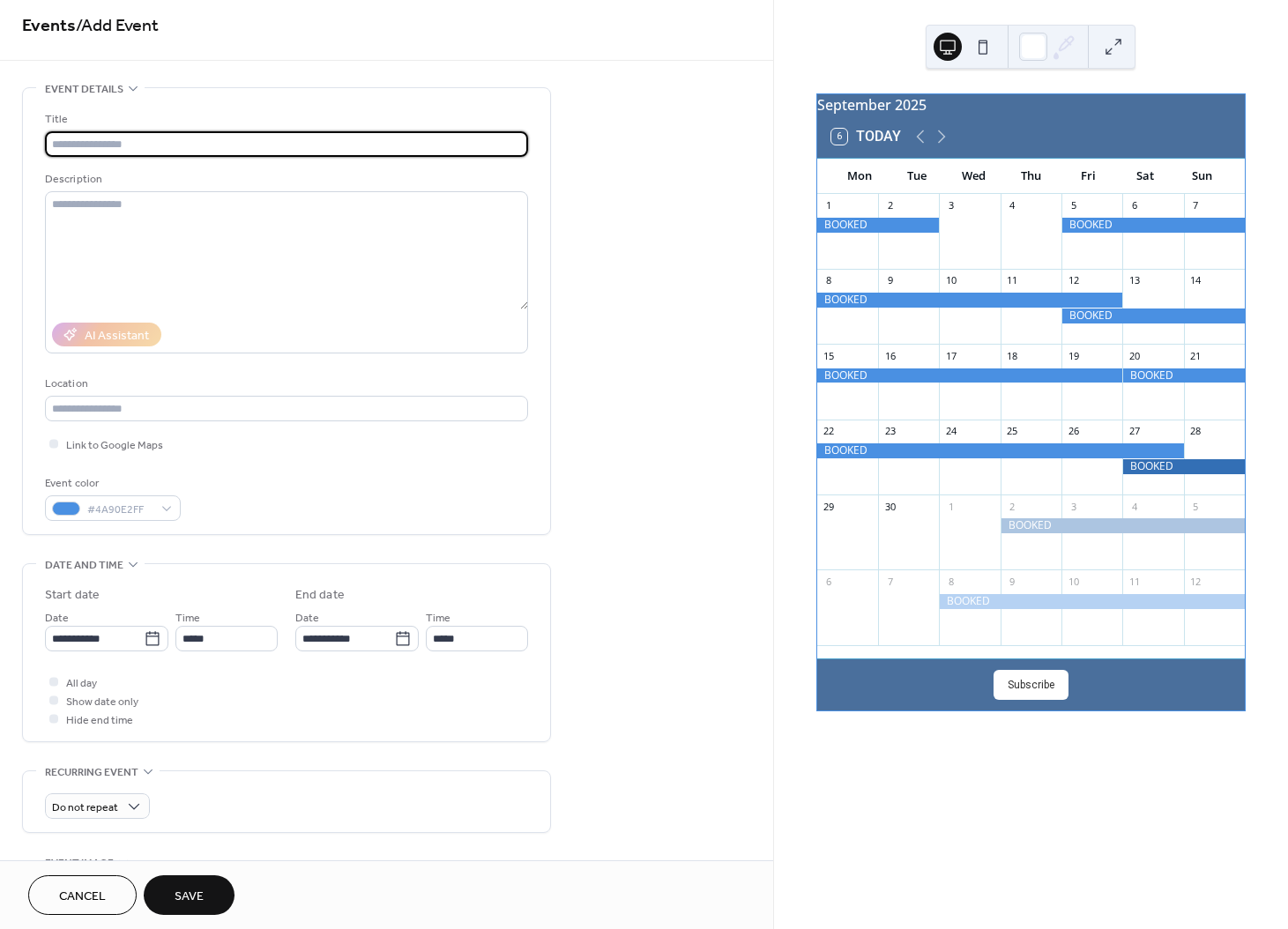 click at bounding box center (287, 144) 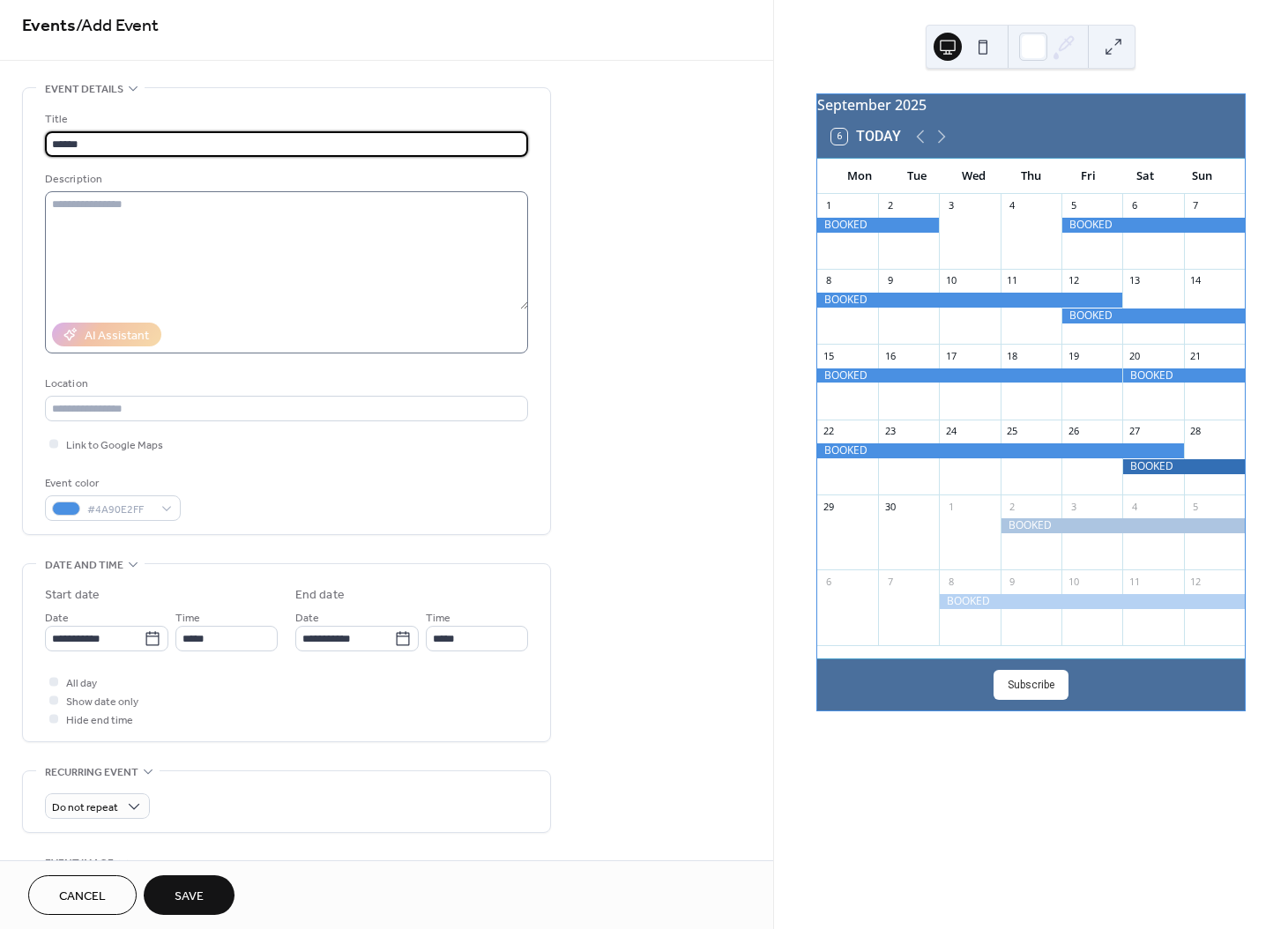 type on "******" 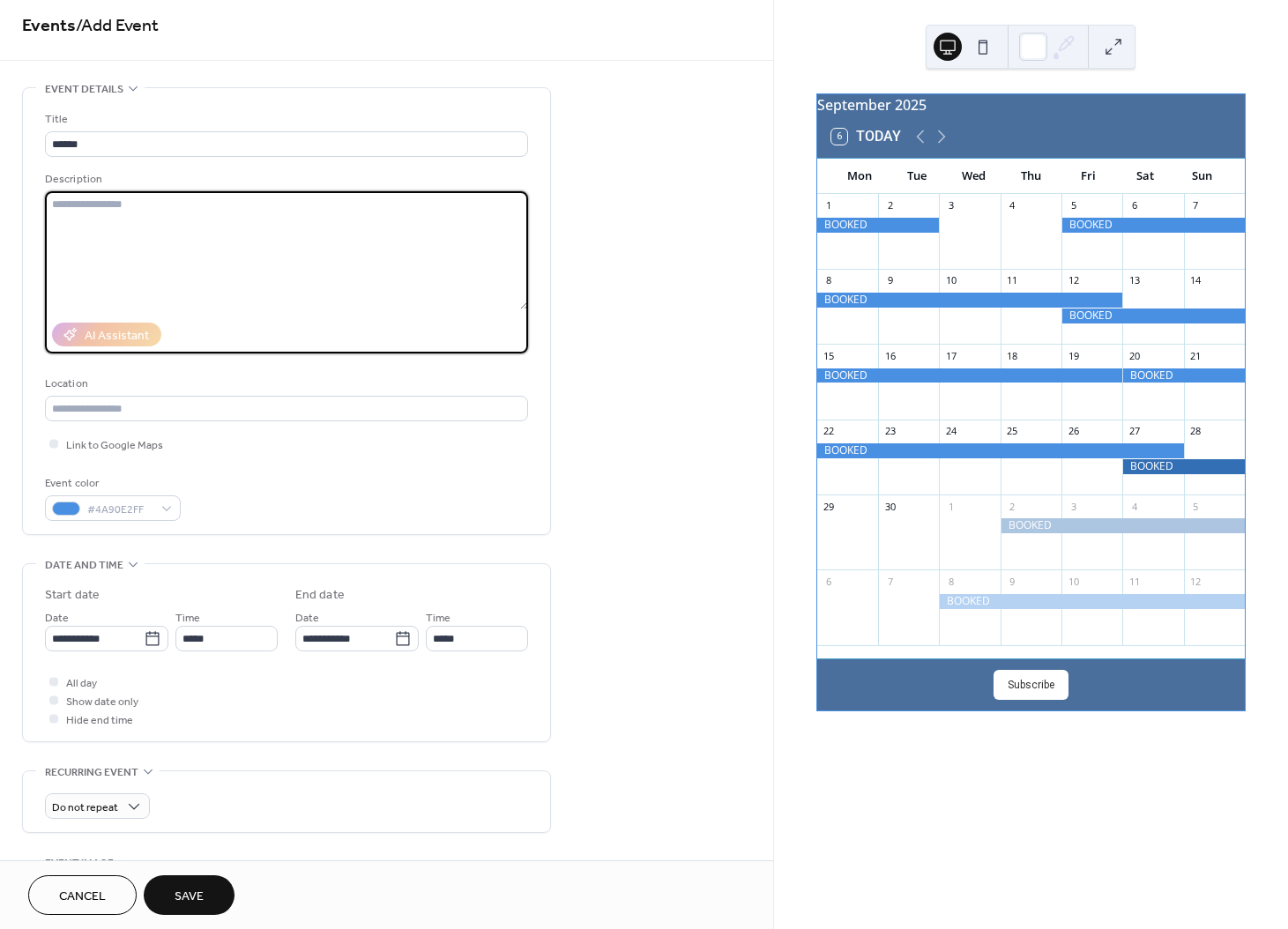 click at bounding box center (287, 250) 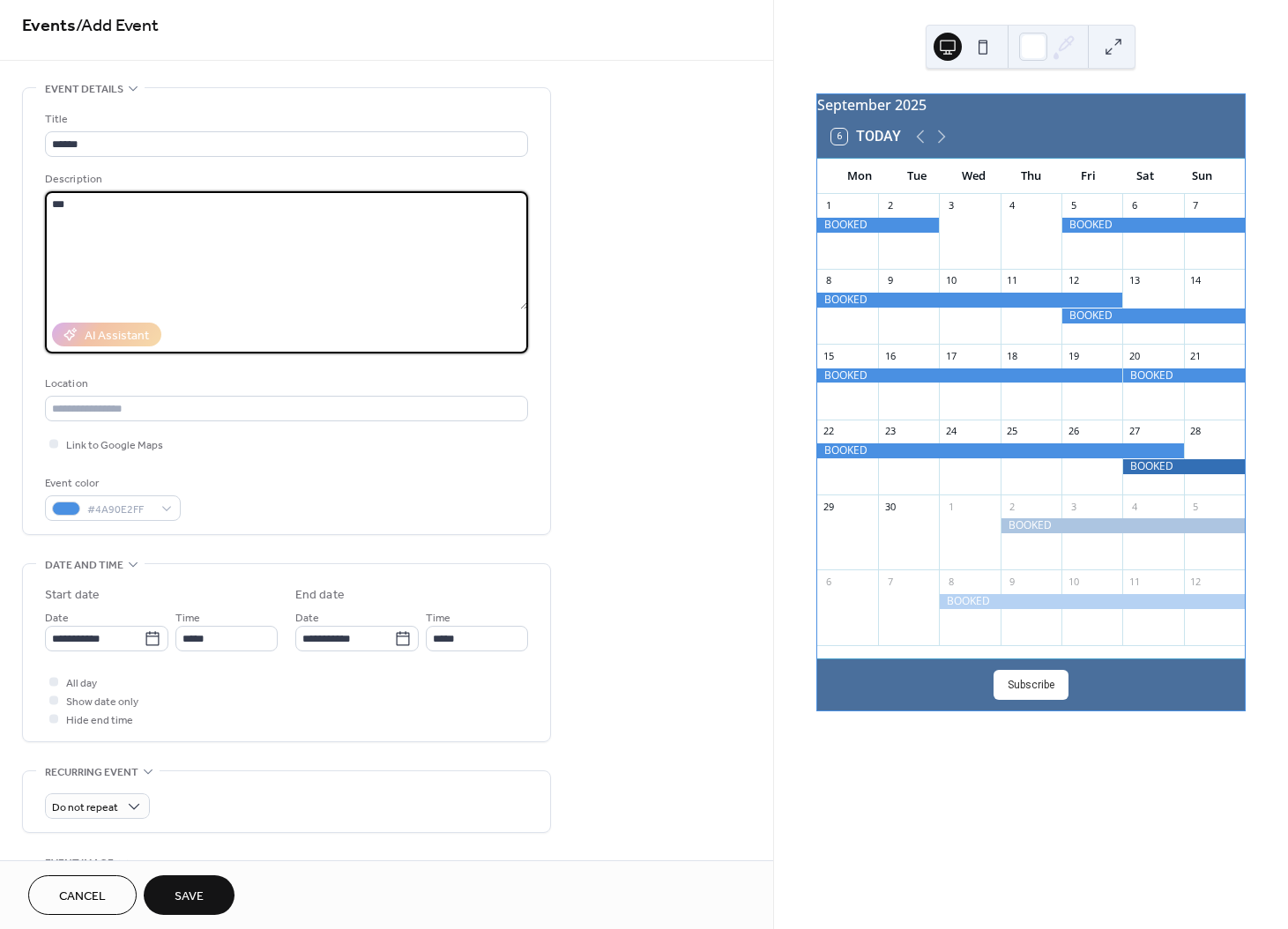 type on "***" 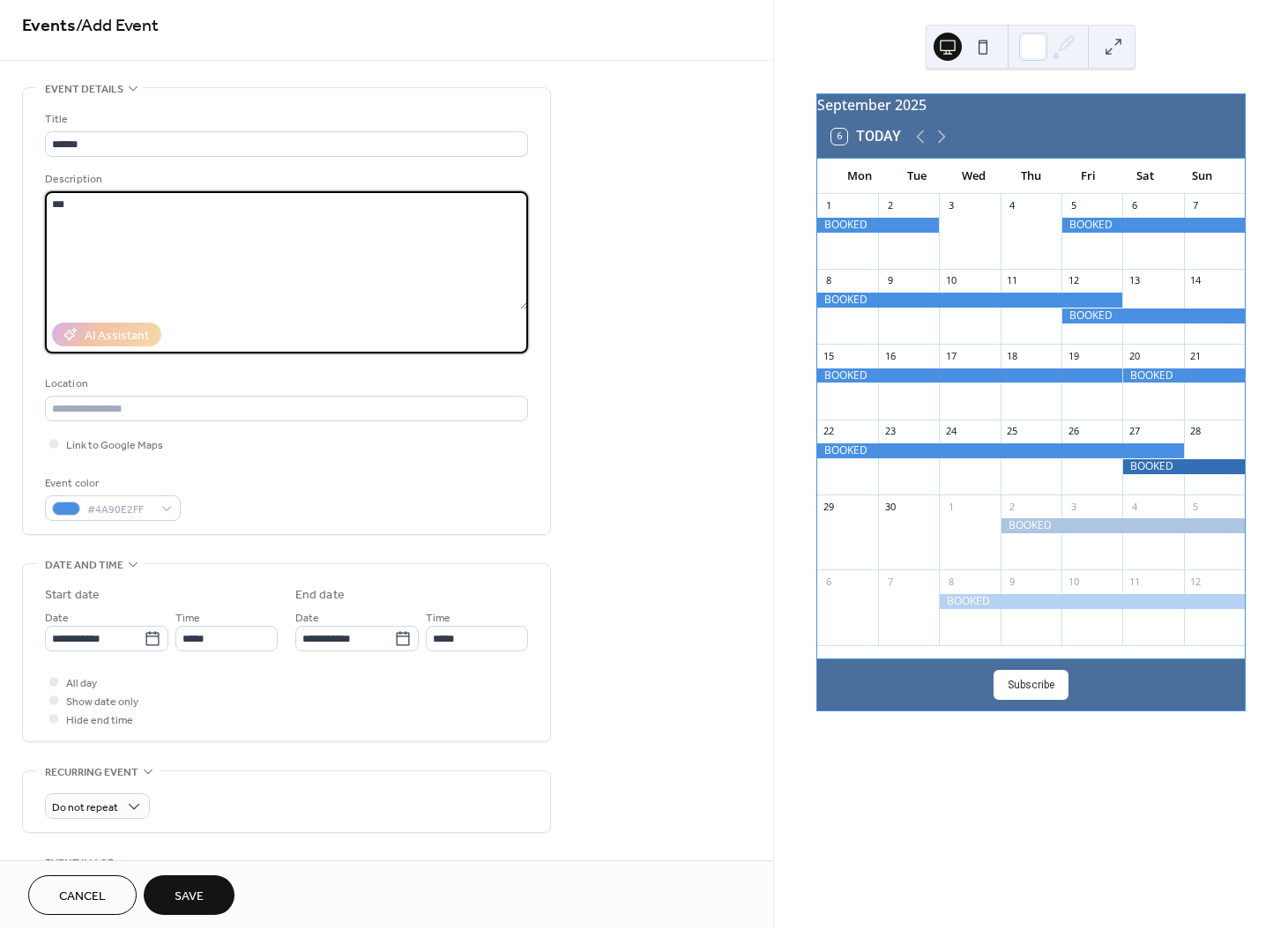 click on "Save" at bounding box center [189, 896] 